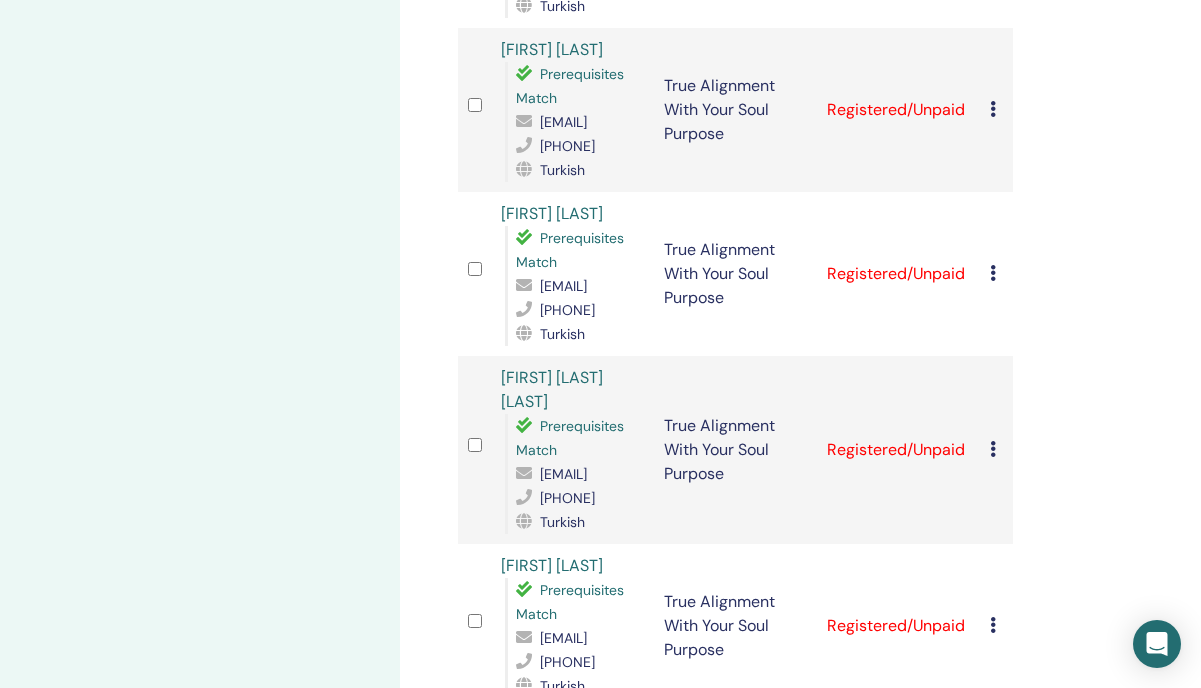 scroll, scrollTop: 1453, scrollLeft: 0, axis: vertical 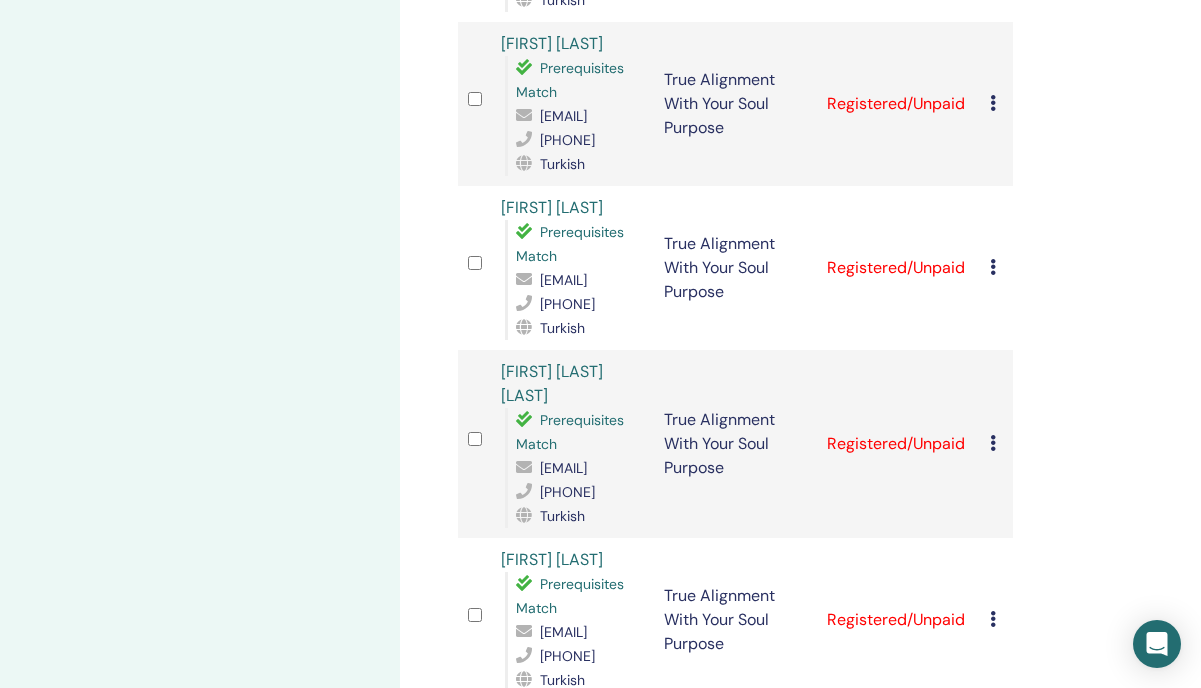 click at bounding box center (993, 443) 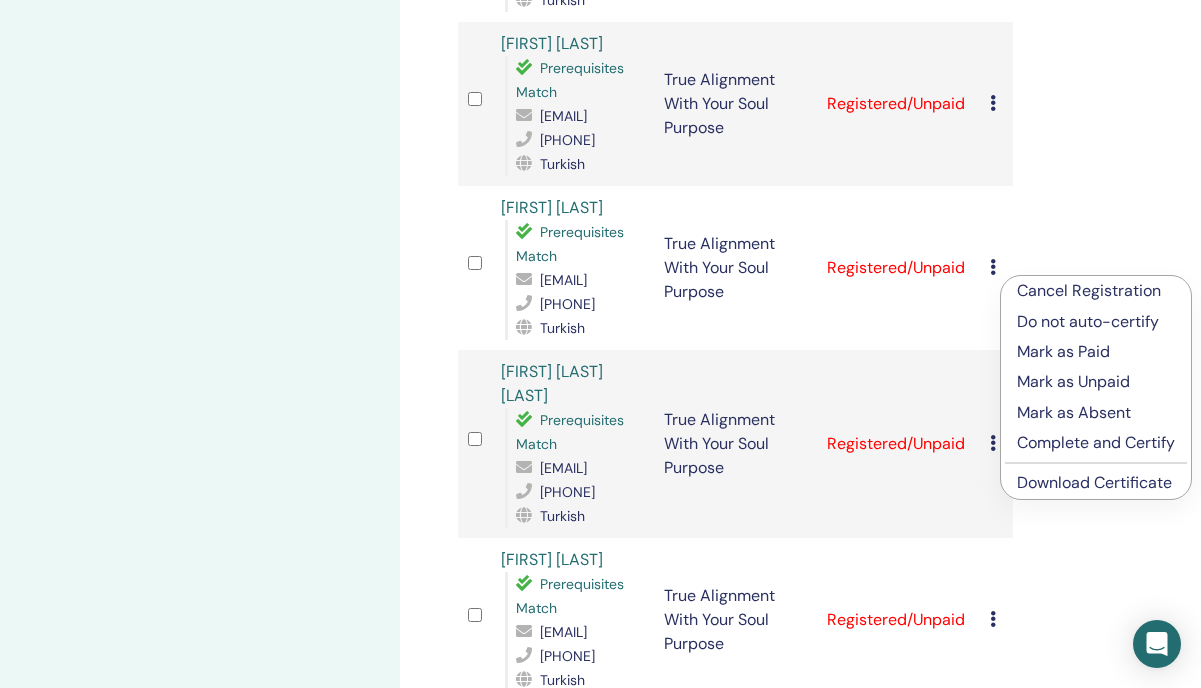 click on "Manage Attendees Bulk Actions Export to CSV Attendee Event Status Ebru AKPAK Prerequisites Match ebruakpak1@gmail.com 05446202037 Turkish True Alignment With Your Soul Purpose Registered/Unpaid Cancel Registration Do not auto-certify Mark as Paid Mark as Unpaid Mark as Absent Complete and Certify Download Certificate Ayyüce Kaytazcı Prerequisites Match havvaayyucekaytazci@gmail.com 05464081175 English True Alignment With Your Soul Purpose Registered/Unpaid Cancel Registration Do not auto-certify Mark as Paid Mark as Unpaid Mark as Absent Complete and Certify Download Certificate Rana Gurari Prerequisites Match rana.gurari@gmail.com 05063267256 English True Alignment With Your Soul Purpose Registered/Unpaid Cancel Registration Do not auto-certify Mark as Paid Mark as Unpaid Mark as Absent Complete and Certify Download Certificate Eylem Alas Prerequisites Match eylem.alas@gmail.com 05414066115 English True Alignment With Your Soul Purpose Registered/Unpaid Cancel Registration Do not auto-certify Mark as Paid" at bounding box center (800, 598) 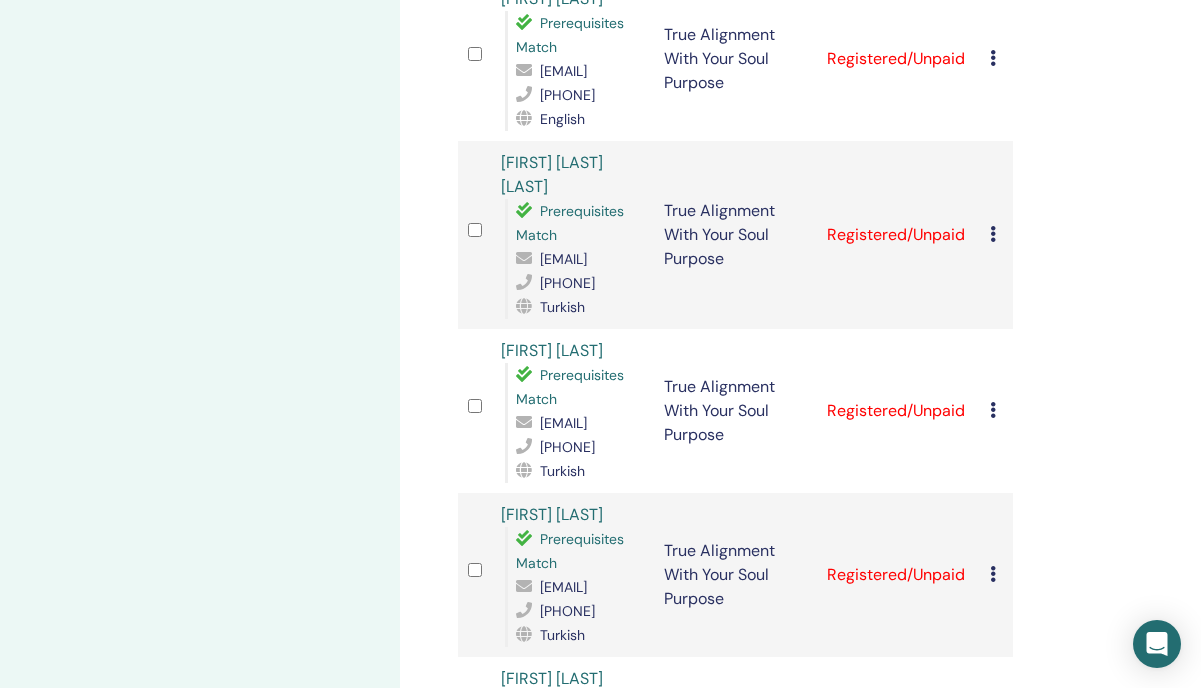 scroll, scrollTop: 2758, scrollLeft: 0, axis: vertical 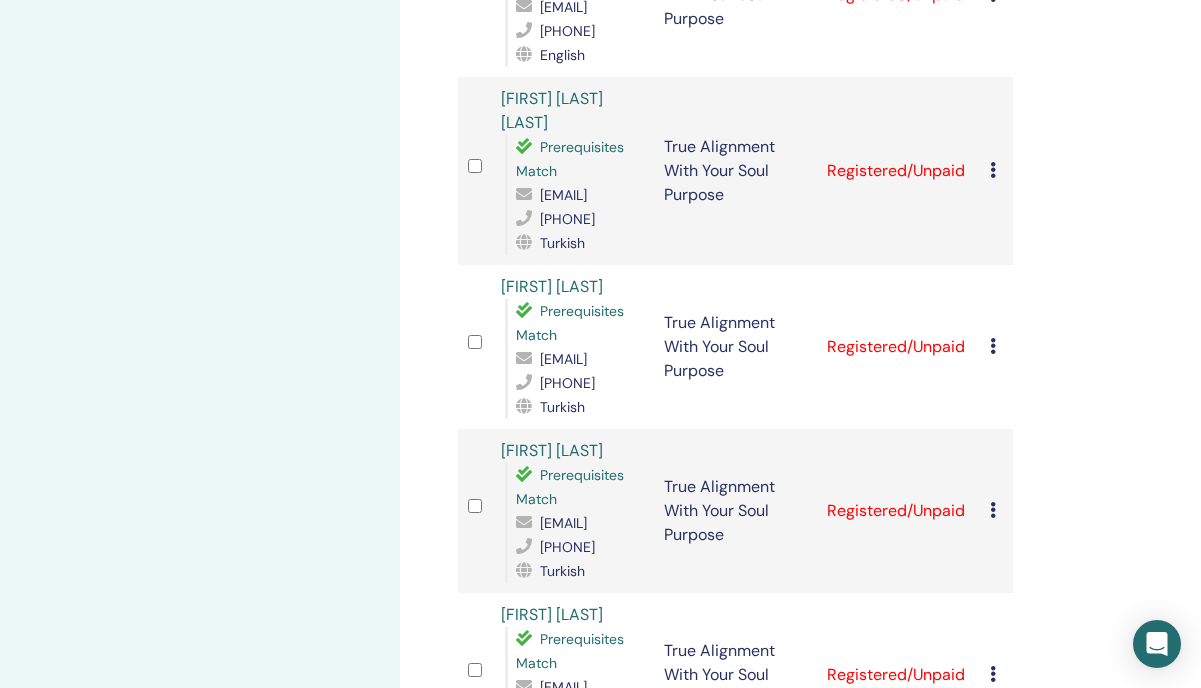 click on "2" at bounding box center (538, 960) 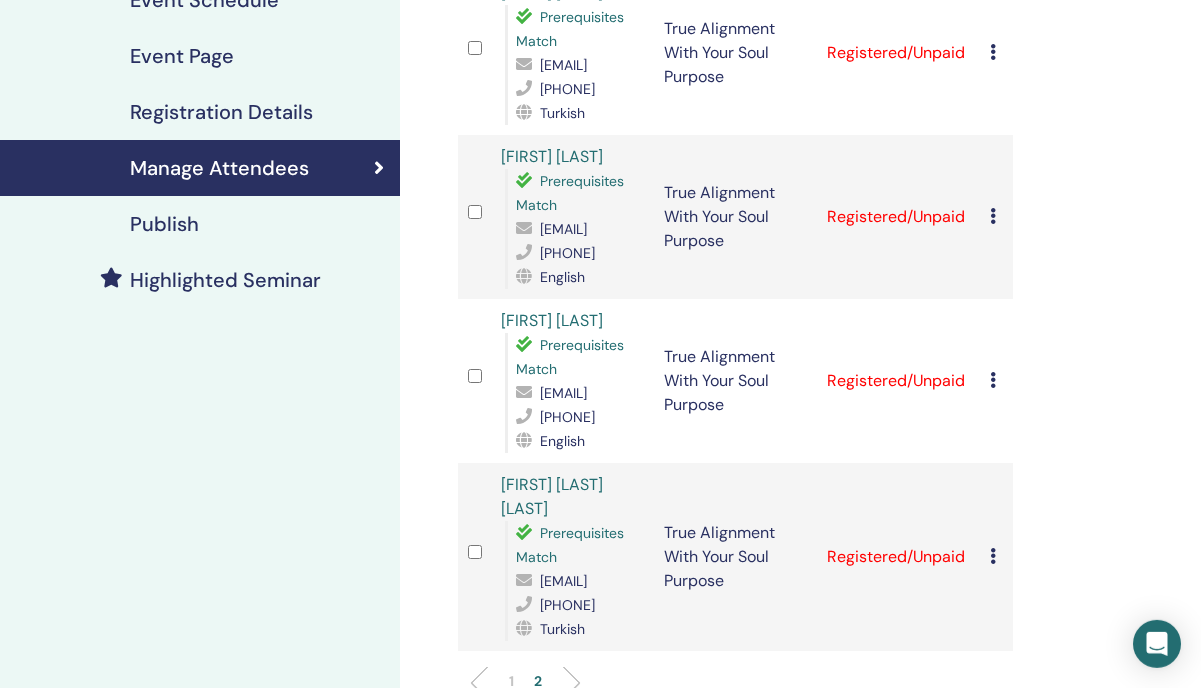 scroll, scrollTop: 357, scrollLeft: 0, axis: vertical 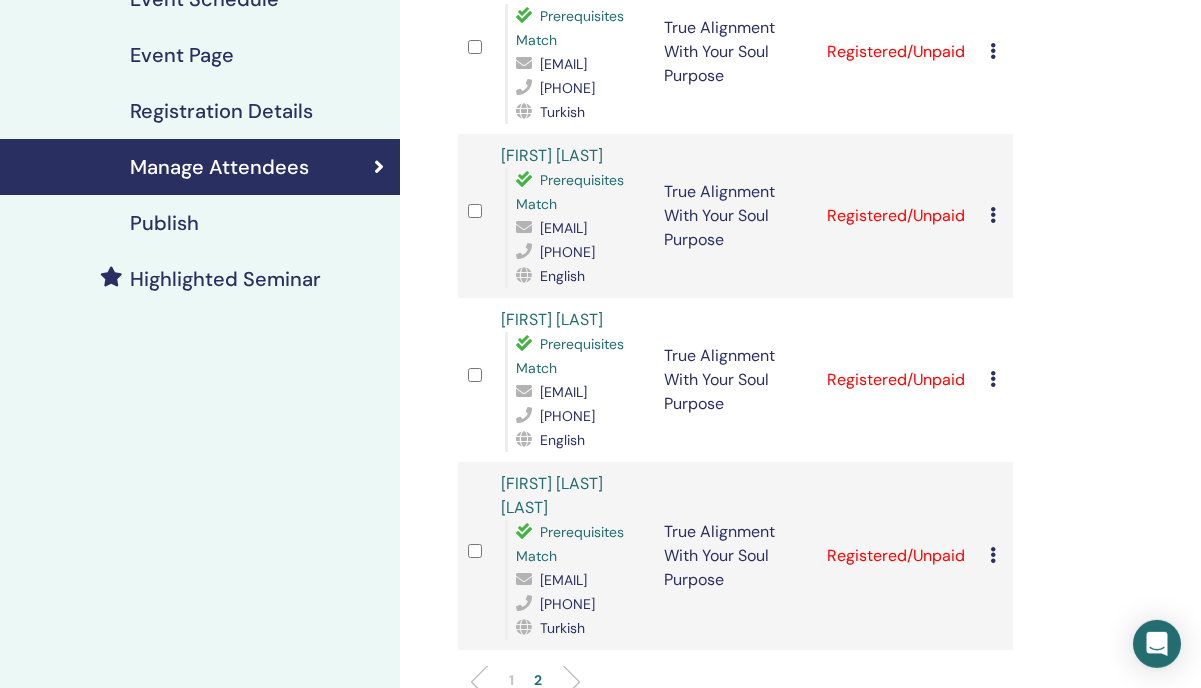 click on "1" at bounding box center [511, 689] 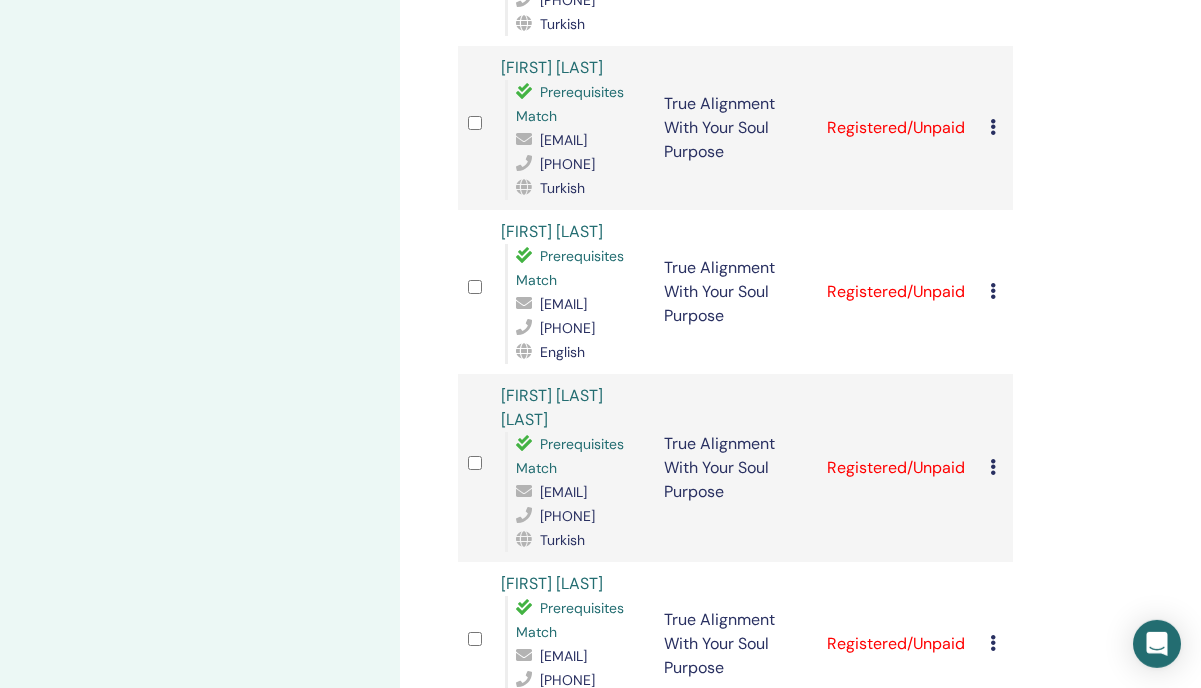 scroll, scrollTop: 2457, scrollLeft: 0, axis: vertical 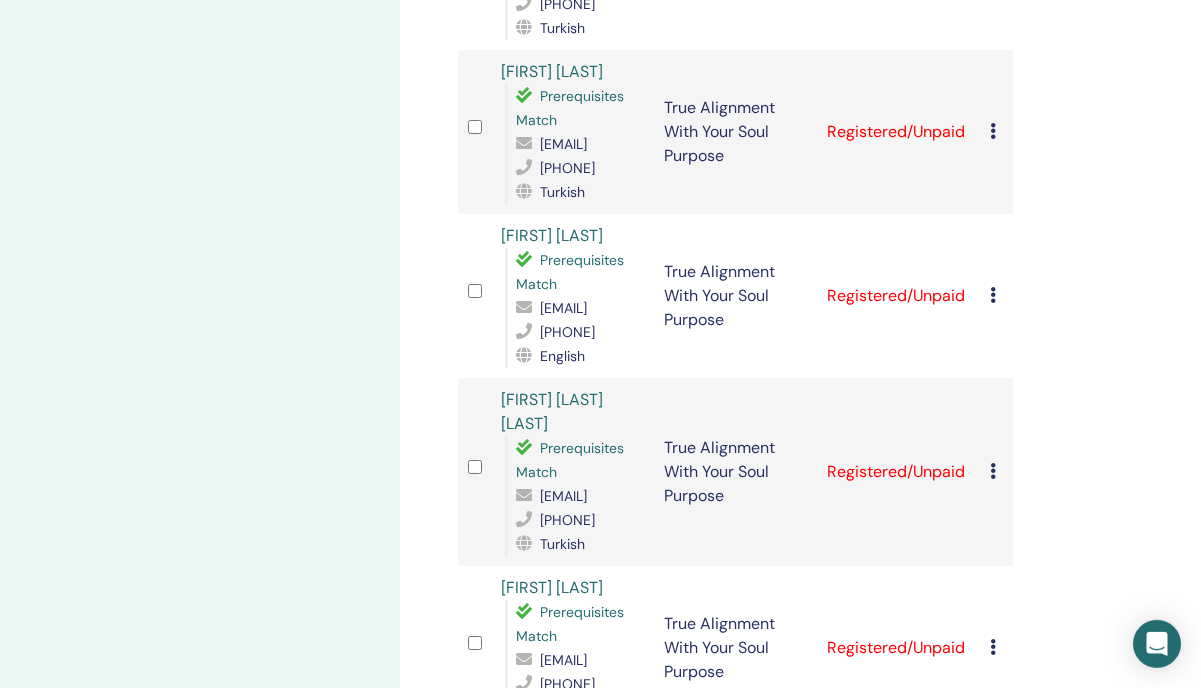 click on "True Alignment With Your Soul Purpose" at bounding box center [735, 976] 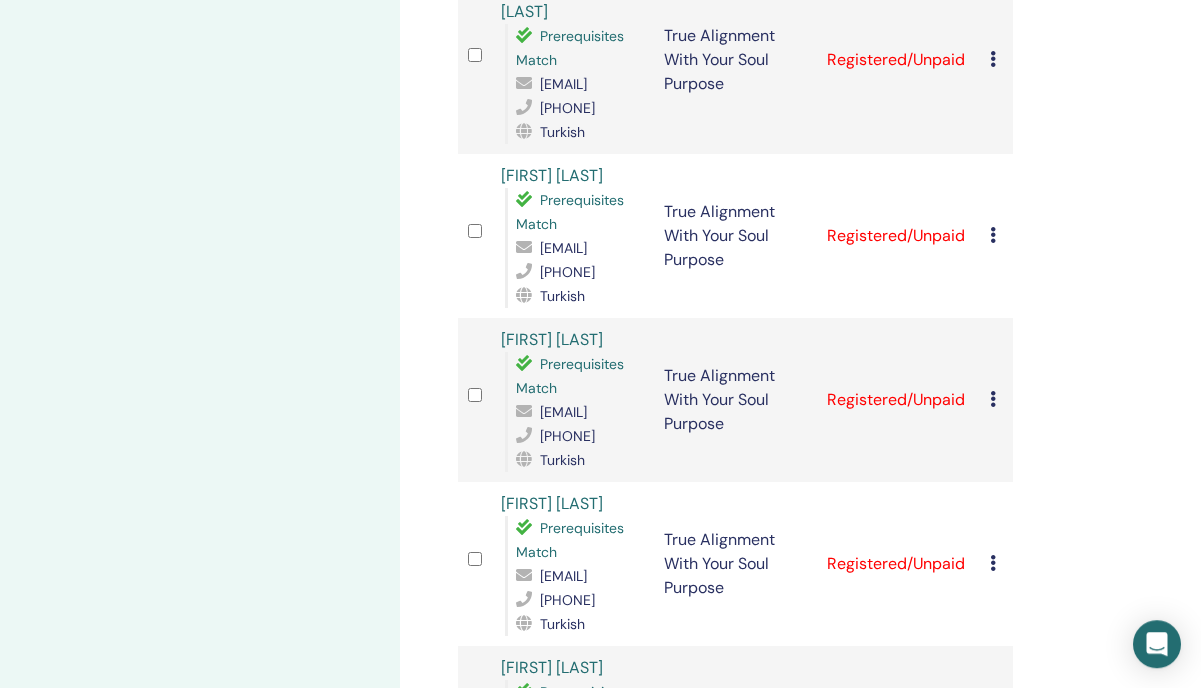 scroll, scrollTop: 2888, scrollLeft: 0, axis: vertical 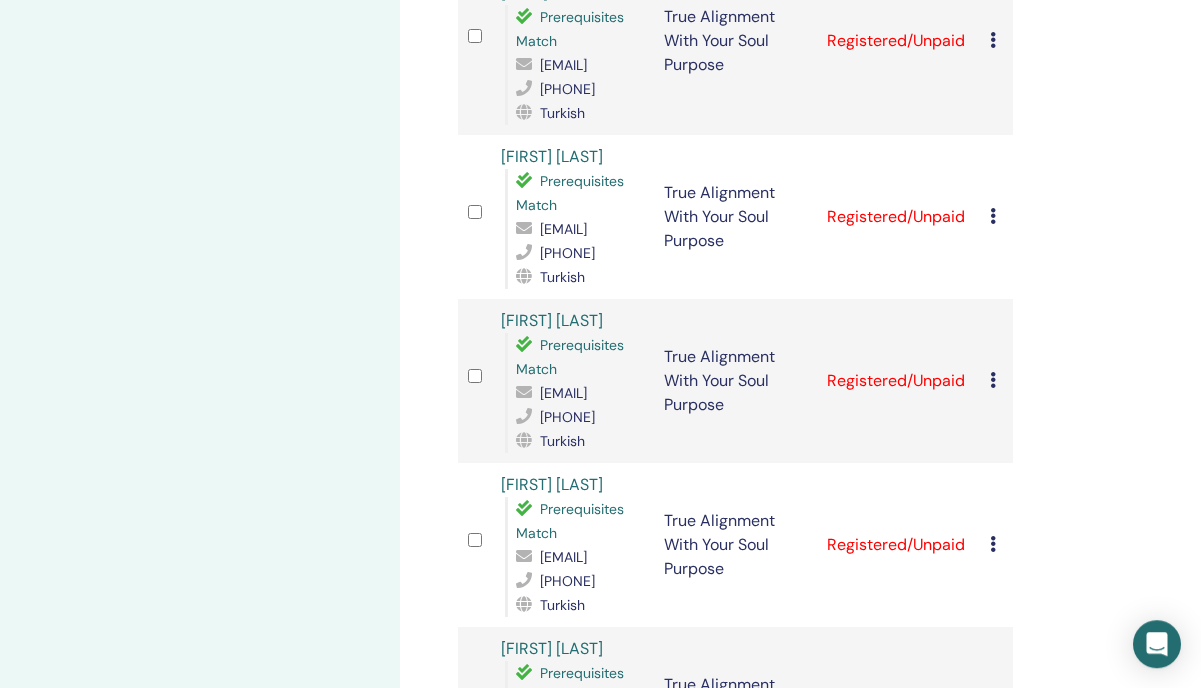 click on "2" at bounding box center [538, 830] 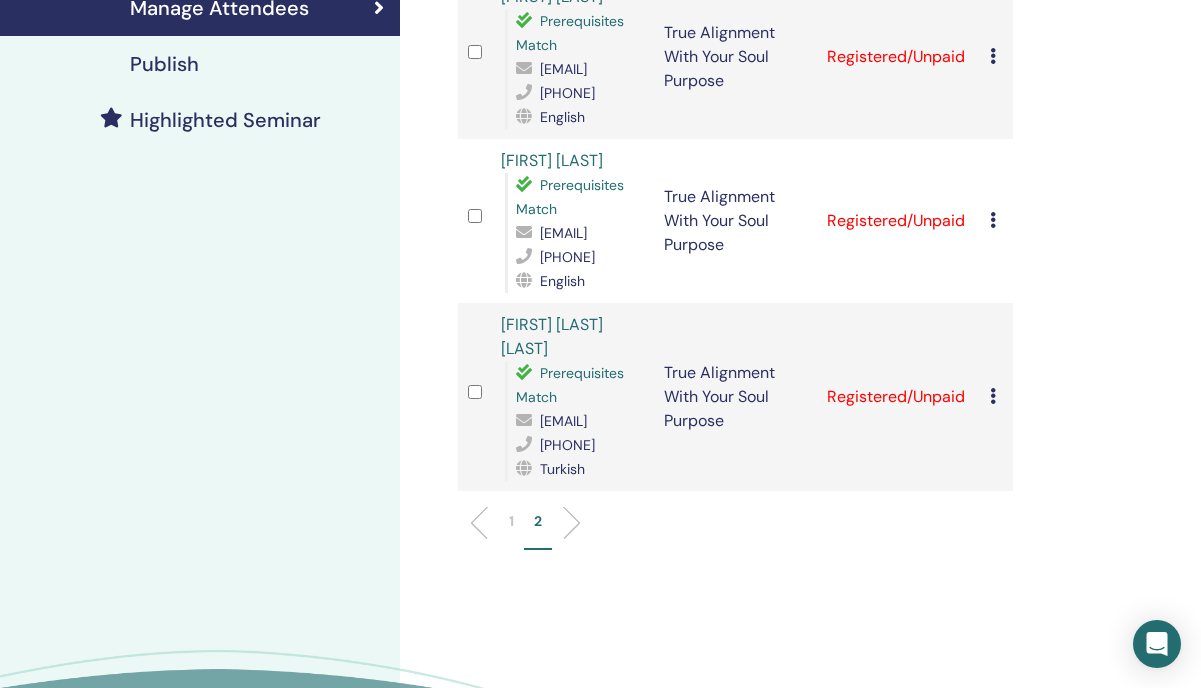 scroll, scrollTop: 530, scrollLeft: 0, axis: vertical 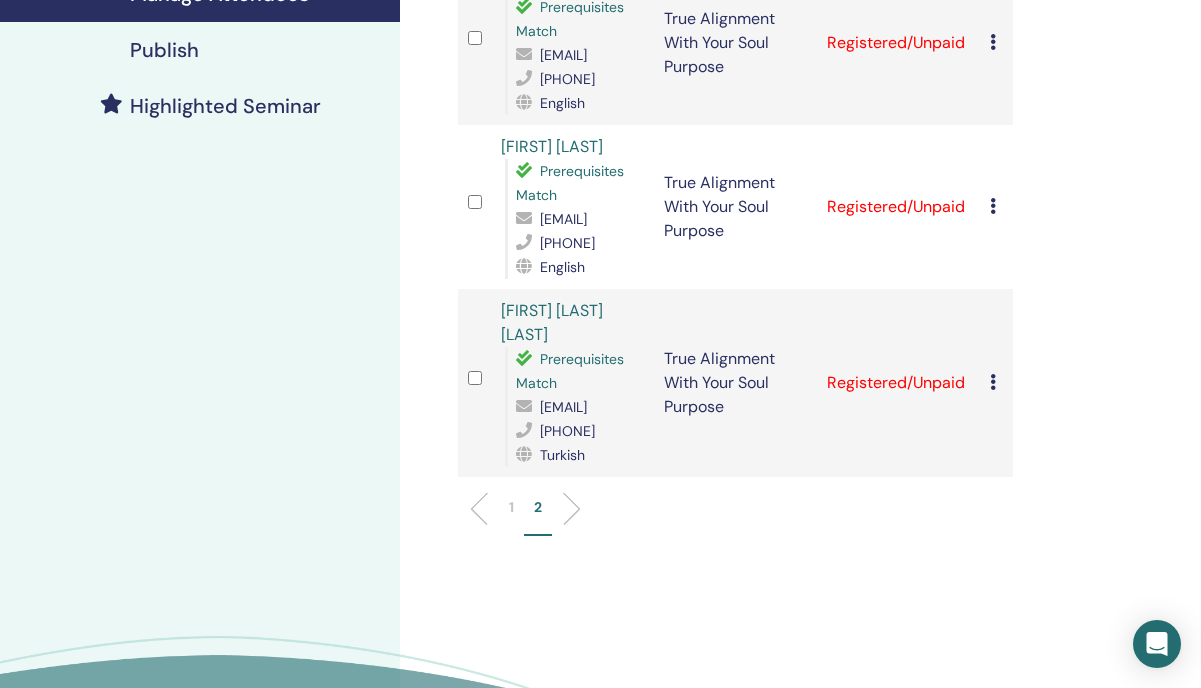 click on "1" at bounding box center (511, 516) 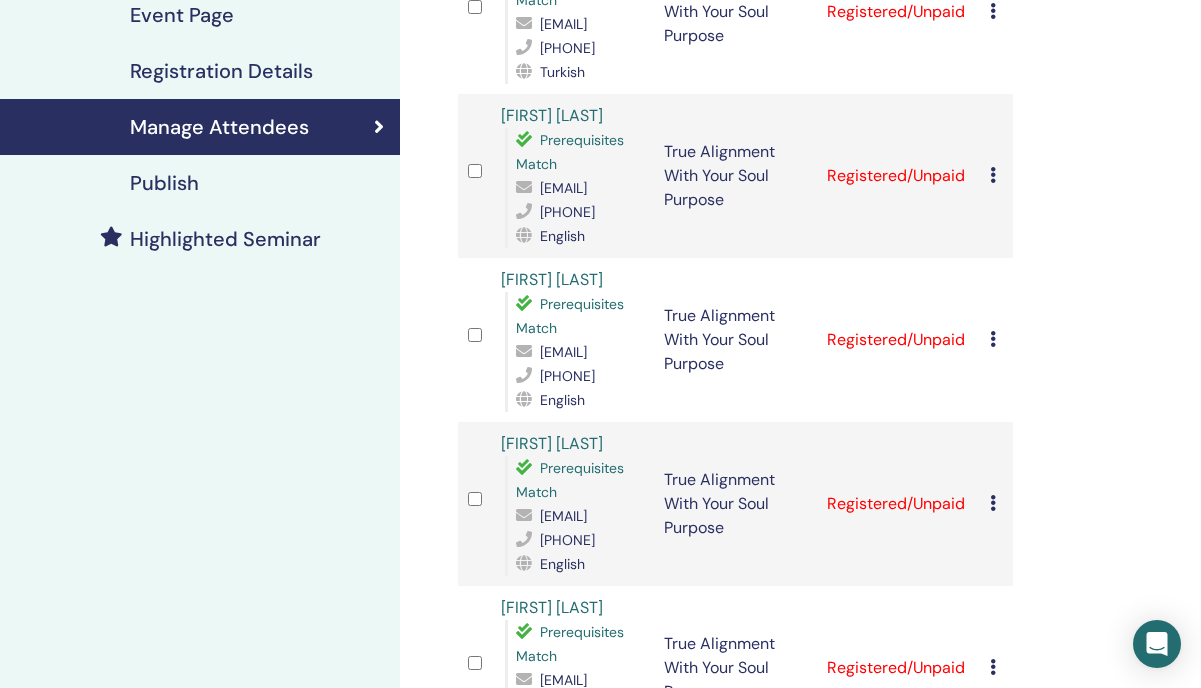 scroll, scrollTop: 383, scrollLeft: 0, axis: vertical 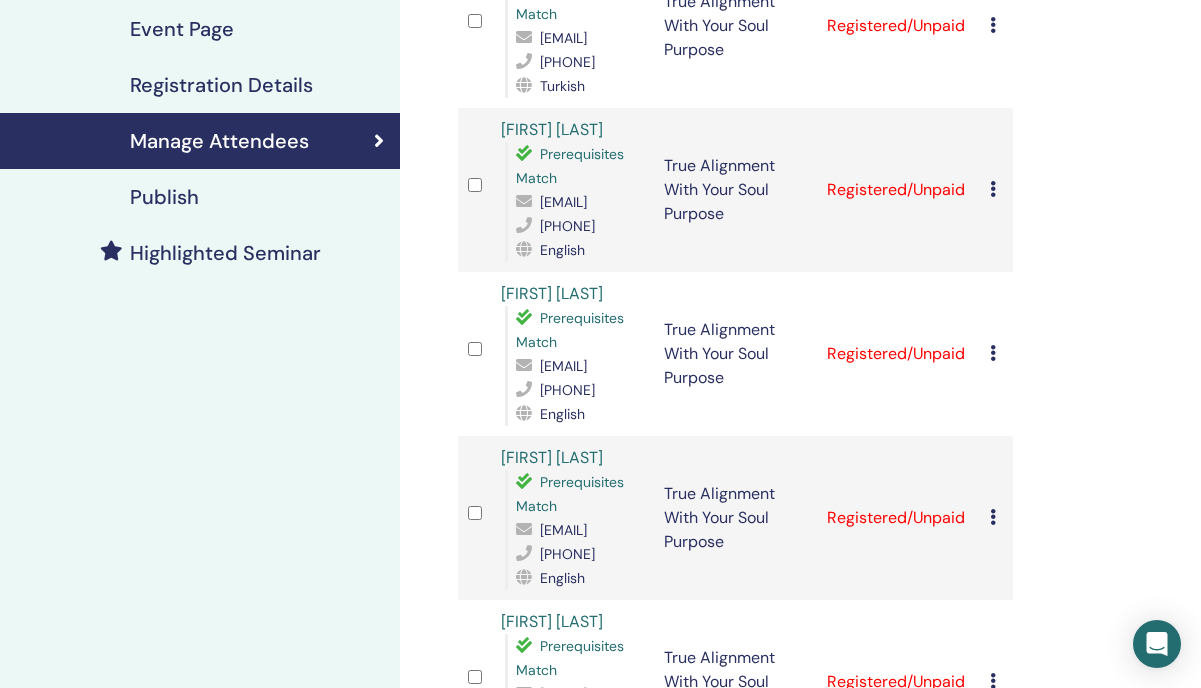 click on "[EMAIL]" at bounding box center [563, 530] 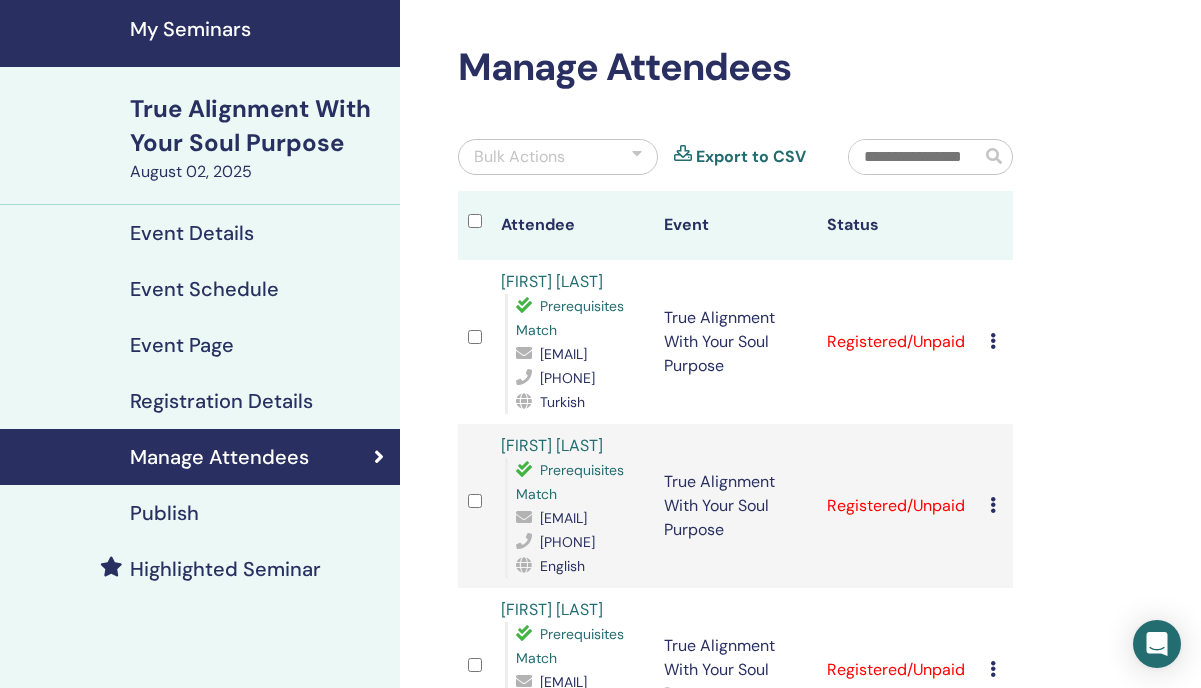 scroll, scrollTop: 70, scrollLeft: 0, axis: vertical 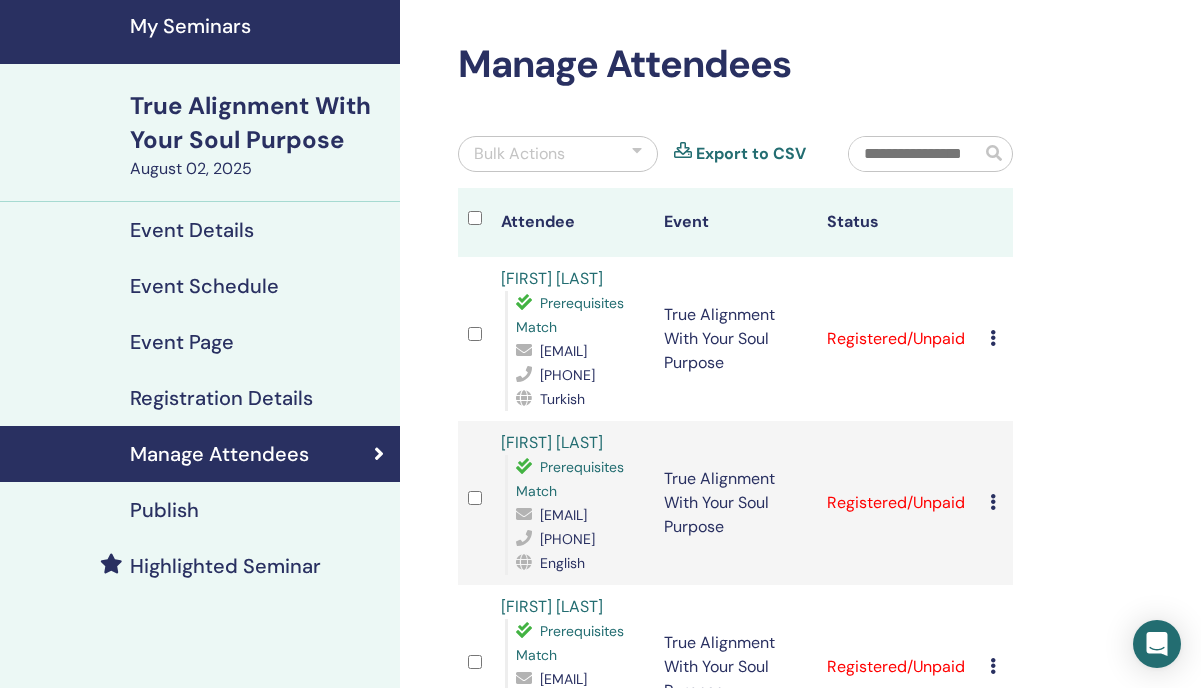 click at bounding box center (993, 338) 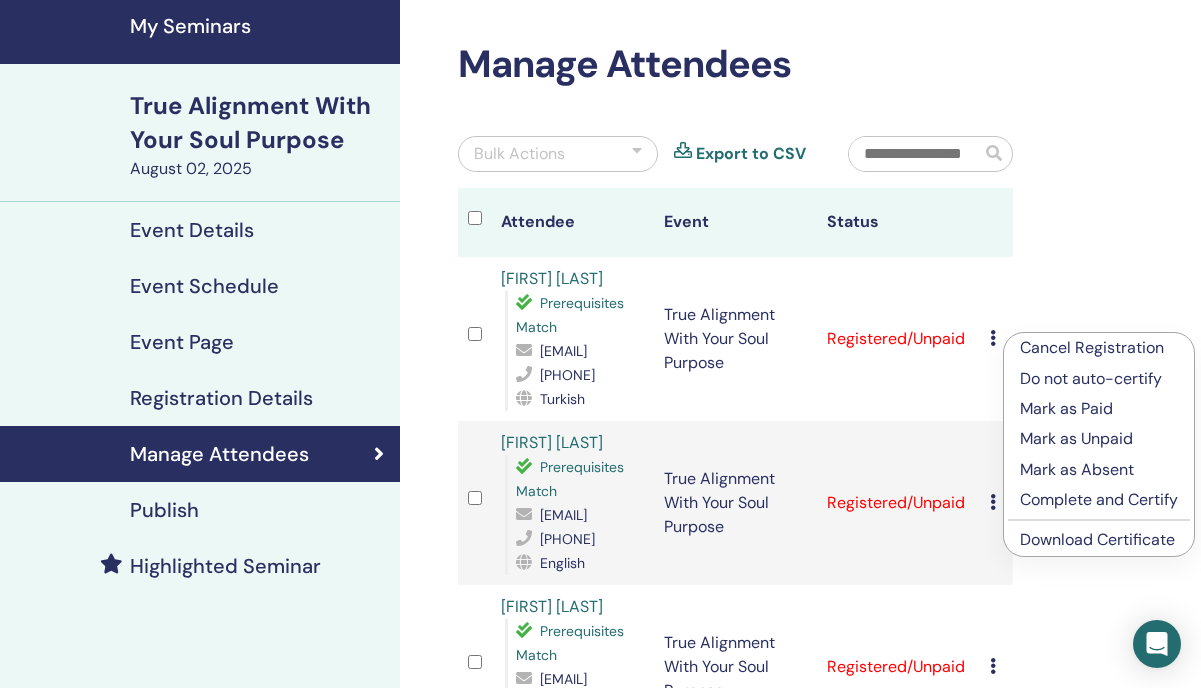 click on "Complete and Certify" at bounding box center [1099, 500] 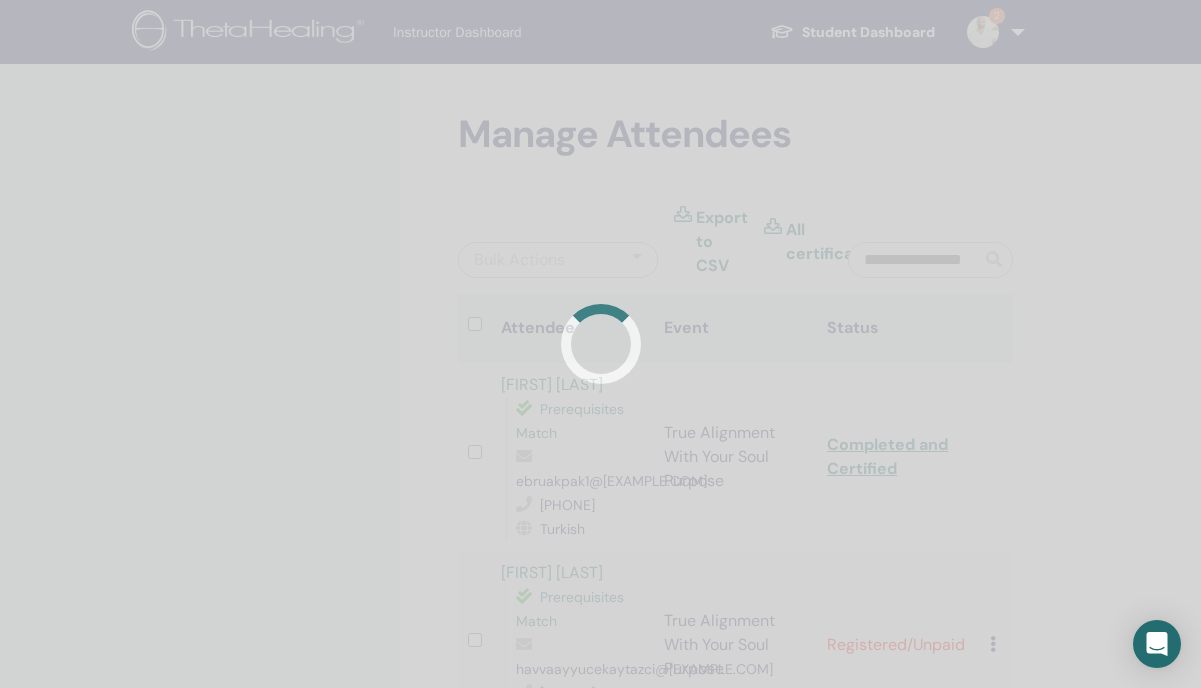 scroll, scrollTop: 70, scrollLeft: 0, axis: vertical 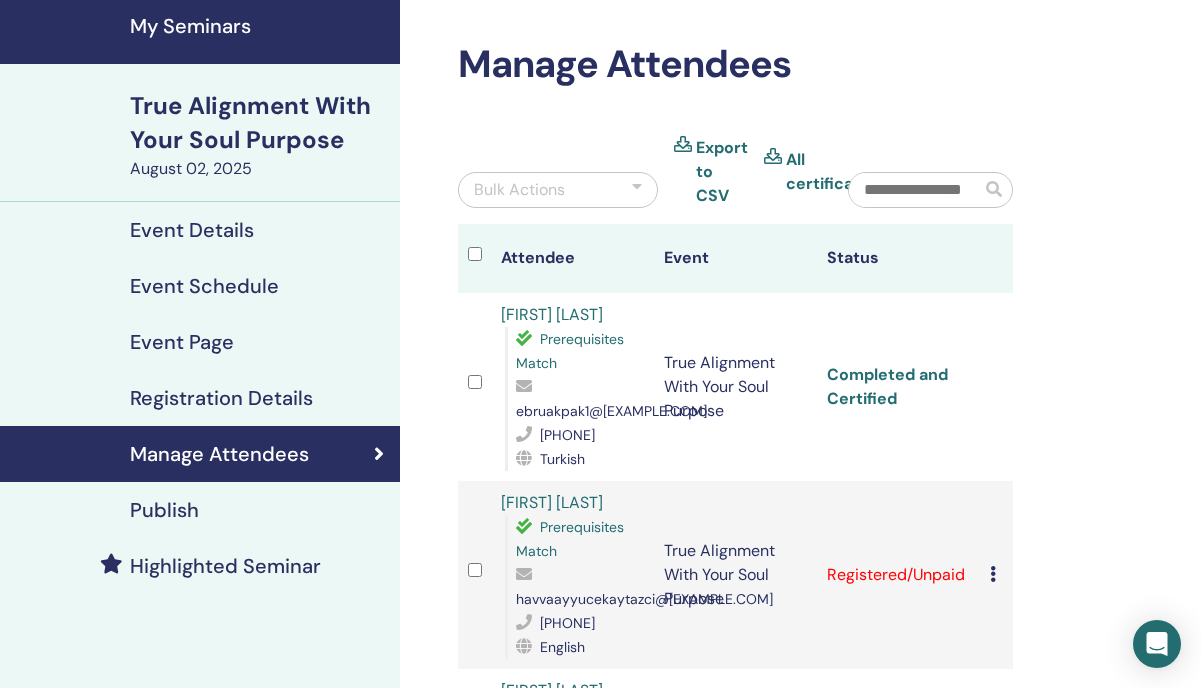 click on "Completed and Certified" at bounding box center (887, 386) 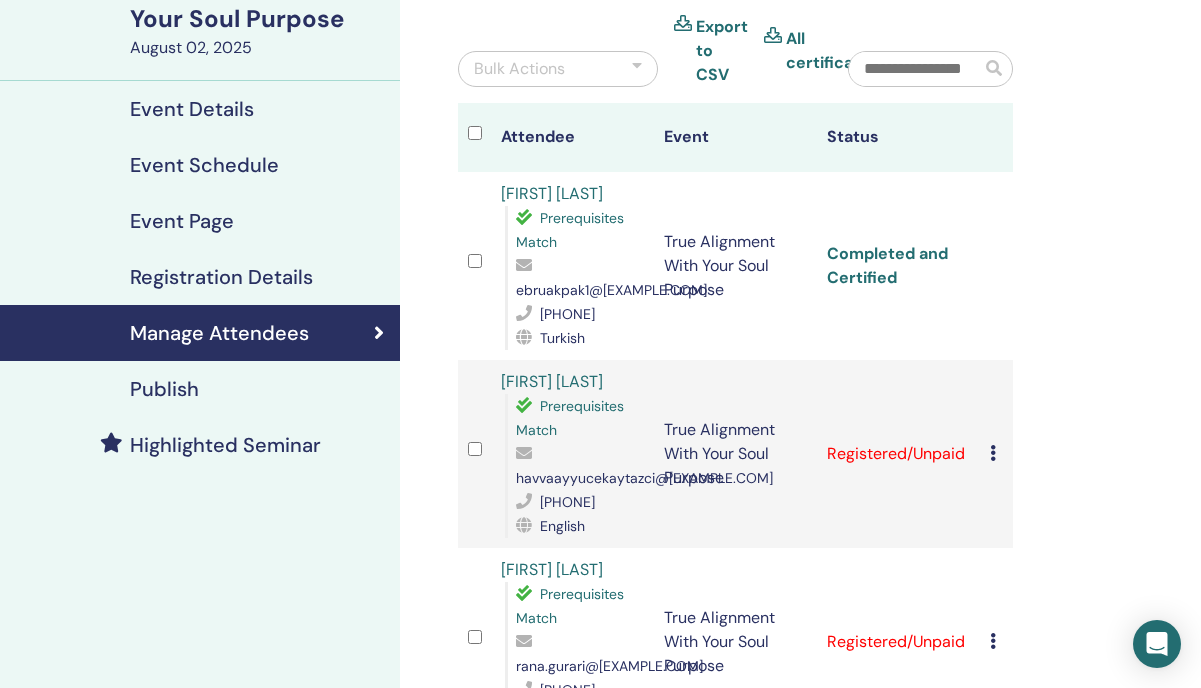scroll, scrollTop: 206, scrollLeft: 0, axis: vertical 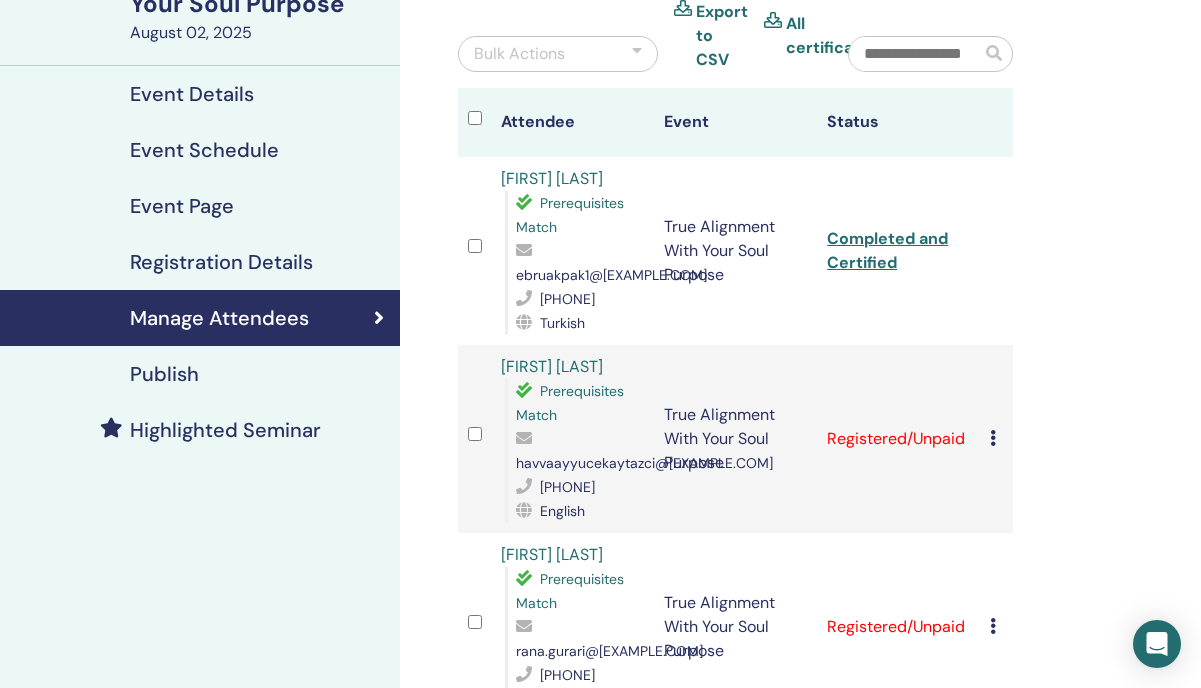 click on "Cancel Registration Do not auto-certify Mark as Paid Mark as Unpaid Mark as Absent Complete and Certify Download Certificate" at bounding box center (996, 439) 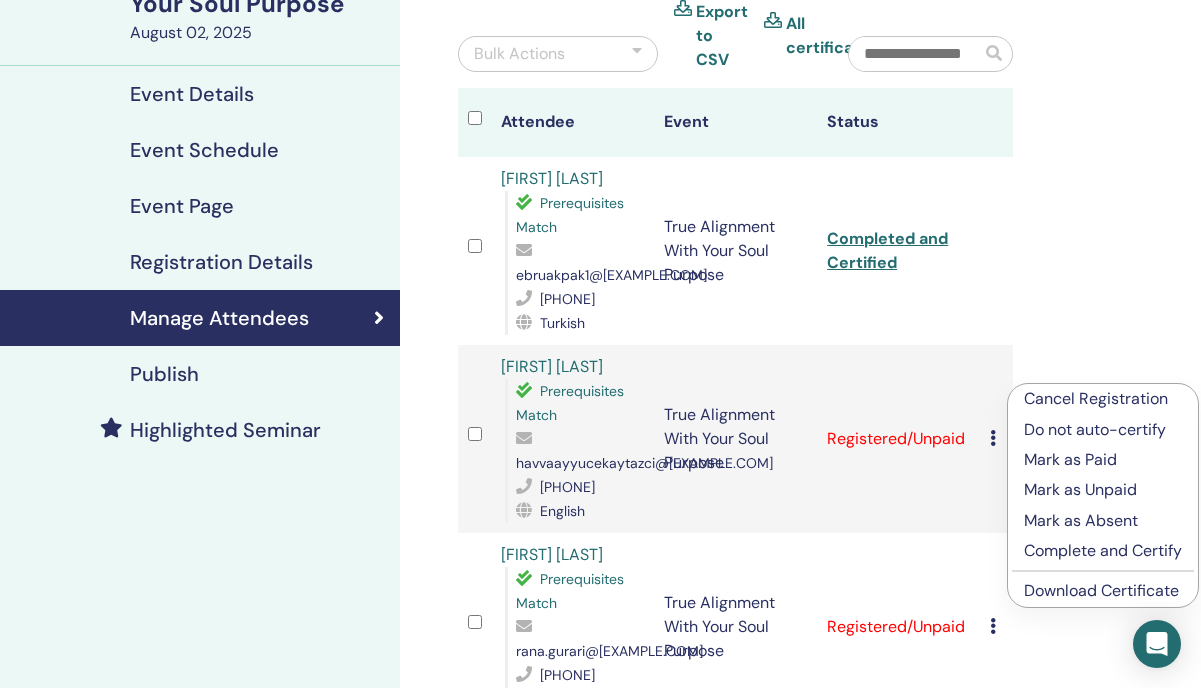 click on "Complete and Certify" at bounding box center [1103, 551] 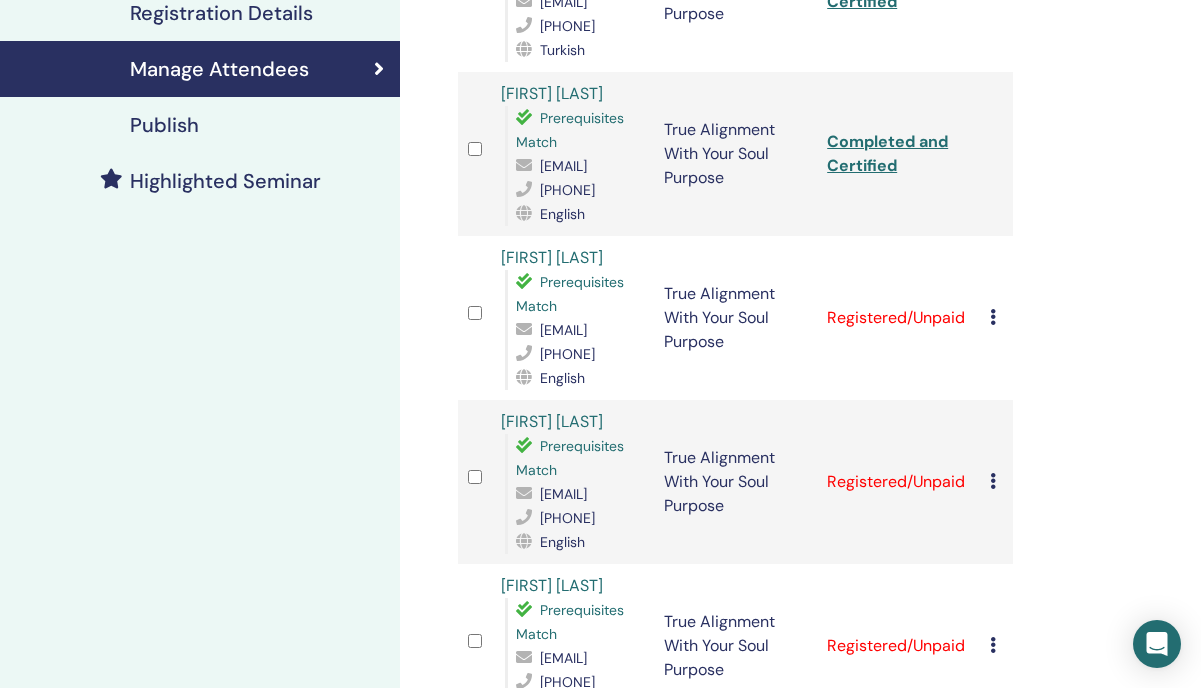 scroll, scrollTop: 453, scrollLeft: 0, axis: vertical 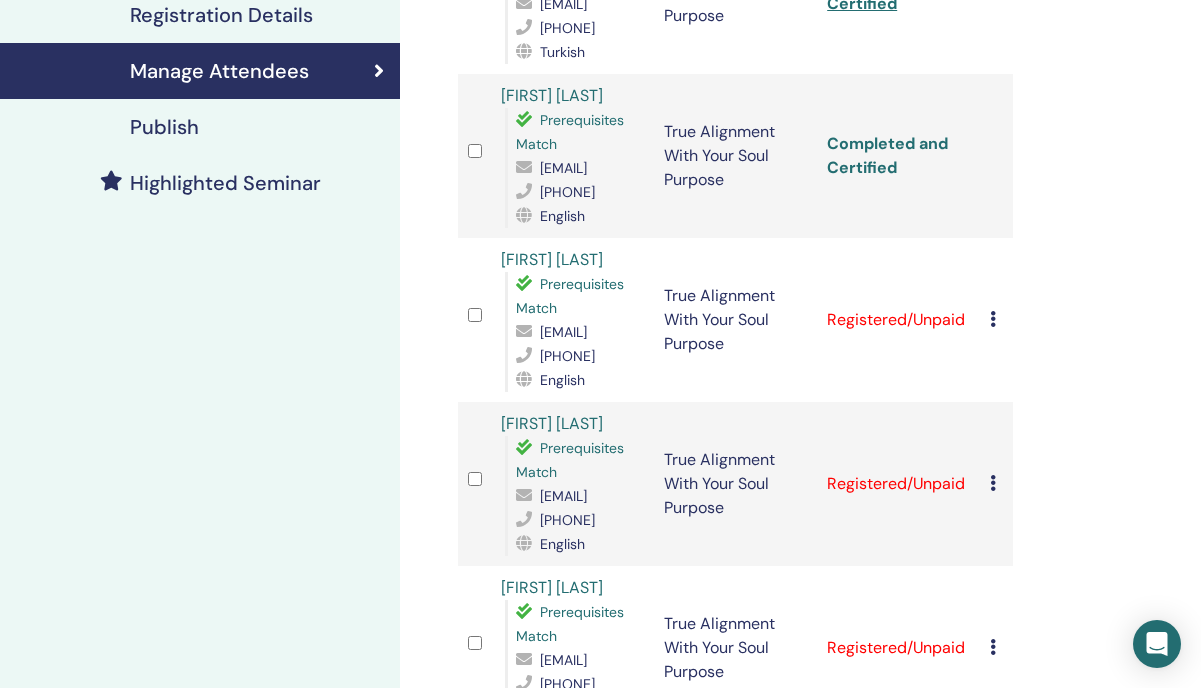 click on "Completed and Certified" at bounding box center [887, 155] 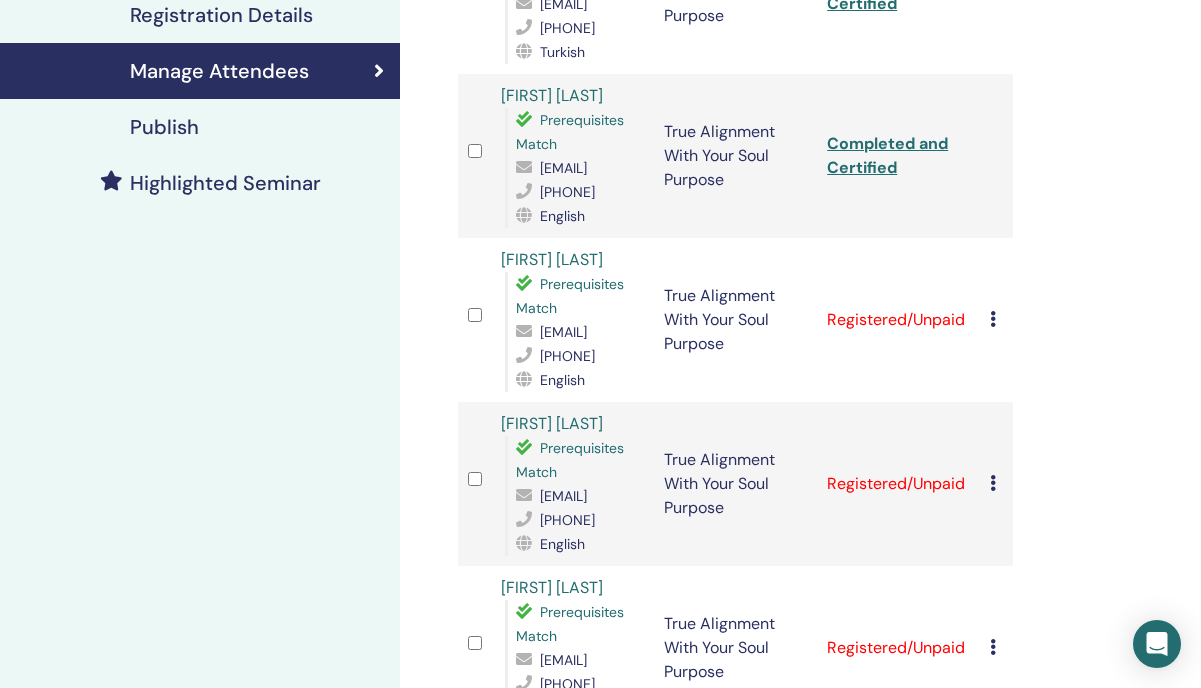 click at bounding box center (993, 319) 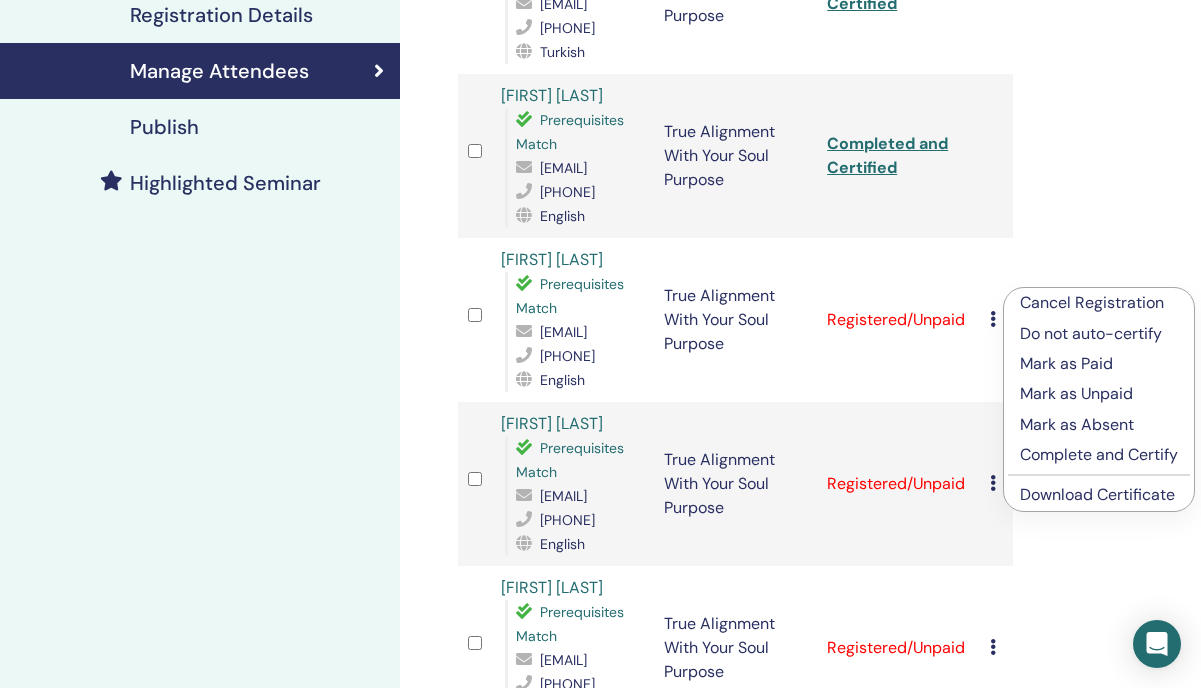 click on "Complete and Certify" at bounding box center [1099, 455] 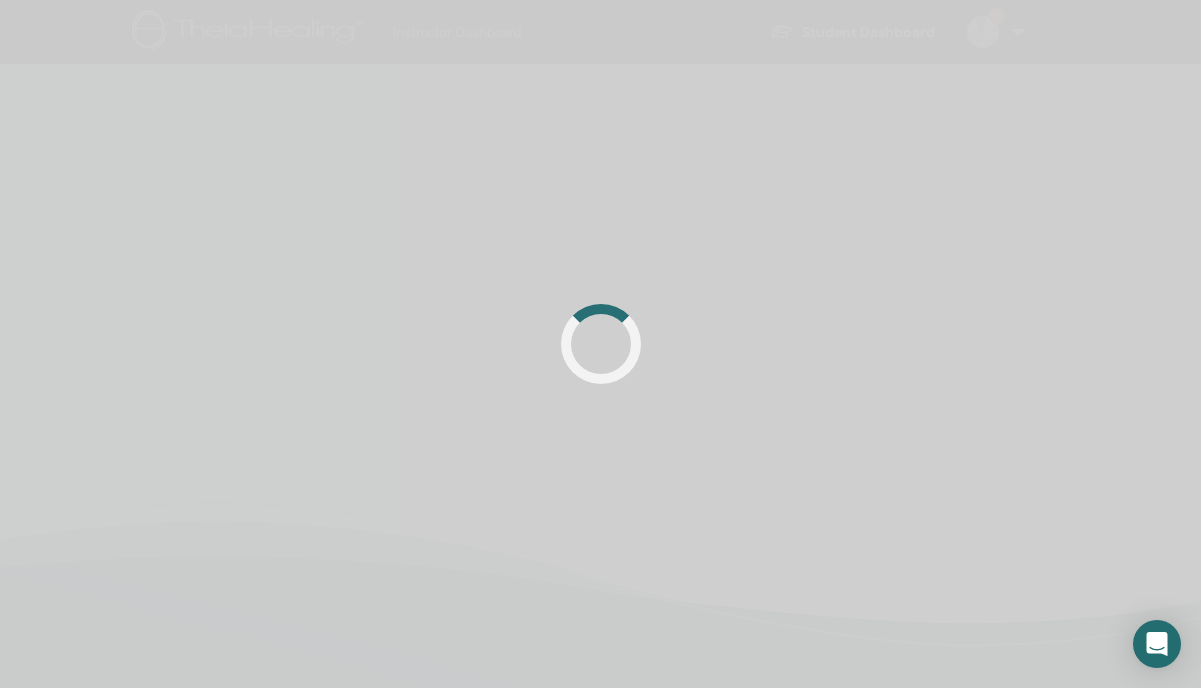 scroll, scrollTop: 453, scrollLeft: 0, axis: vertical 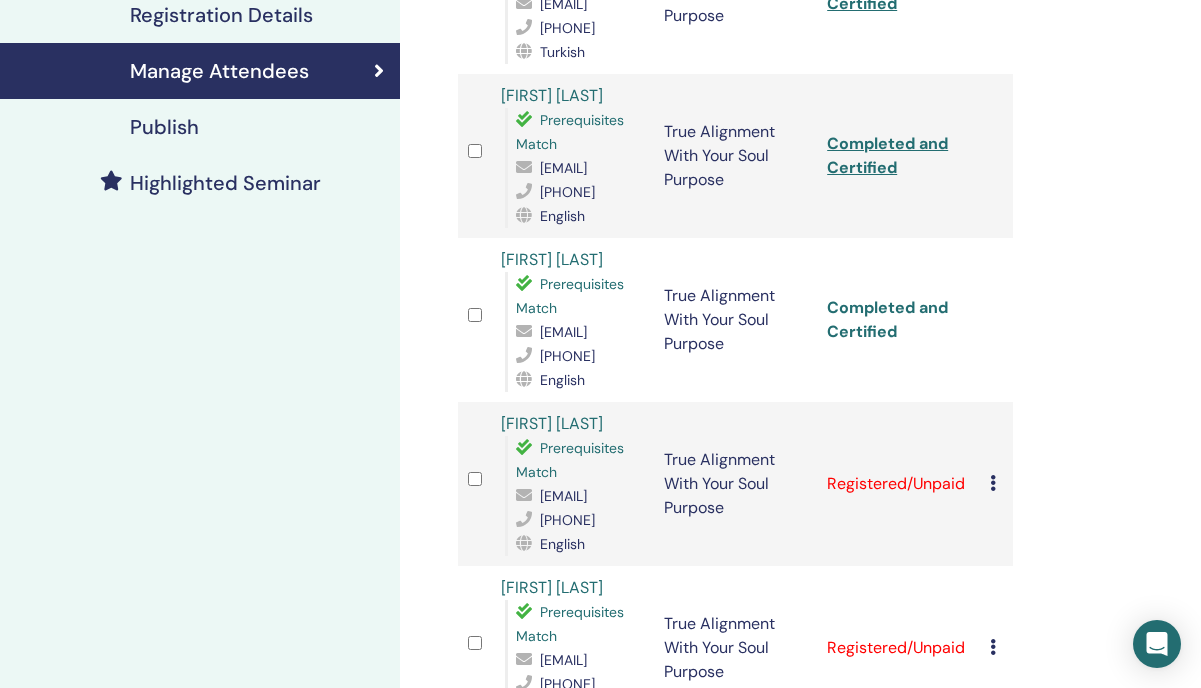 click on "Completed and Certified" at bounding box center (887, 319) 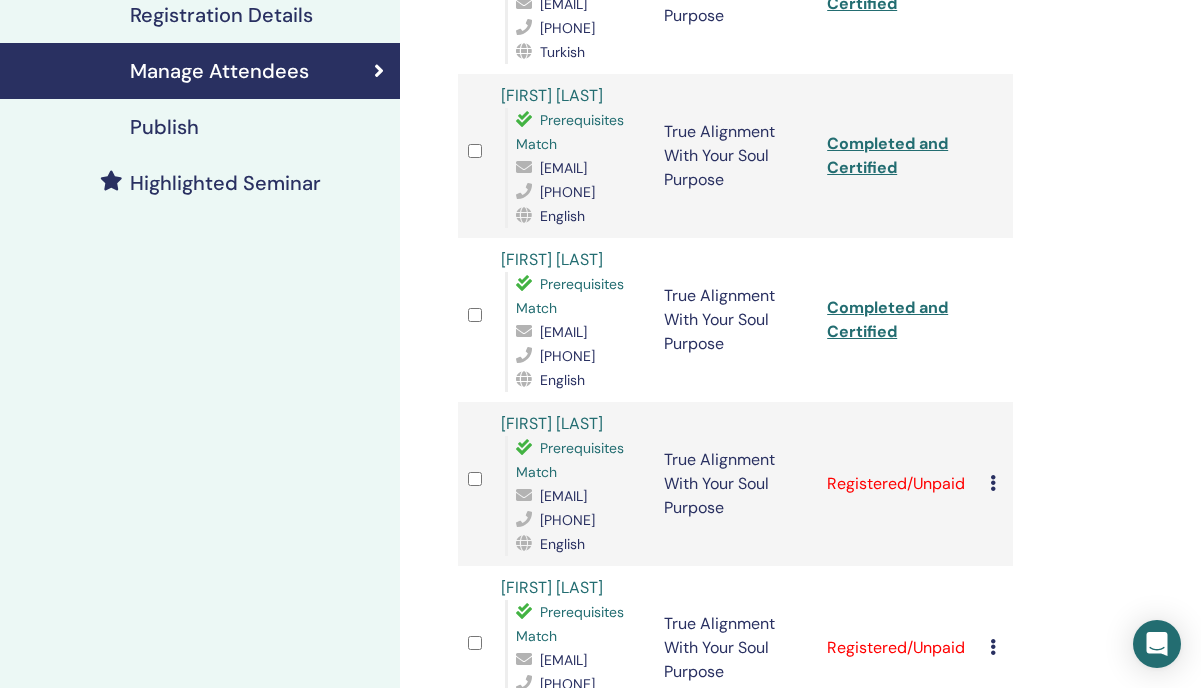 click at bounding box center [993, 483] 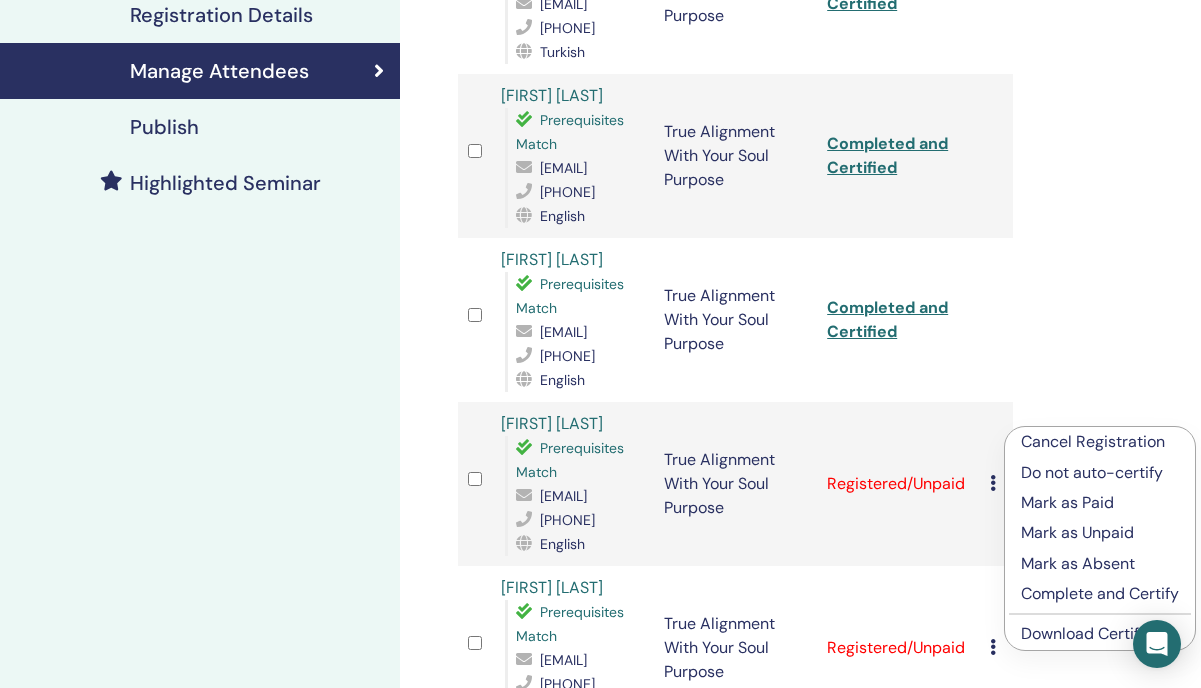 click on "Complete and Certify" at bounding box center [1100, 594] 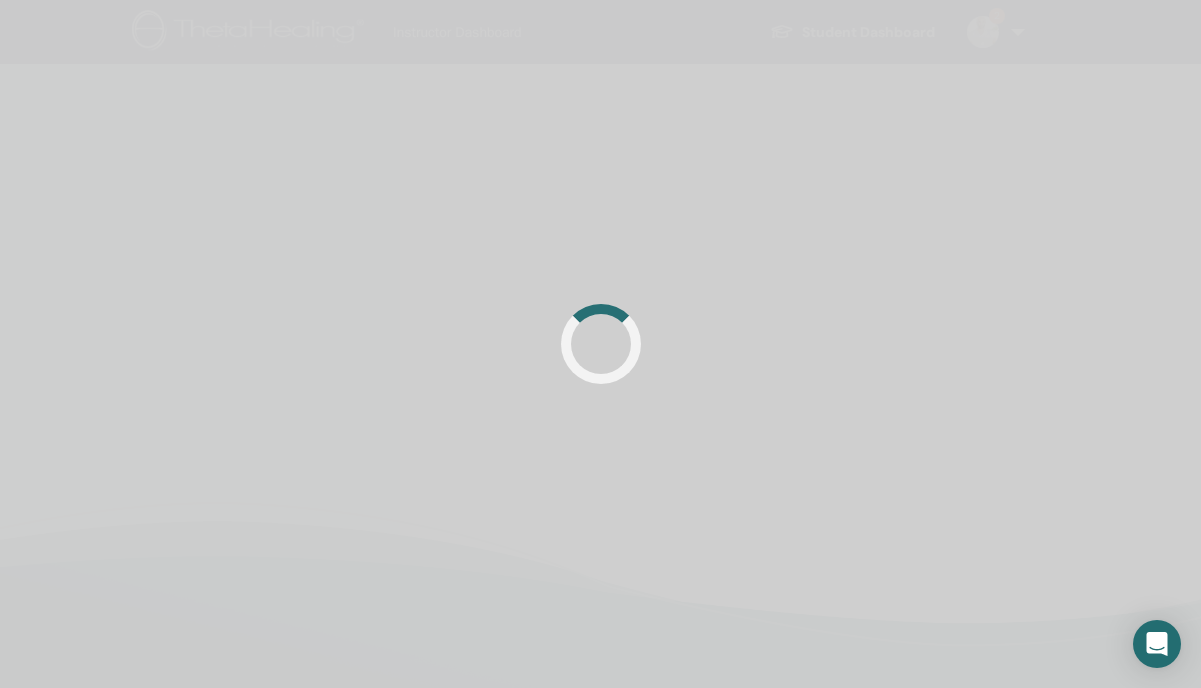 scroll, scrollTop: 453, scrollLeft: 0, axis: vertical 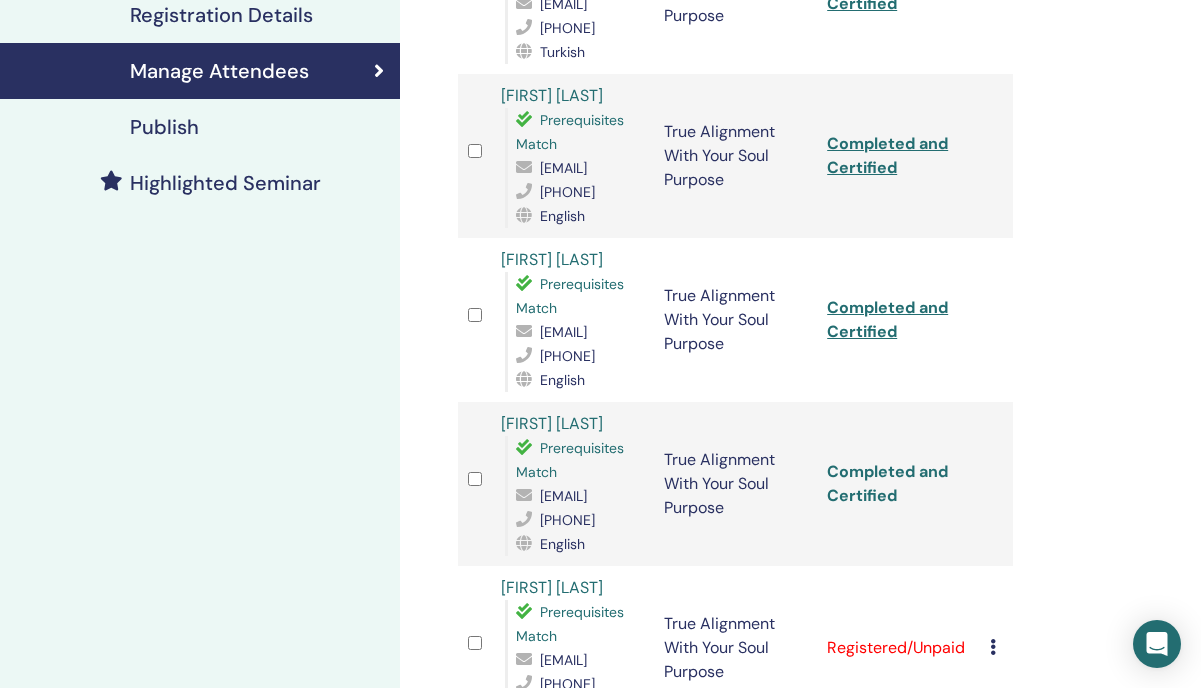 click on "Completed and Certified" at bounding box center (887, 483) 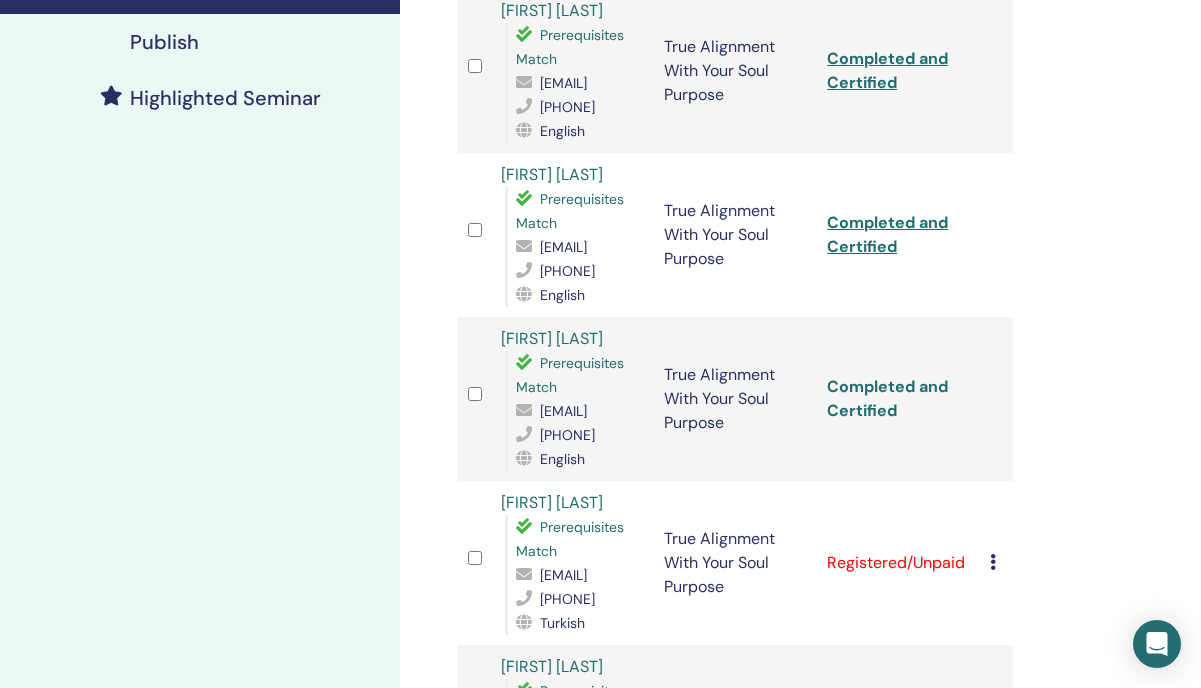 scroll, scrollTop: 540, scrollLeft: 0, axis: vertical 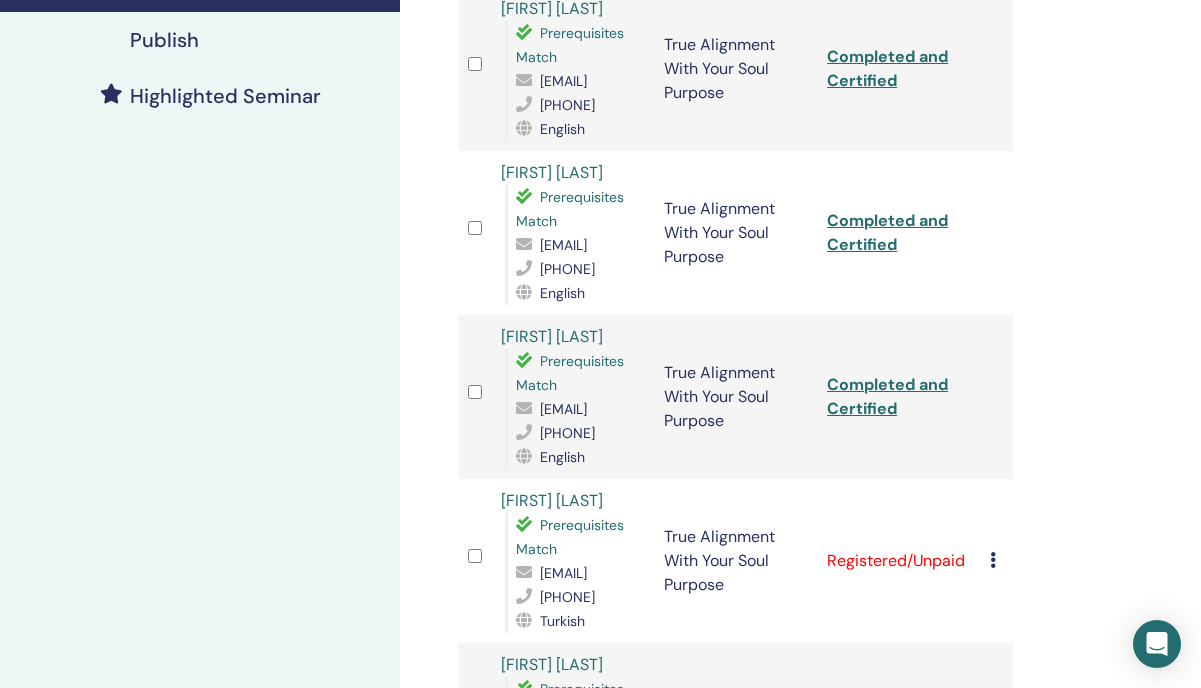 click at bounding box center [993, 560] 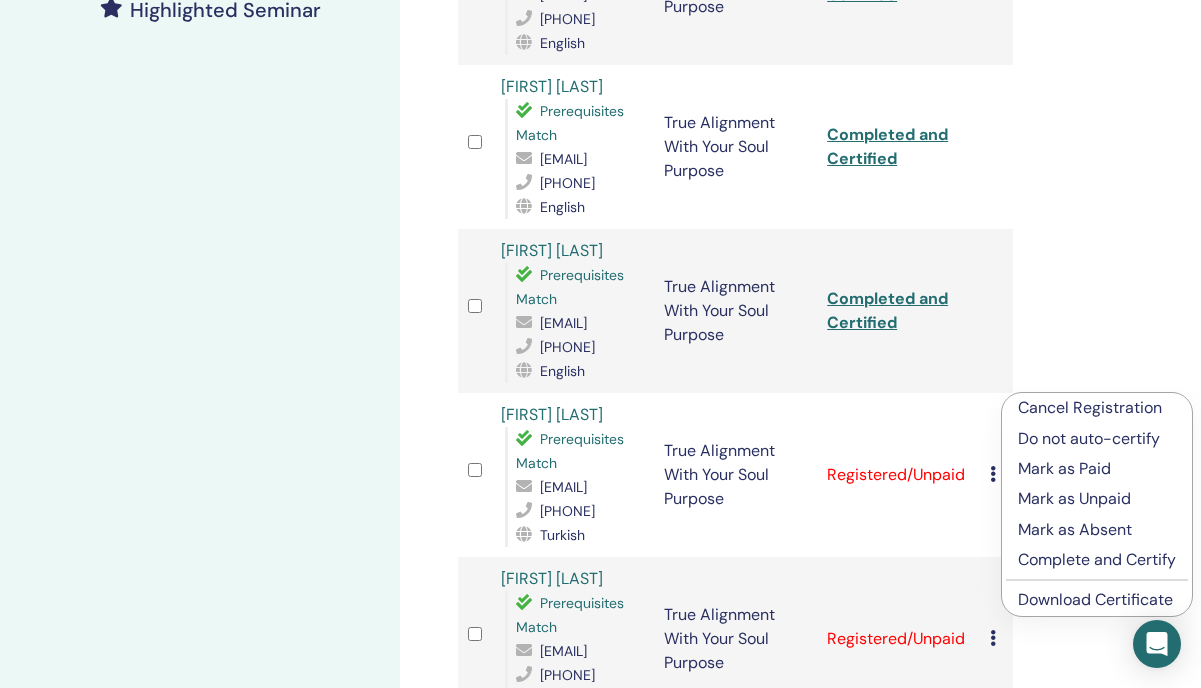 scroll, scrollTop: 629, scrollLeft: 0, axis: vertical 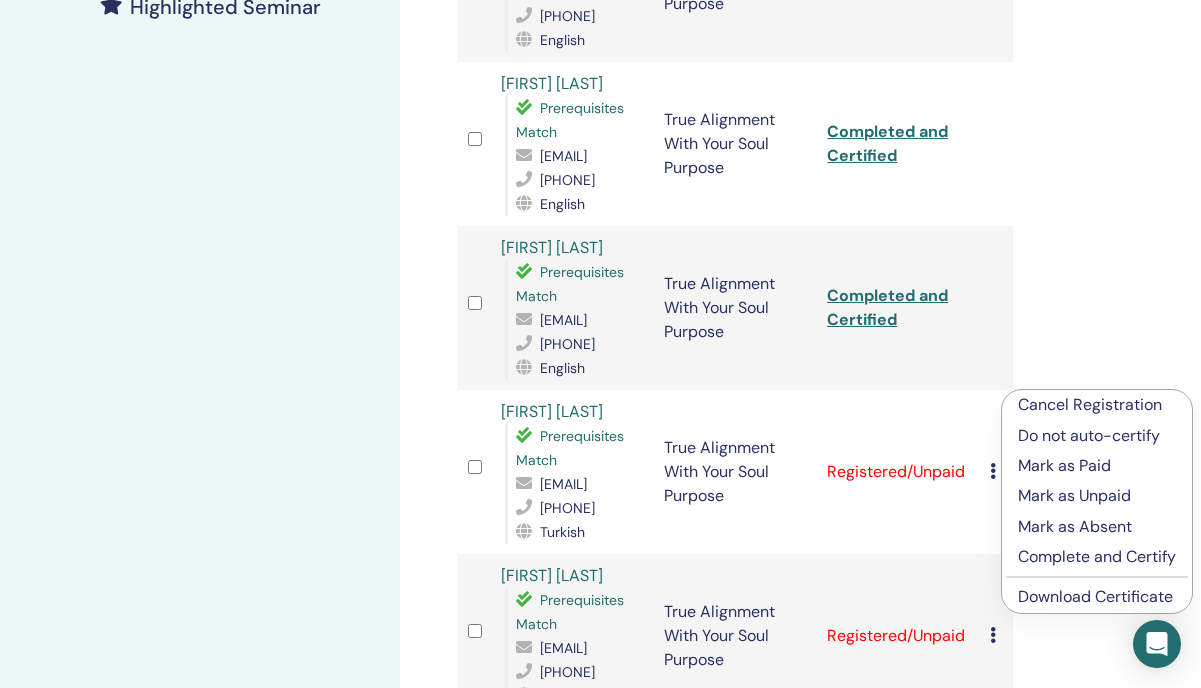 click on "Complete and Certify" at bounding box center [1097, 557] 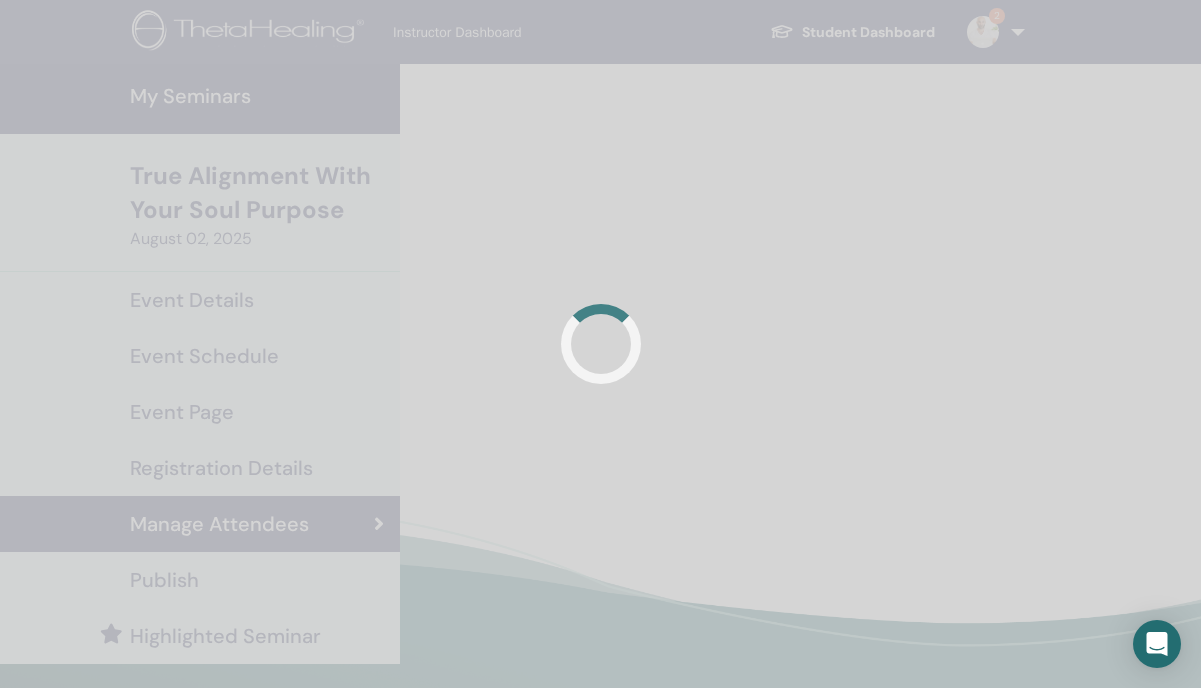 scroll, scrollTop: 477, scrollLeft: 0, axis: vertical 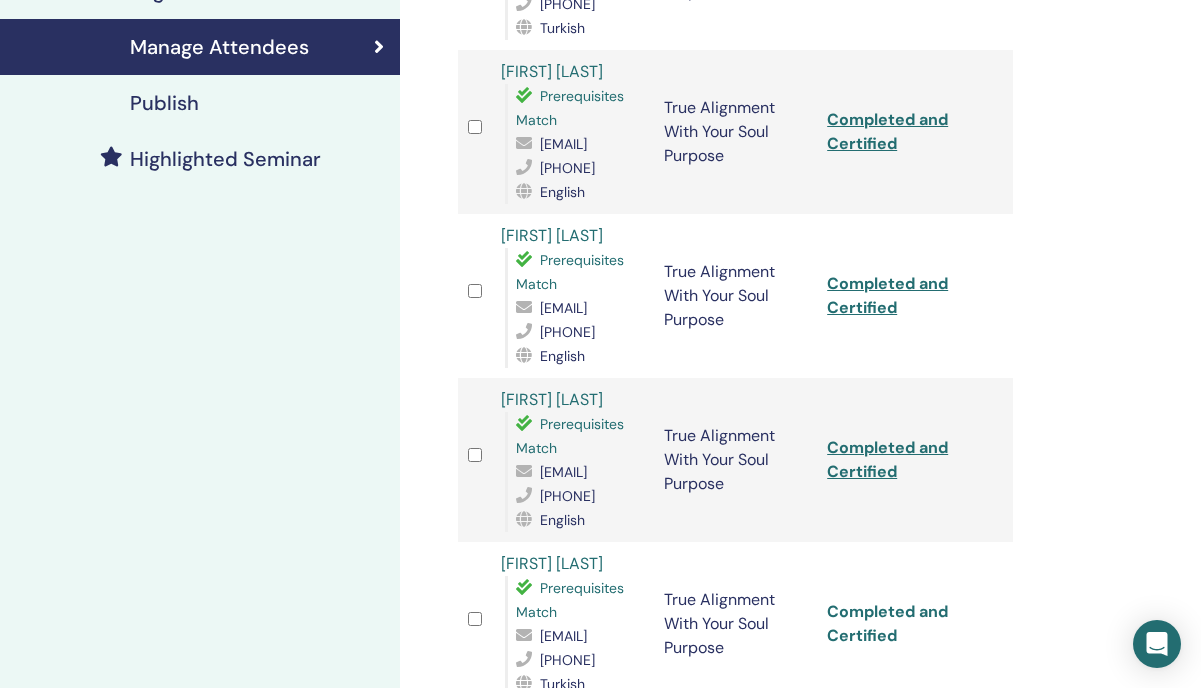 click on "Completed and Certified" at bounding box center [887, 623] 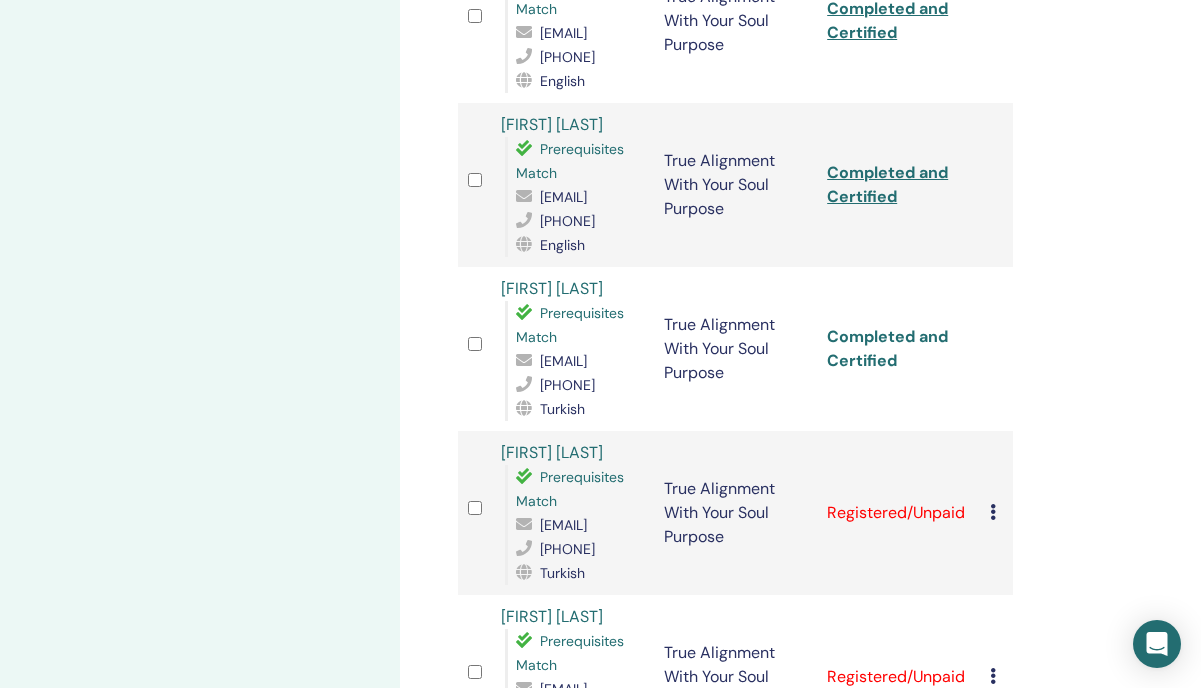 scroll, scrollTop: 768, scrollLeft: 0, axis: vertical 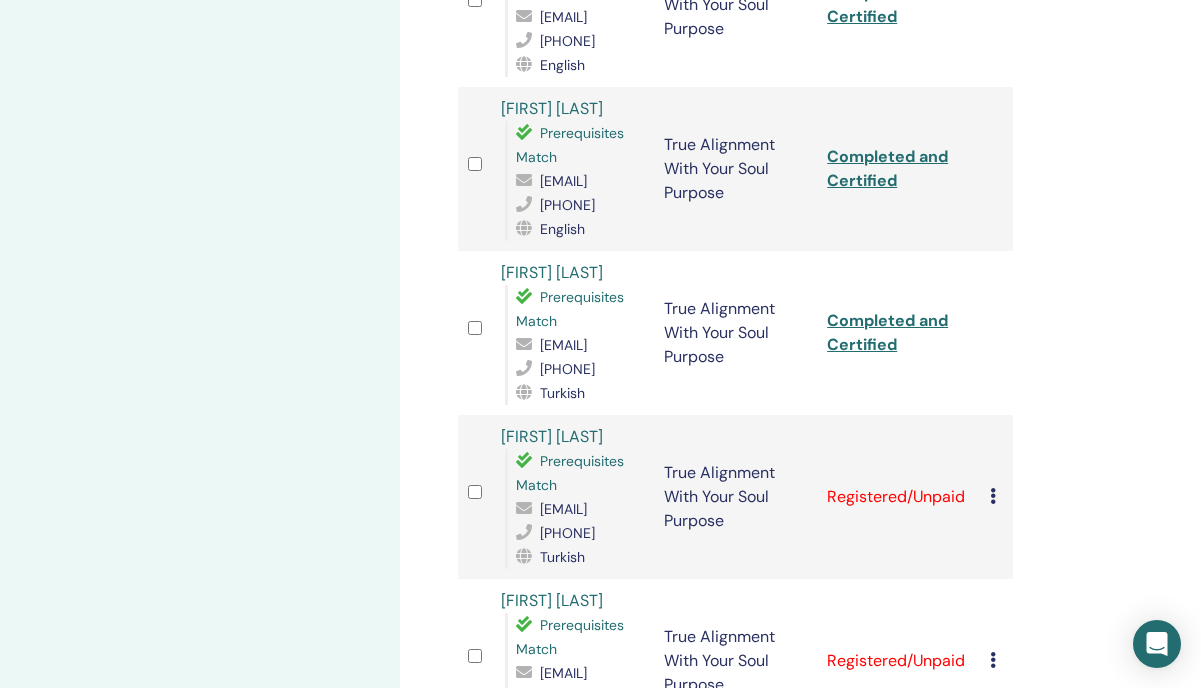 click at bounding box center [993, 496] 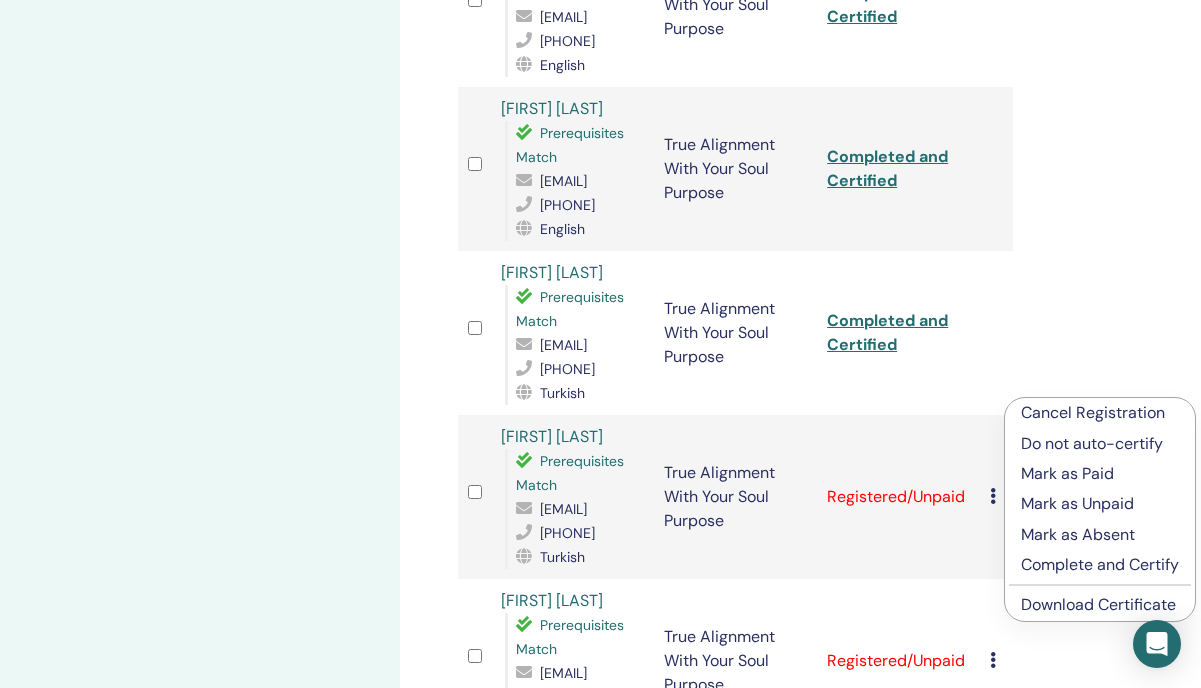 click on "Complete and Certify" at bounding box center (1100, 565) 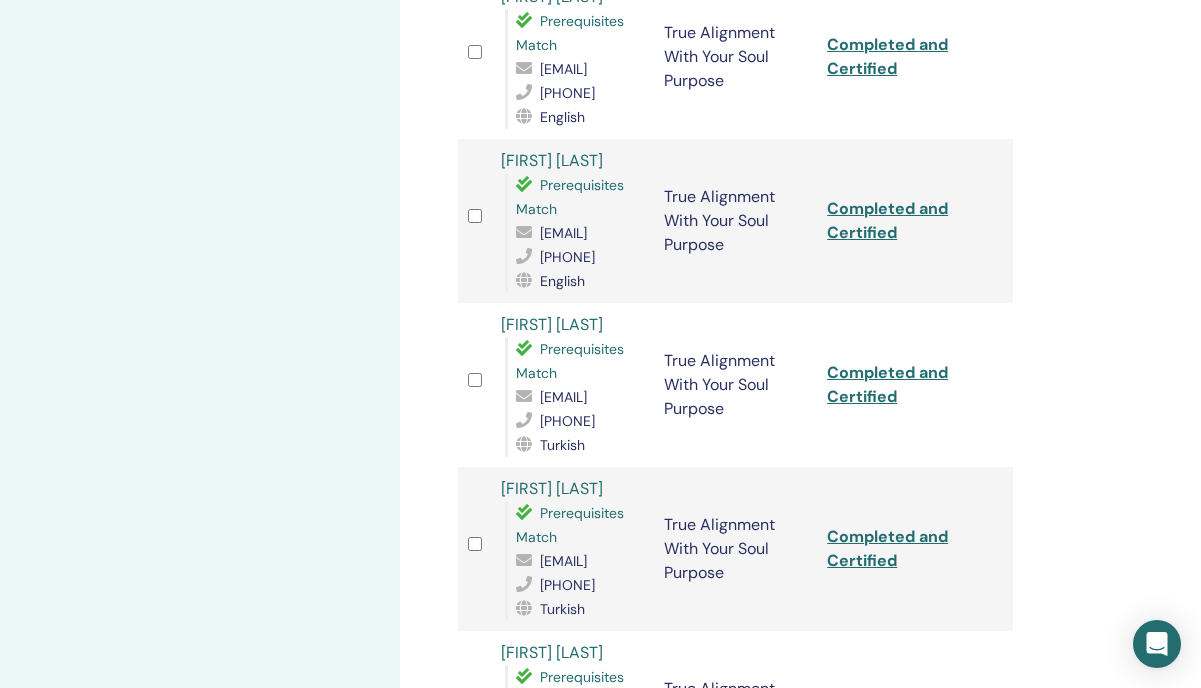 scroll, scrollTop: 731, scrollLeft: 0, axis: vertical 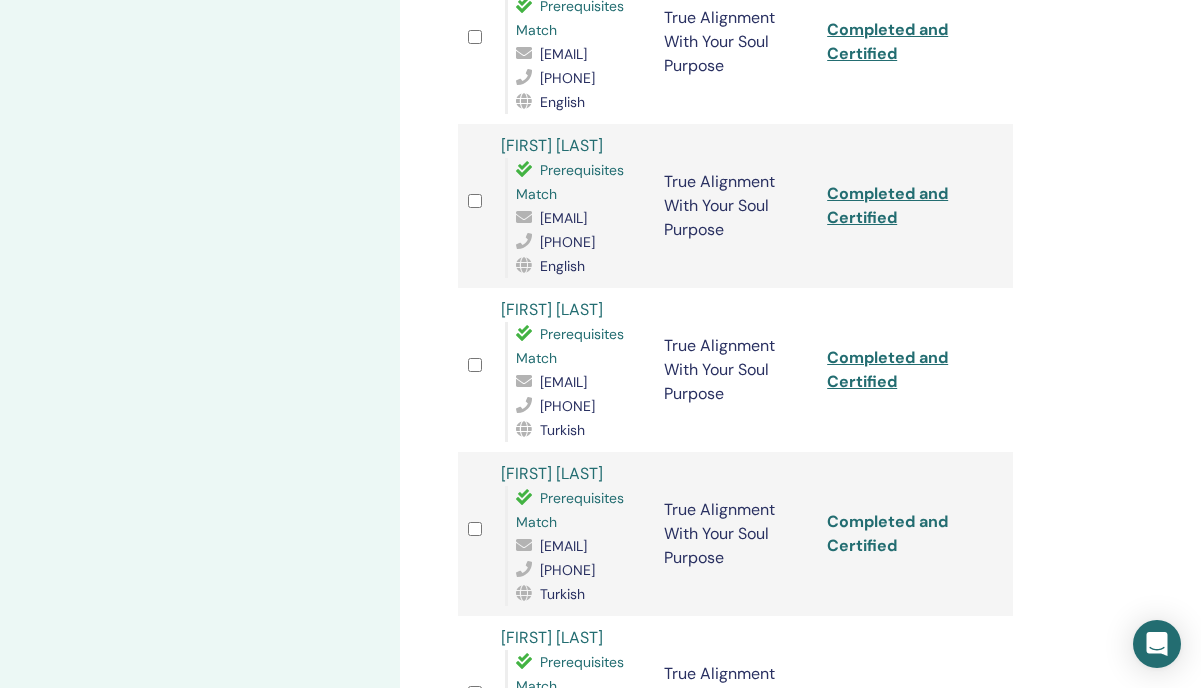 click on "Completed and Certified" at bounding box center (887, 533) 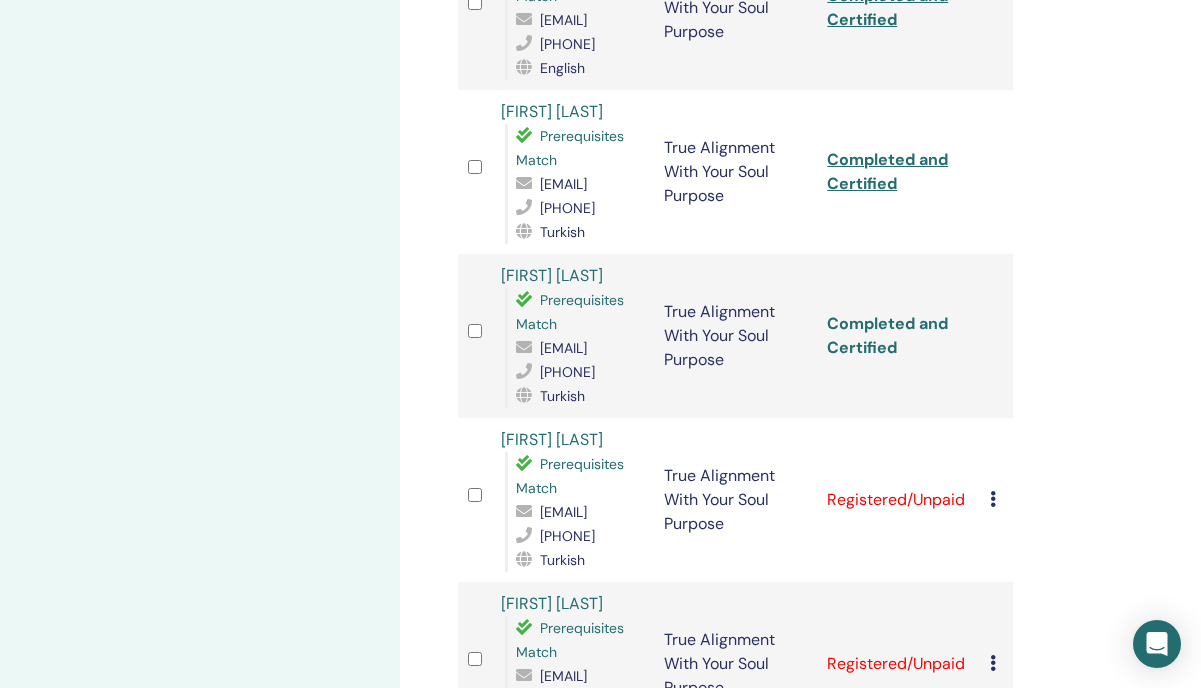 scroll, scrollTop: 932, scrollLeft: 0, axis: vertical 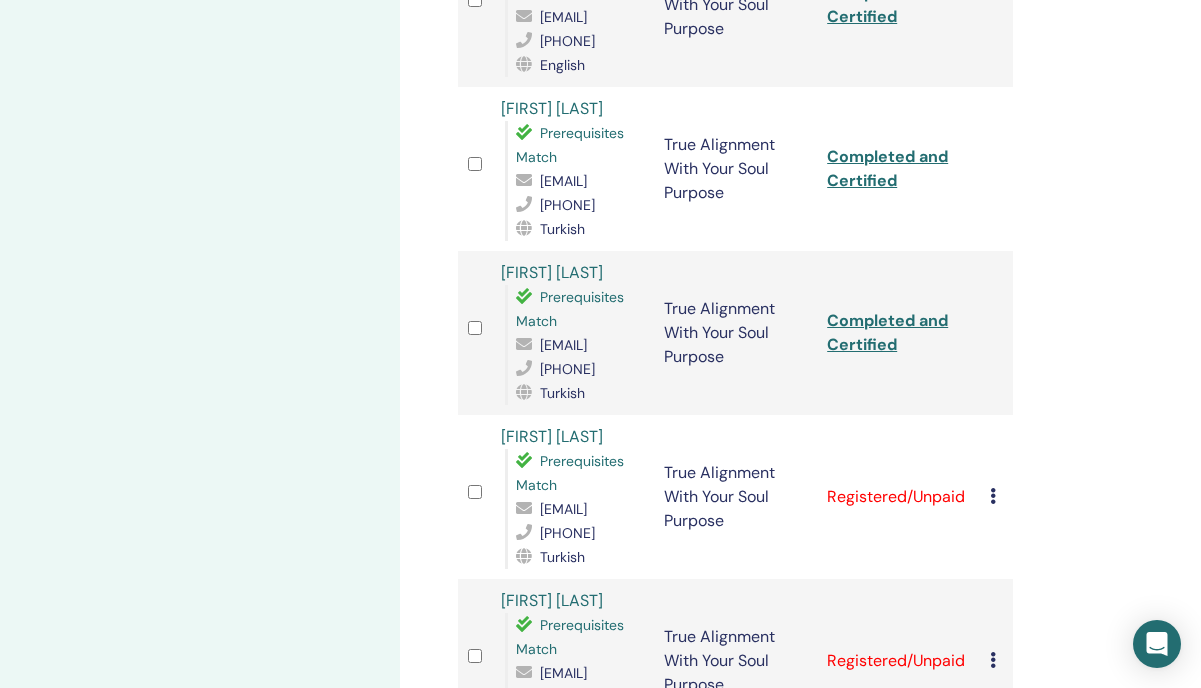 click at bounding box center [993, 496] 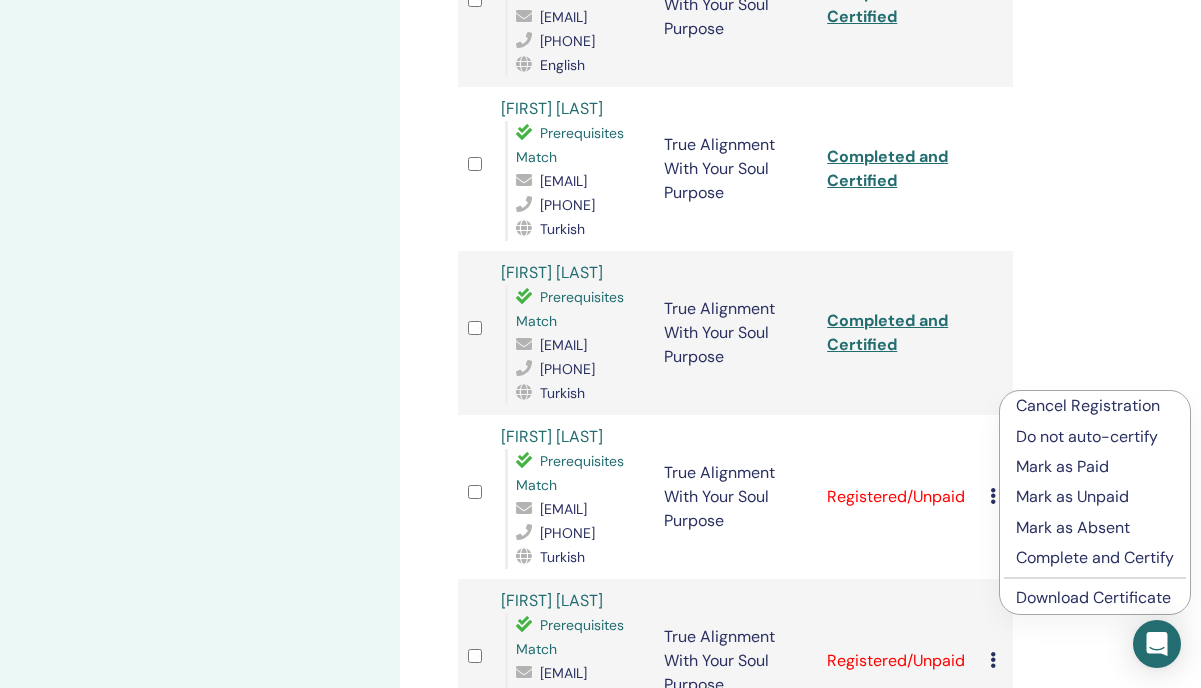 click on "Complete and Certify" at bounding box center [1095, 558] 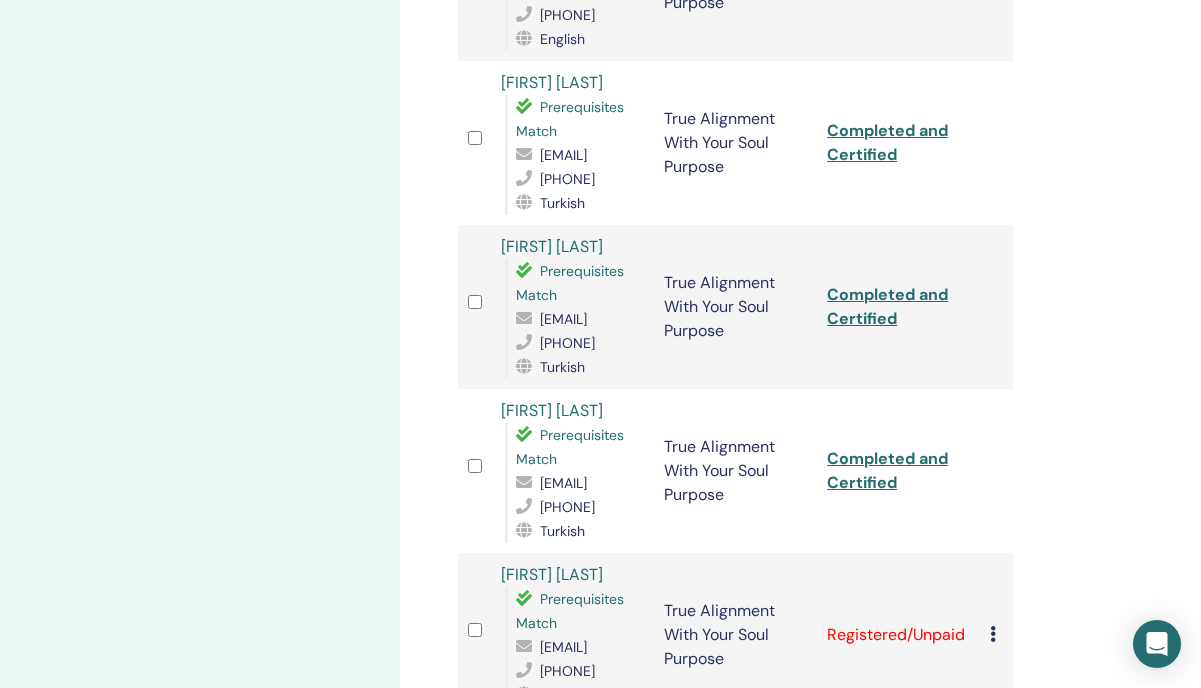scroll, scrollTop: 989, scrollLeft: 0, axis: vertical 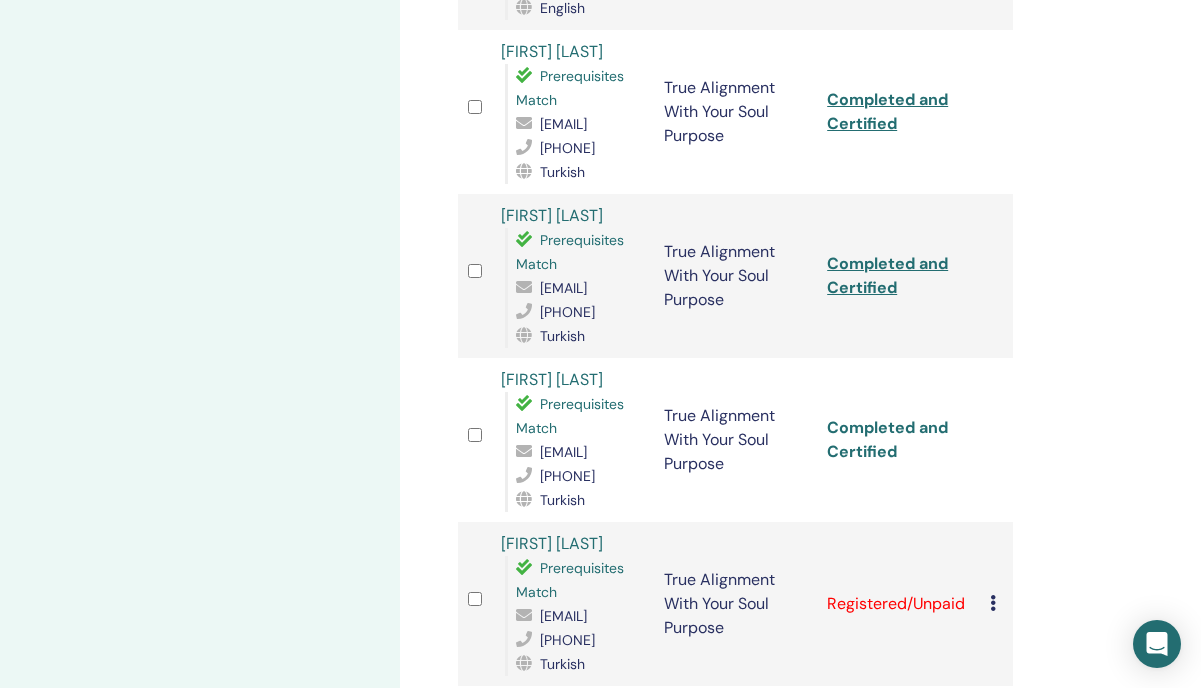 click on "Completed and Certified" at bounding box center [887, 439] 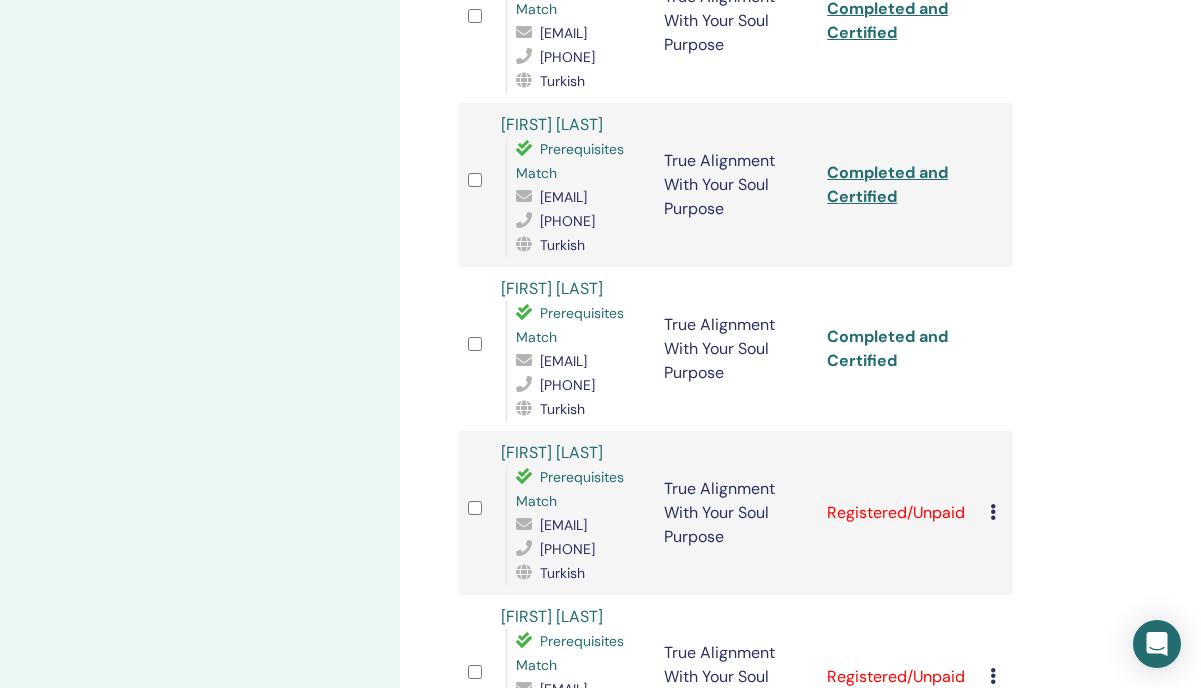 scroll, scrollTop: 1082, scrollLeft: 0, axis: vertical 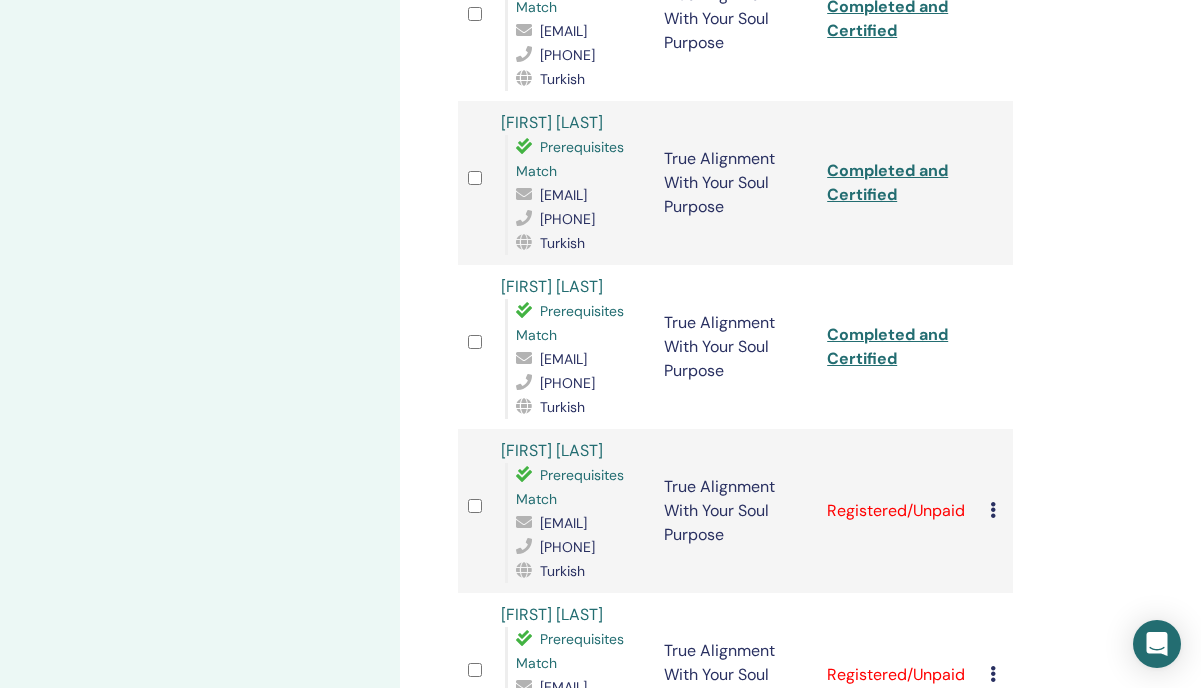 click on "Cancel Registration Do not auto-certify Mark as Paid Mark as Unpaid Mark as Absent Complete and Certify Download Certificate" at bounding box center (996, 511) 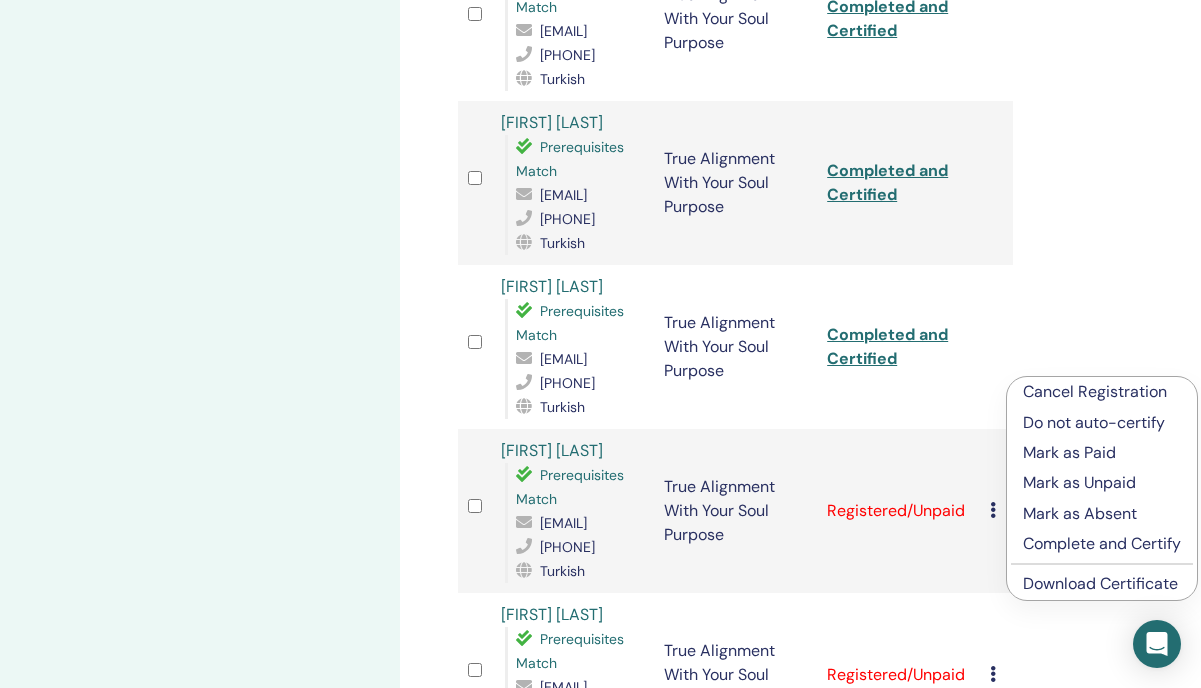 click on "Complete and Certify" at bounding box center (1102, 544) 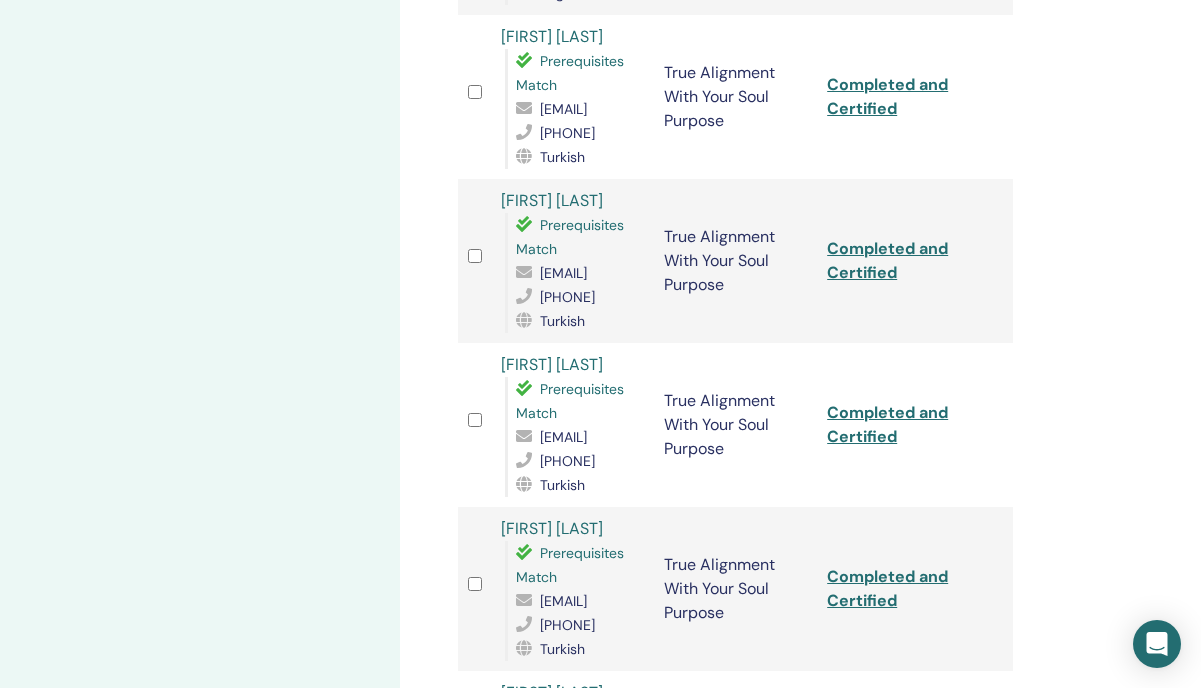 scroll, scrollTop: 1015, scrollLeft: 0, axis: vertical 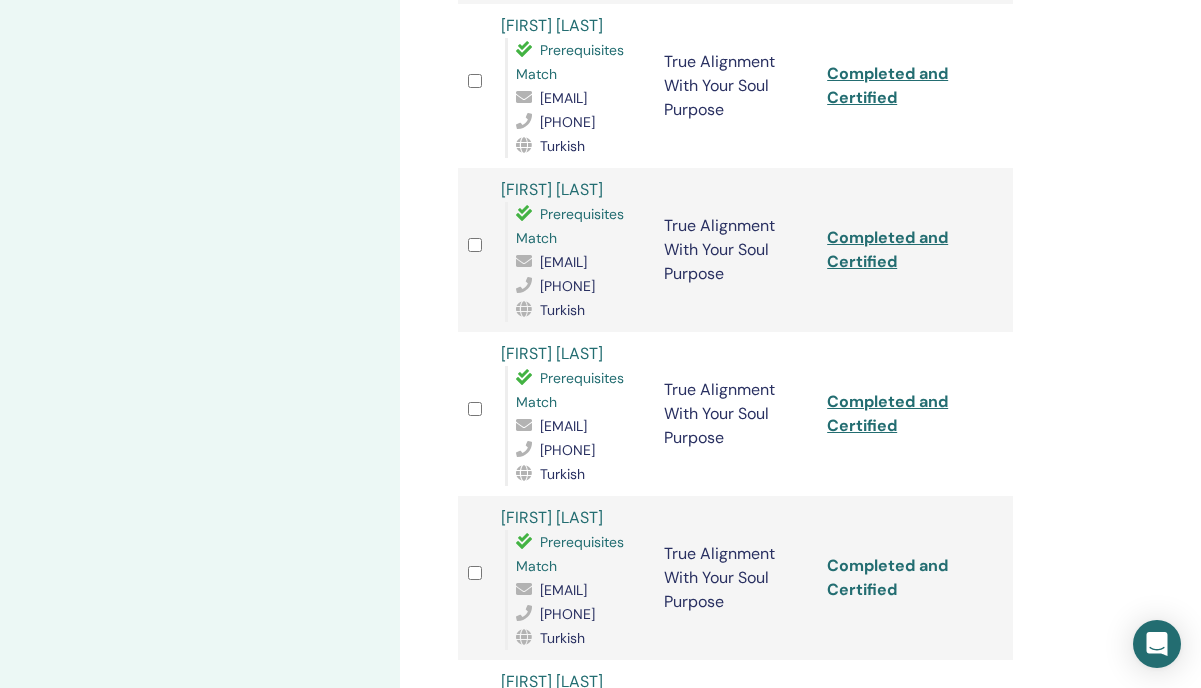 click on "Completed and Certified" at bounding box center (887, 577) 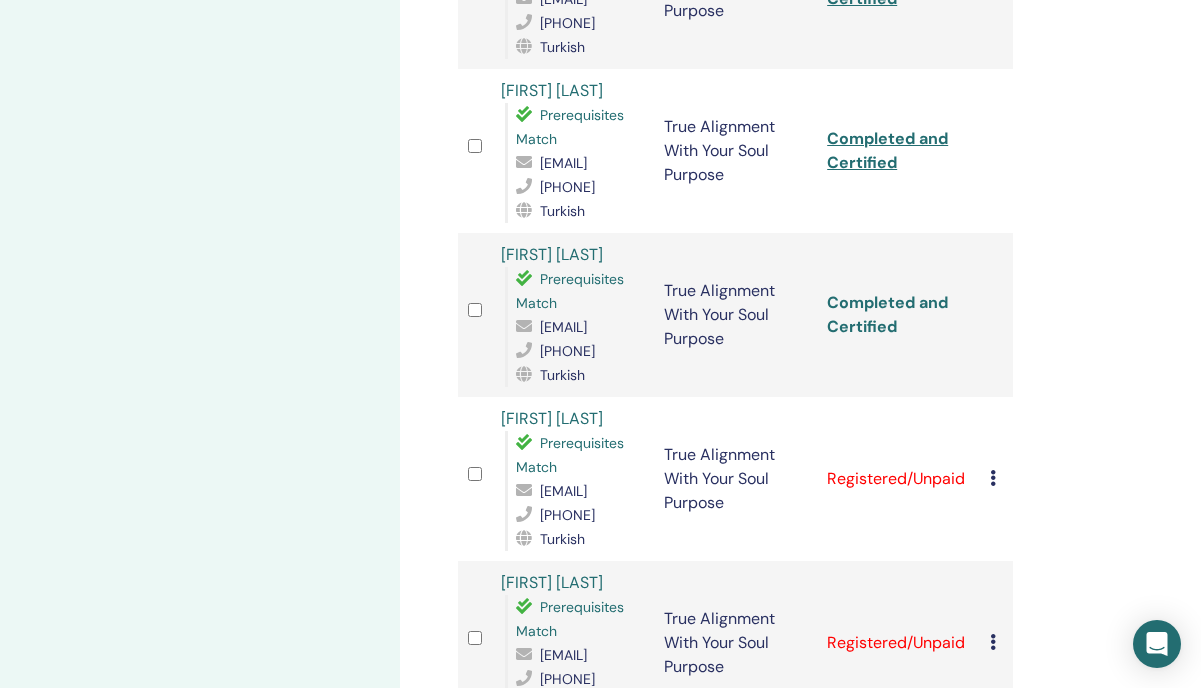 scroll, scrollTop: 1280, scrollLeft: 0, axis: vertical 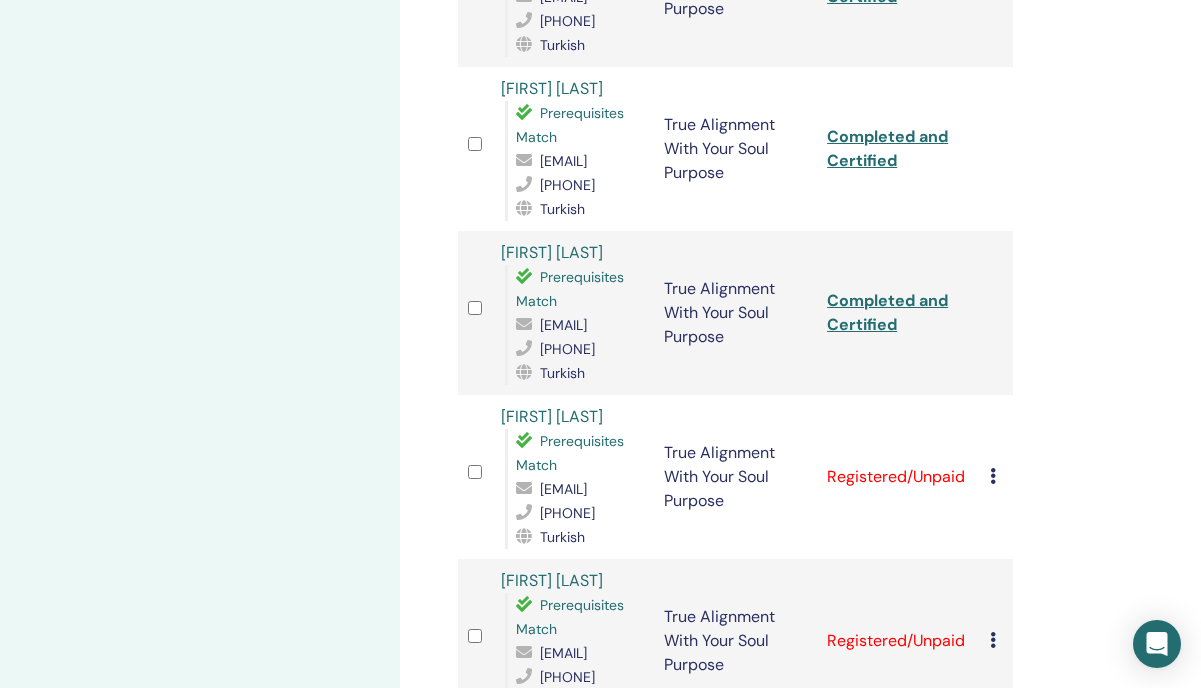 click at bounding box center (993, 476) 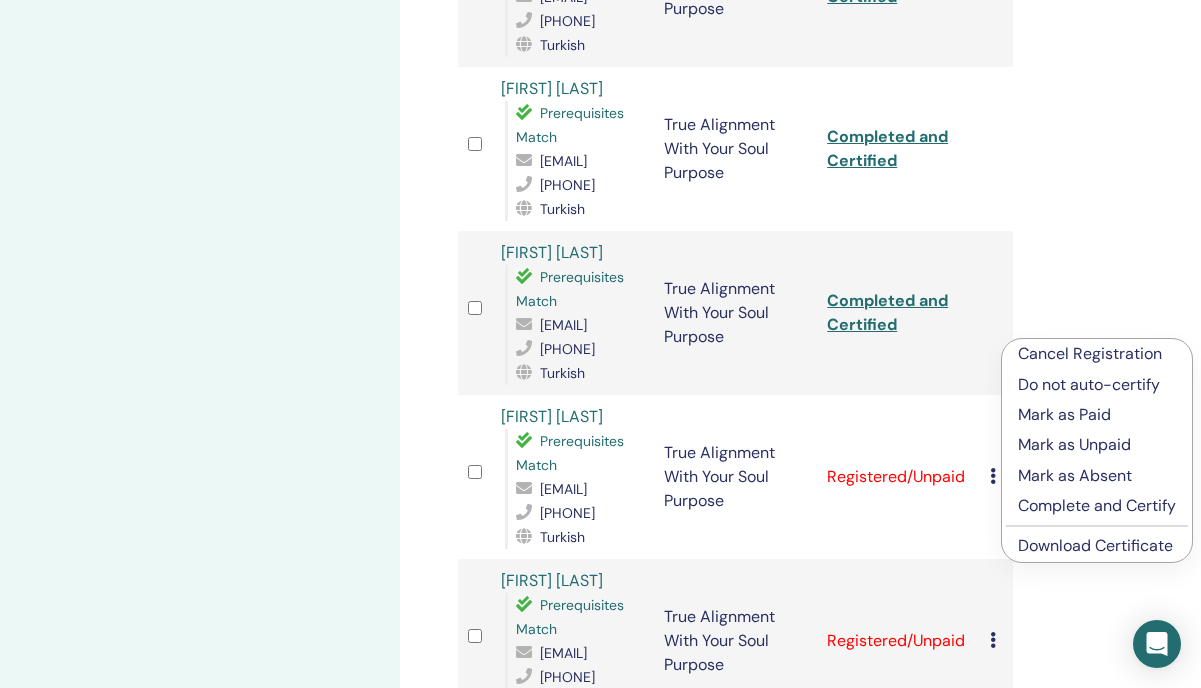 click on "Complete and Certify" at bounding box center [1097, 506] 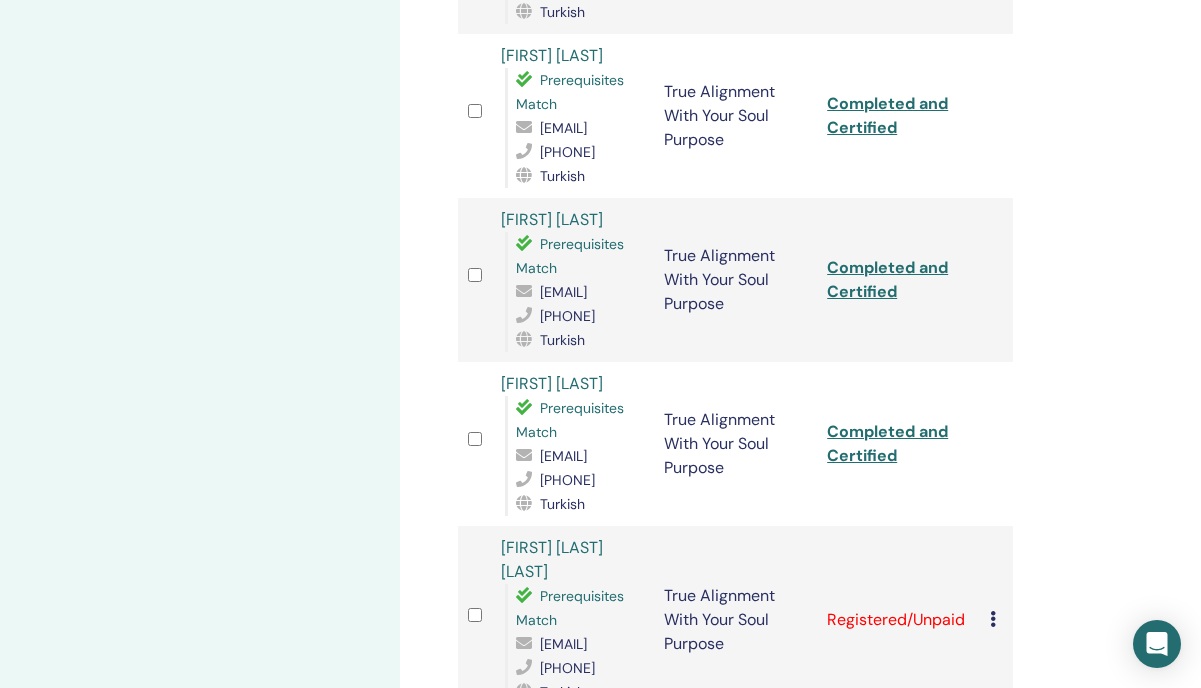 scroll, scrollTop: 1316, scrollLeft: 0, axis: vertical 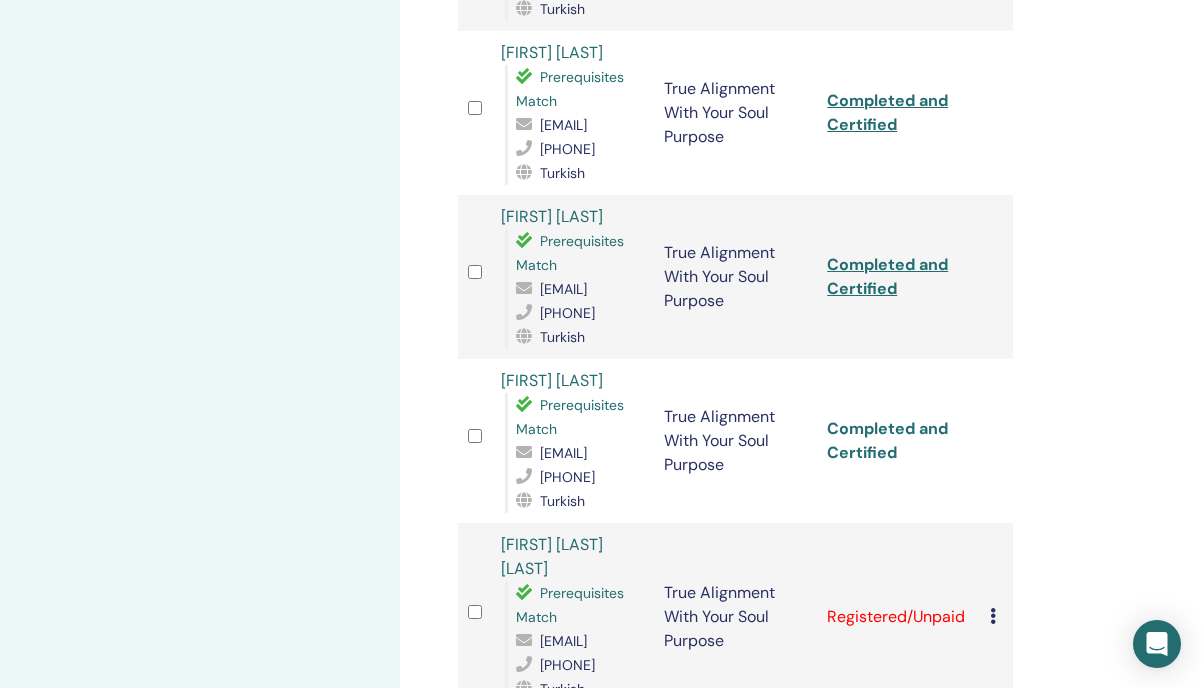 click on "Completed and Certified" at bounding box center (887, 440) 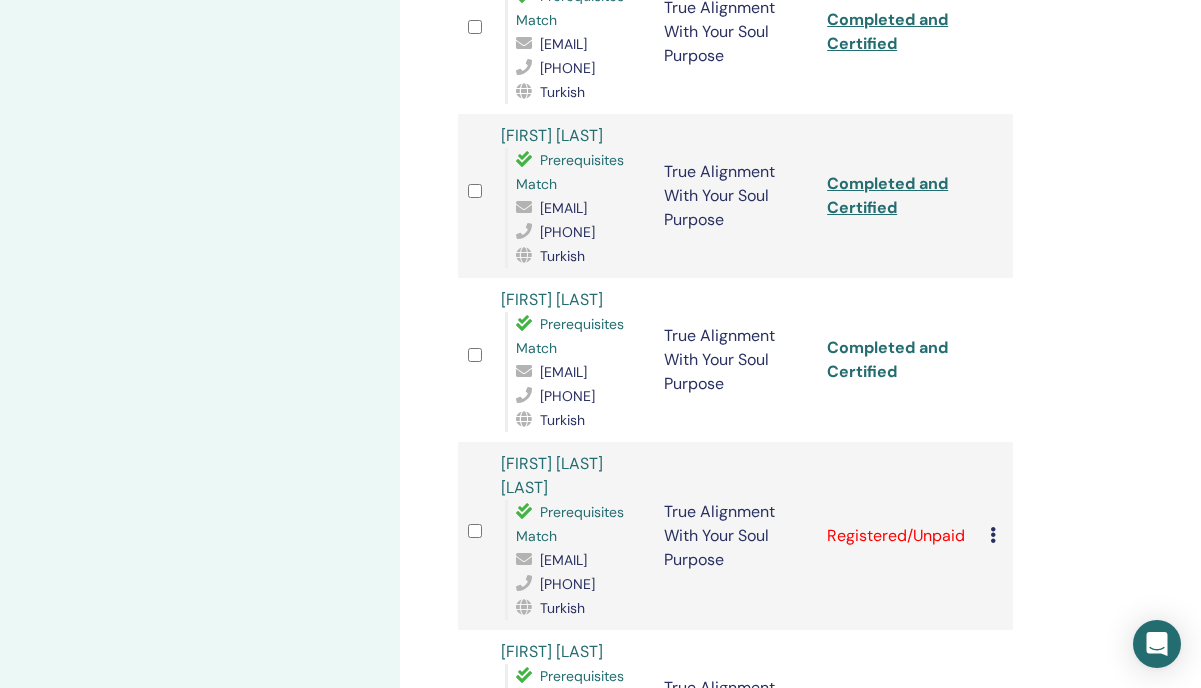 scroll, scrollTop: 1398, scrollLeft: 0, axis: vertical 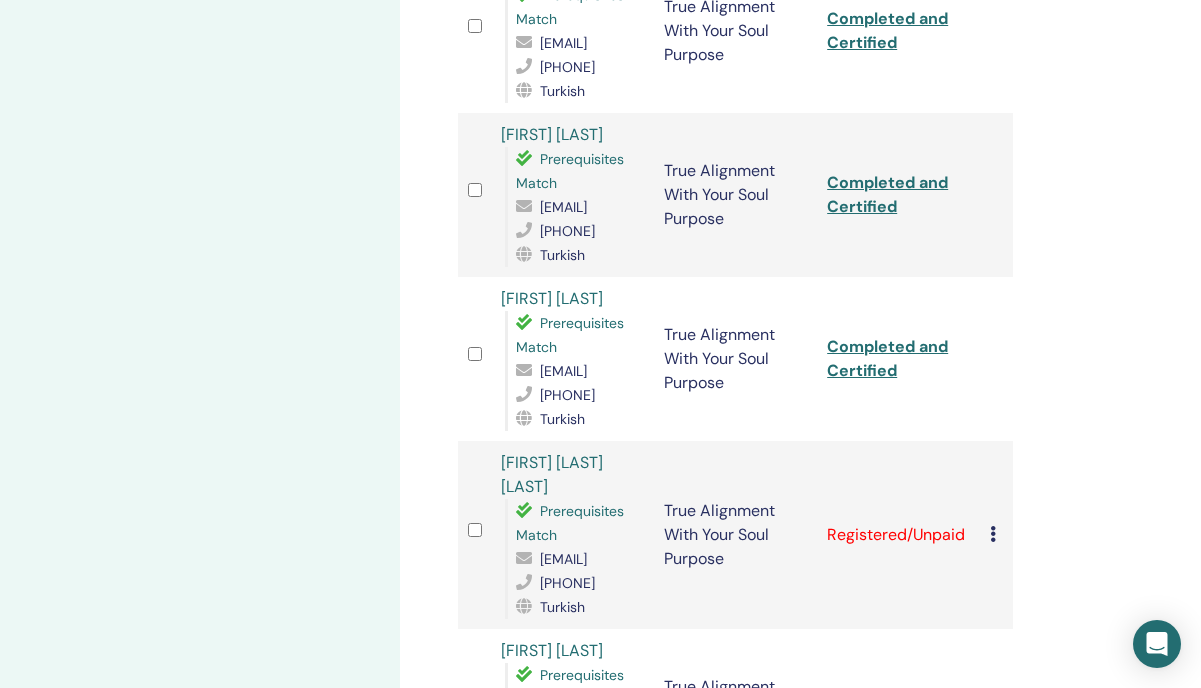 click on "Cancel Registration Do not auto-certify Mark as Paid Mark as Unpaid Mark as Absent Complete and Certify Download Certificate" at bounding box center (996, 535) 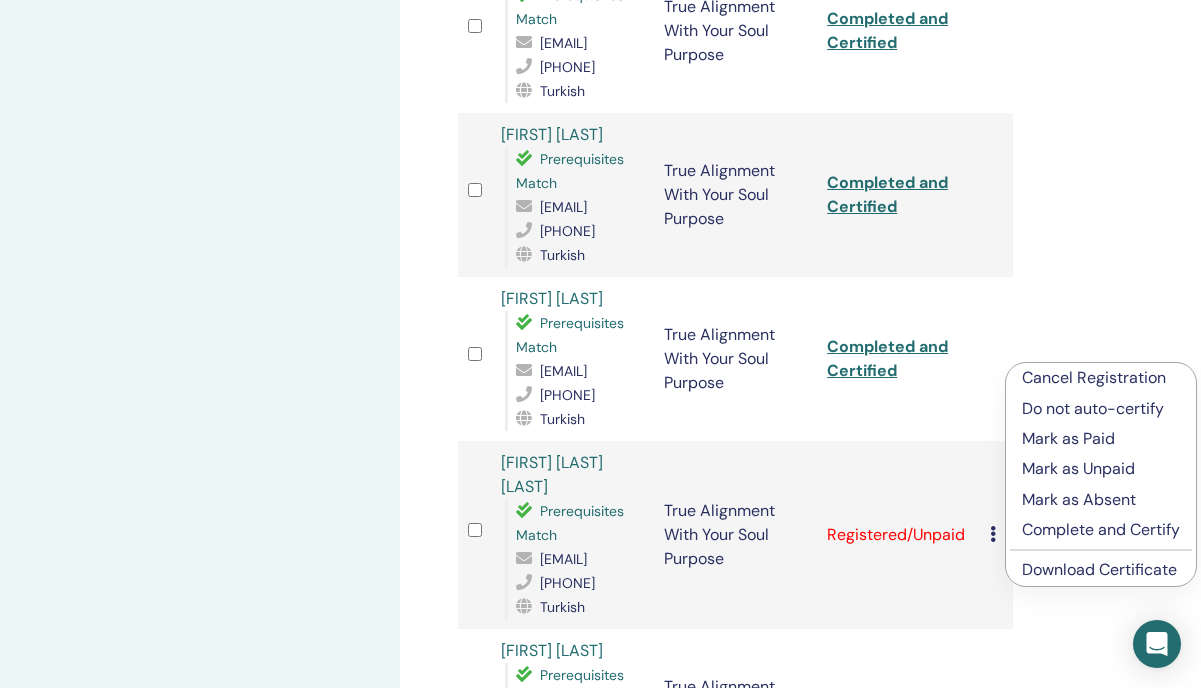 click on "Cancel Registration" at bounding box center (1101, 378) 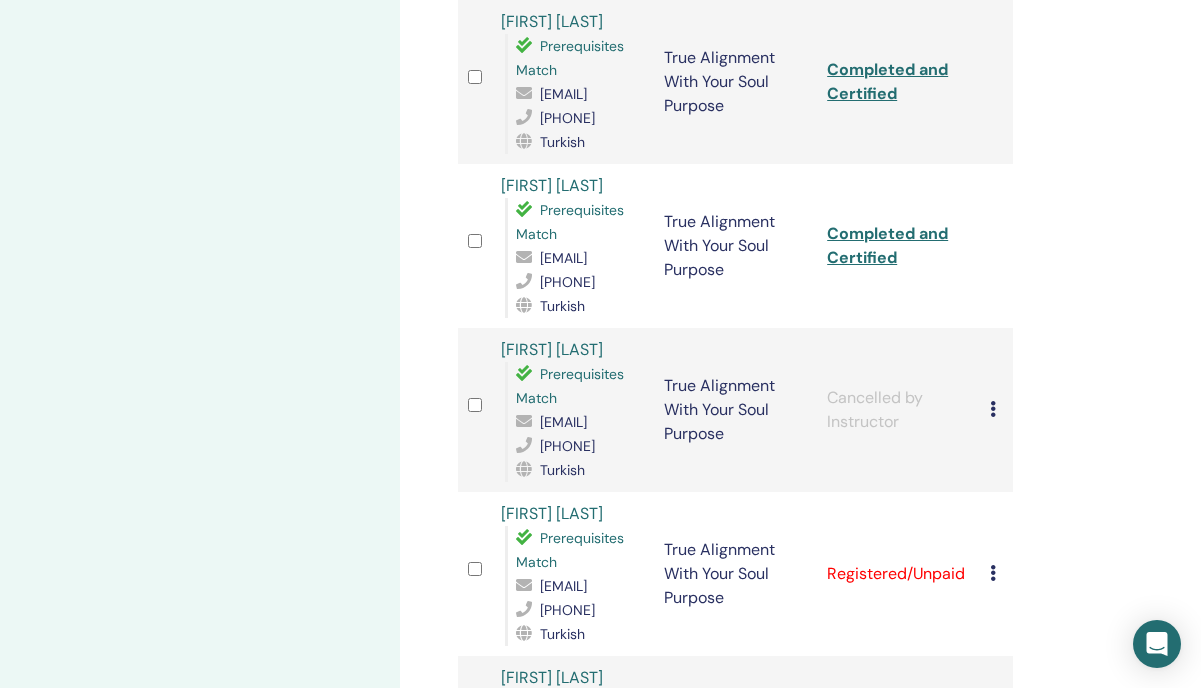 scroll, scrollTop: 1513, scrollLeft: 0, axis: vertical 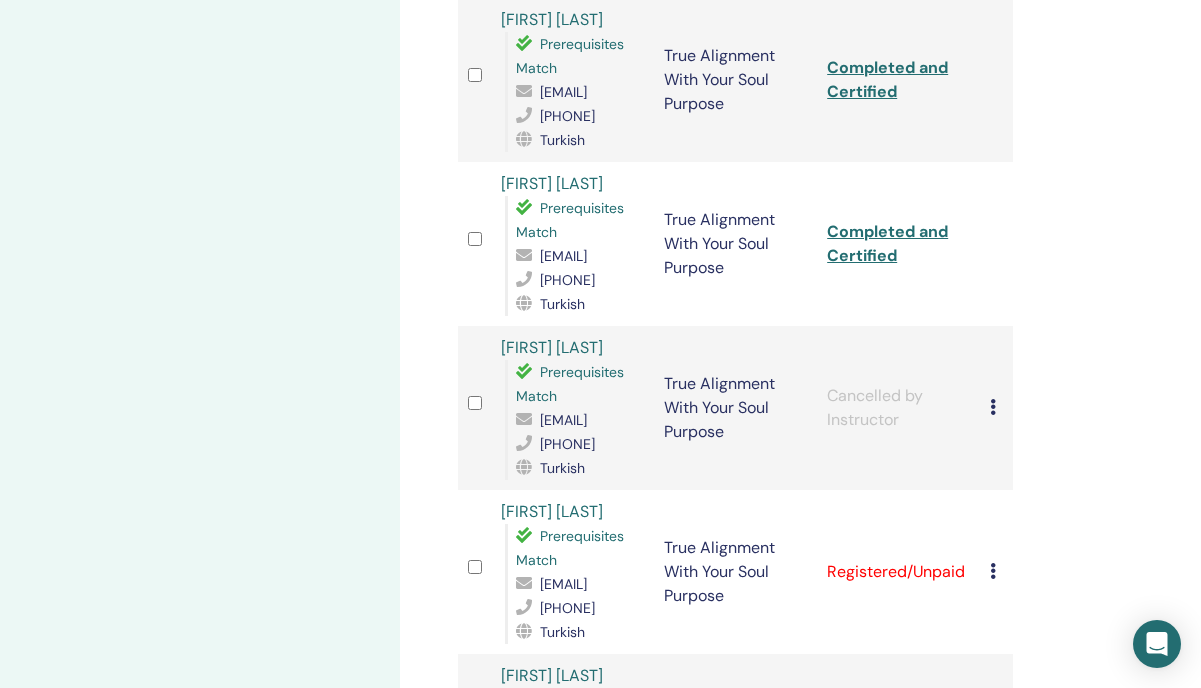 click at bounding box center (993, 571) 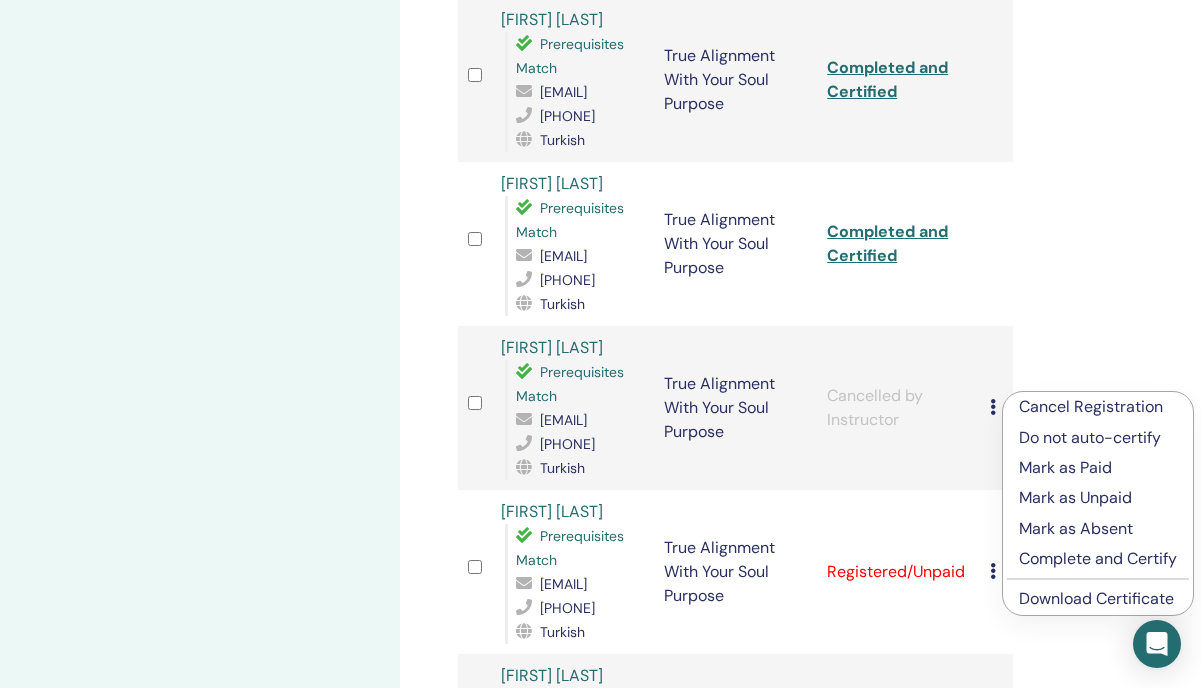 click on "Complete and Certify" at bounding box center [1098, 559] 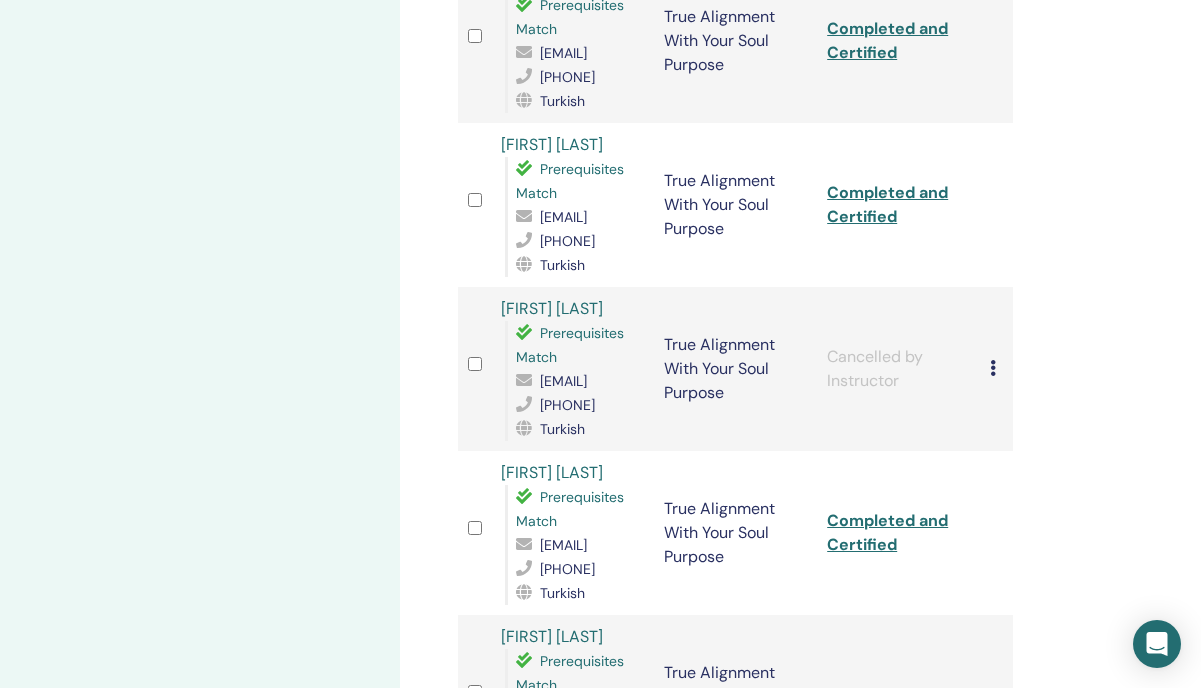 scroll, scrollTop: 1554, scrollLeft: 0, axis: vertical 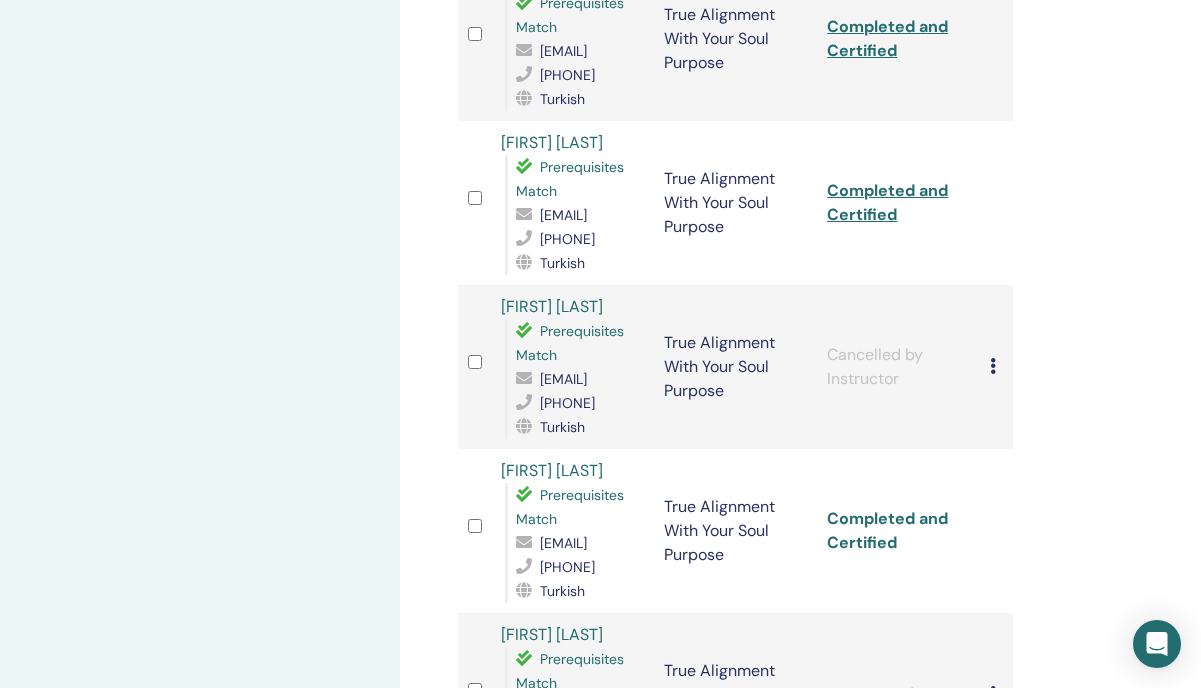 click on "Completed and Certified" at bounding box center [887, 530] 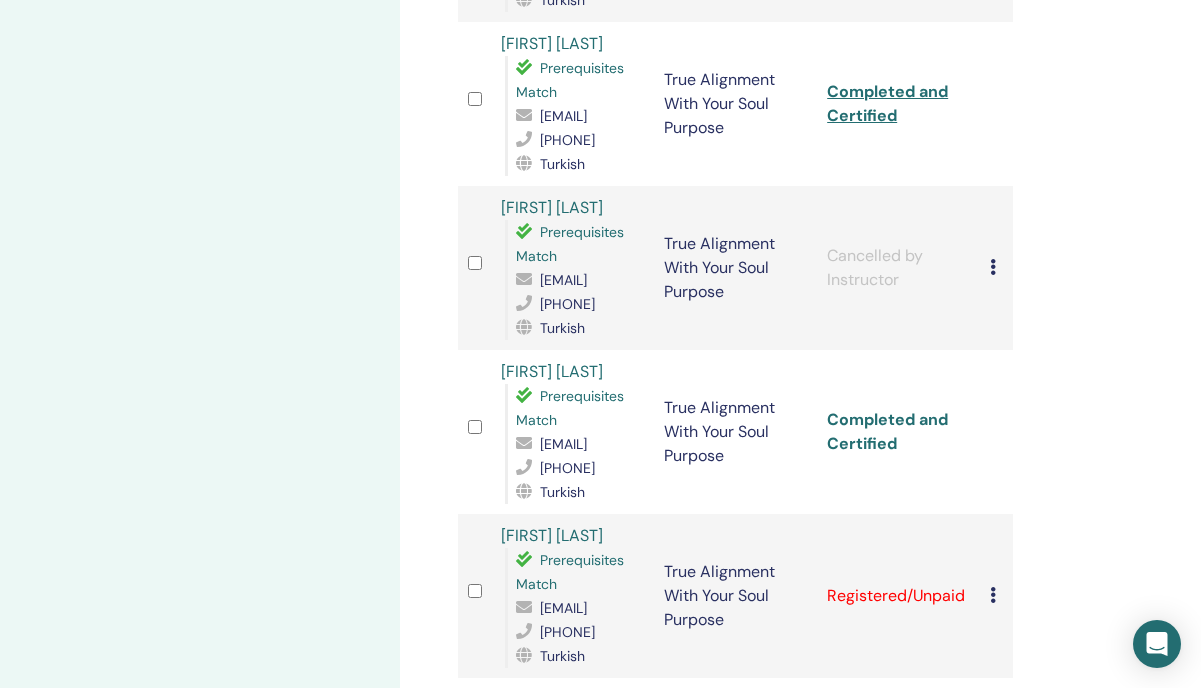 scroll, scrollTop: 1655, scrollLeft: 0, axis: vertical 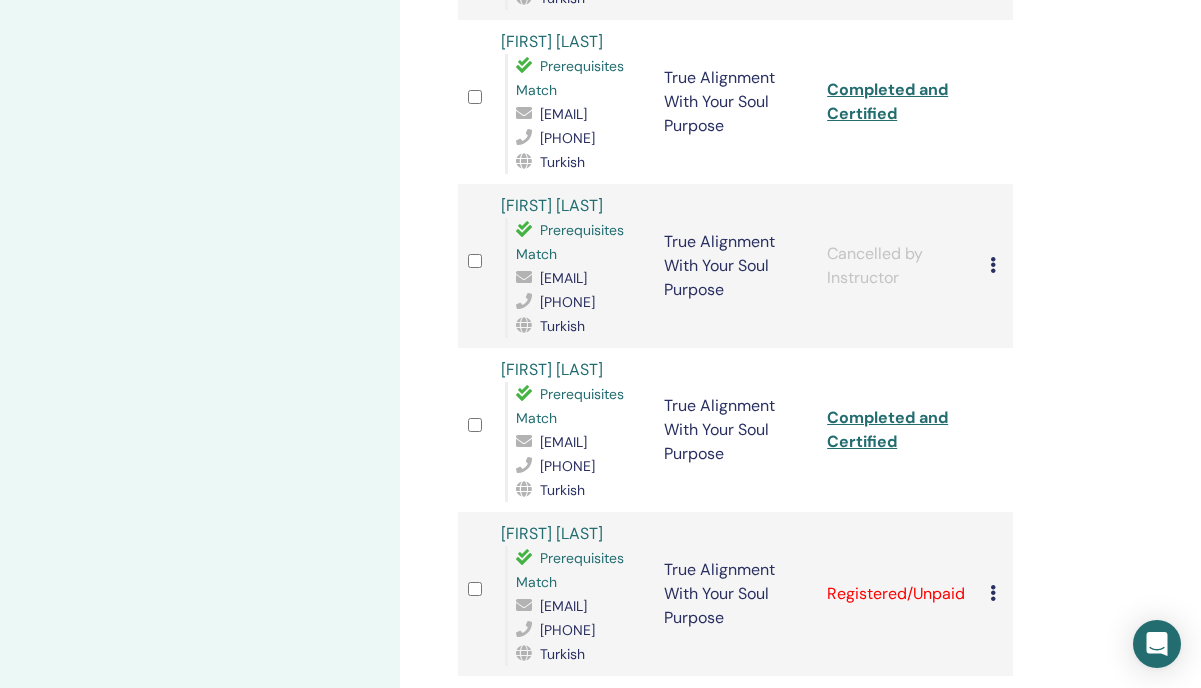 click at bounding box center [993, 593] 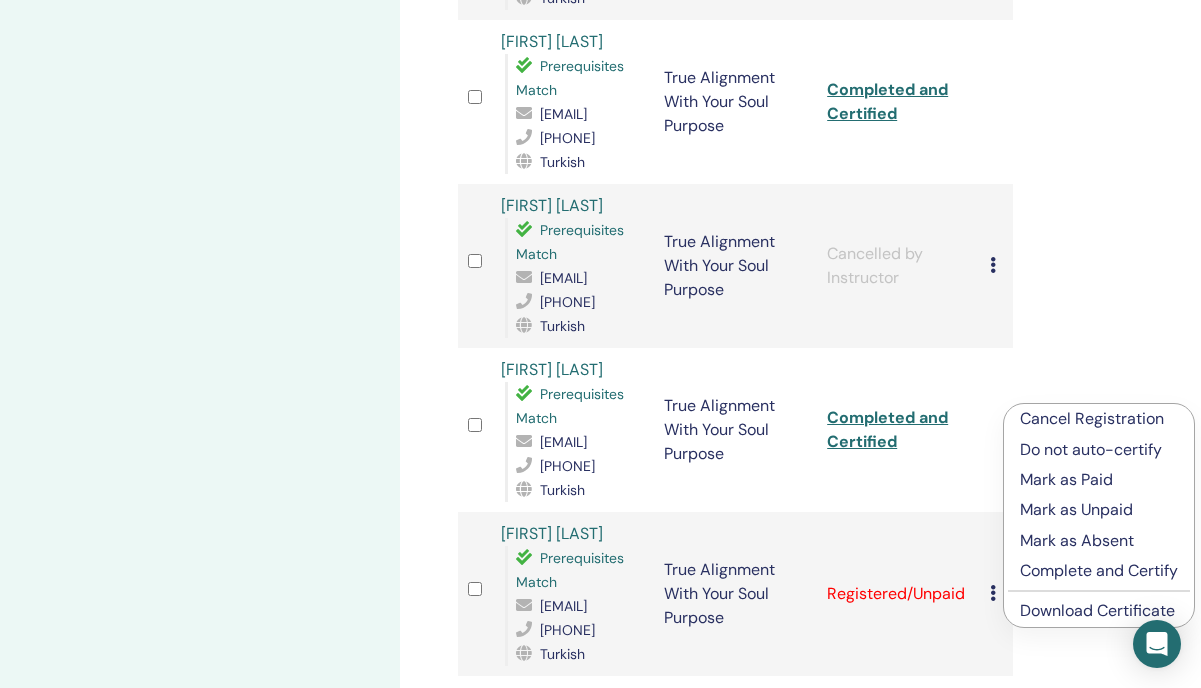 click on "Complete and Certify" at bounding box center [1099, 571] 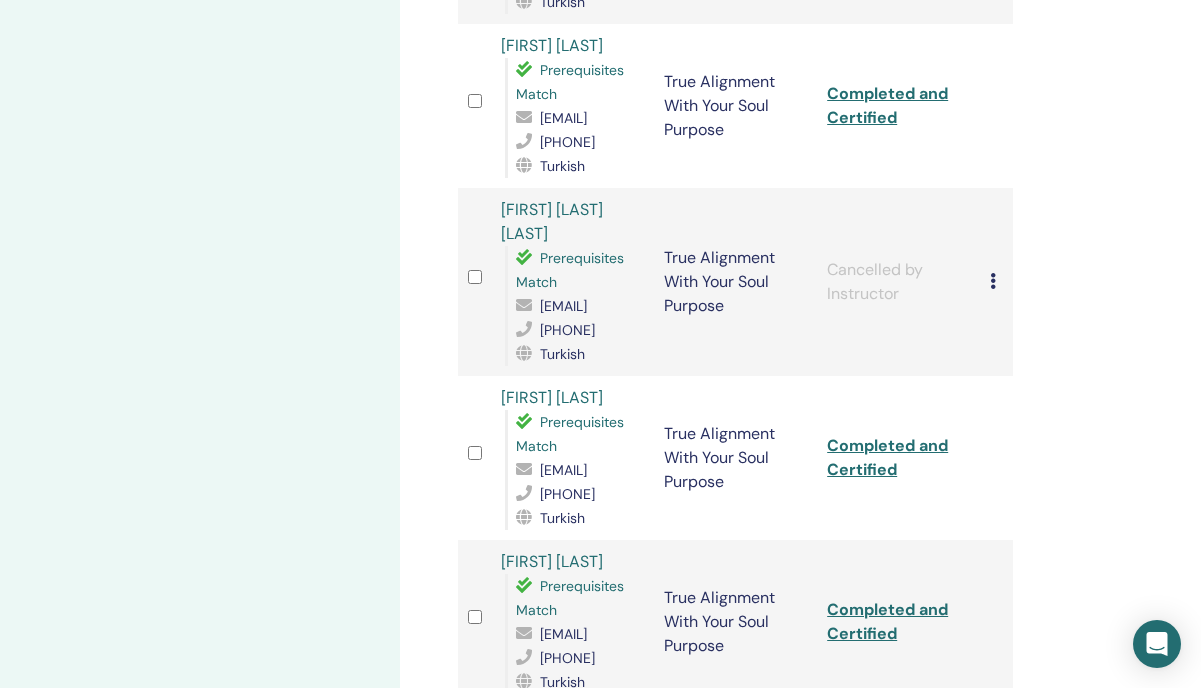 scroll, scrollTop: 1676, scrollLeft: 0, axis: vertical 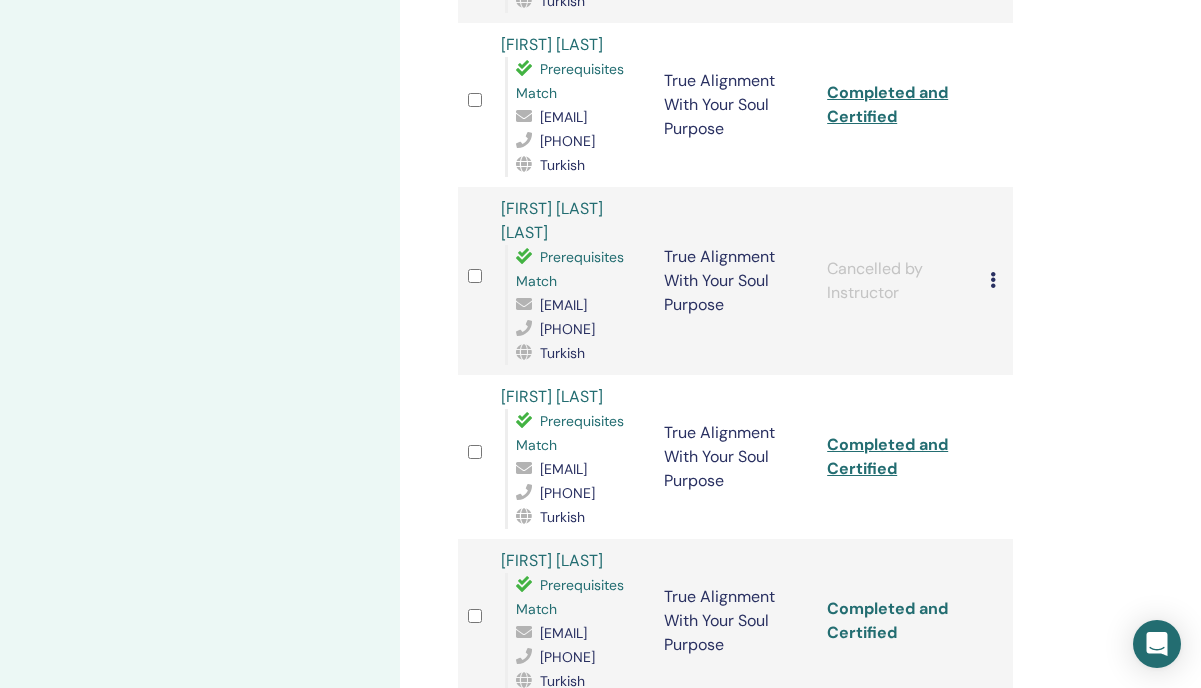 click on "Completed and Certified" at bounding box center [887, 620] 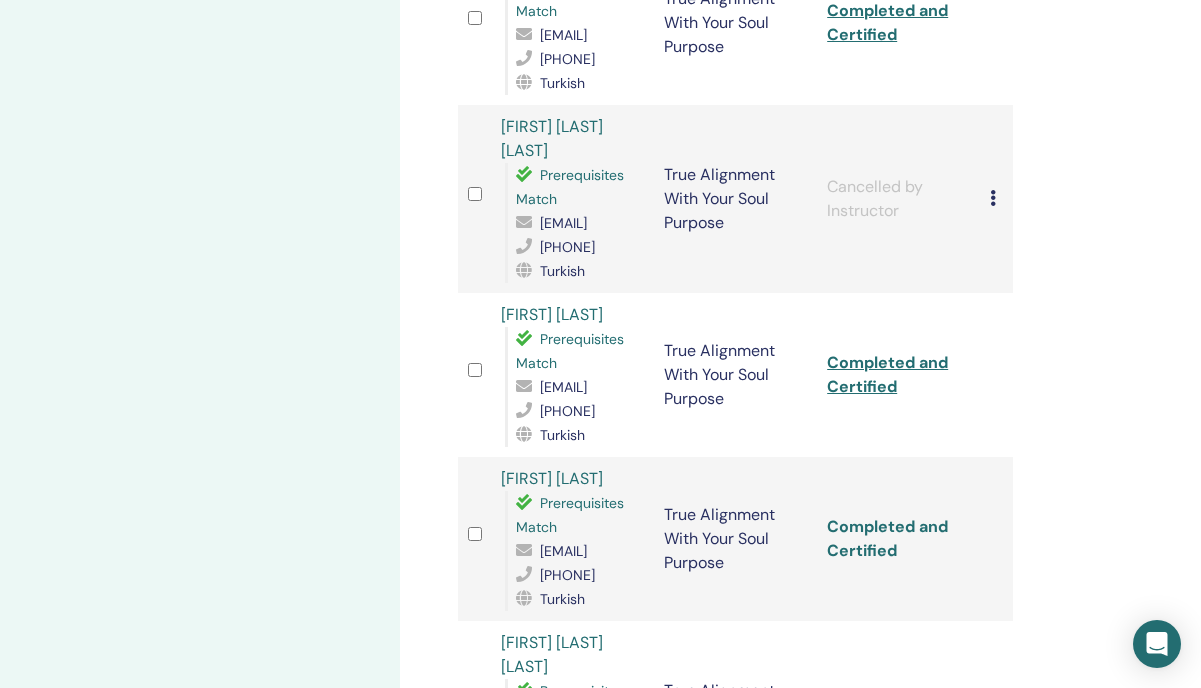 scroll, scrollTop: 1799, scrollLeft: 0, axis: vertical 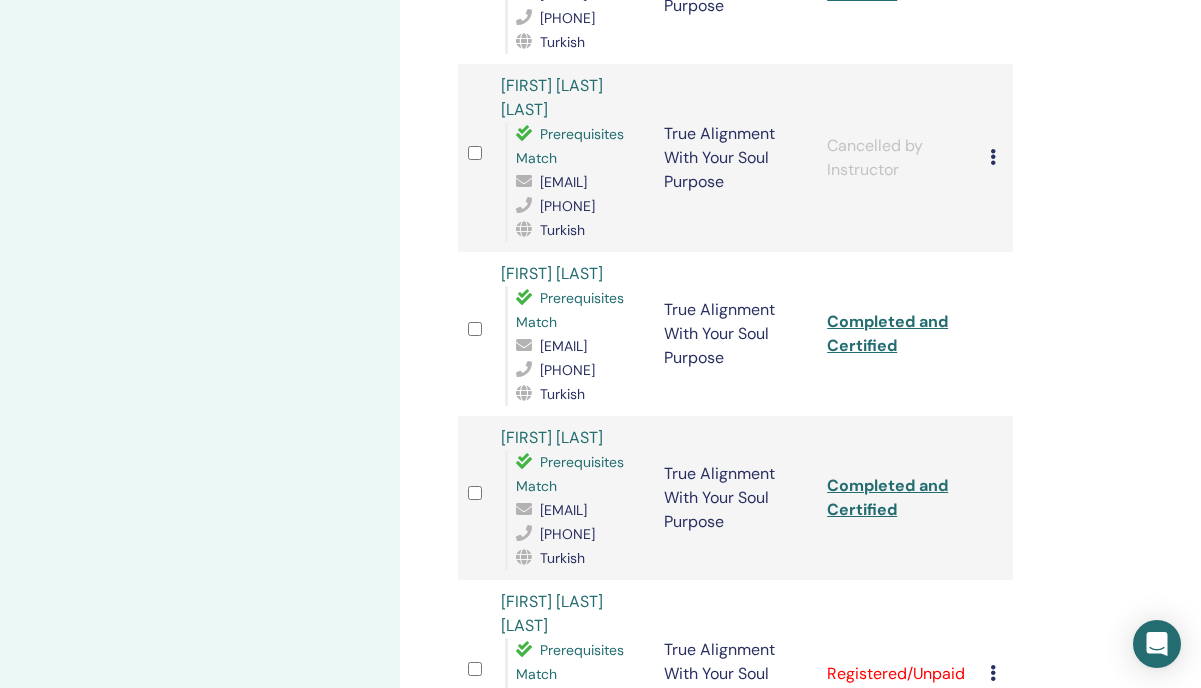 click at bounding box center (993, 673) 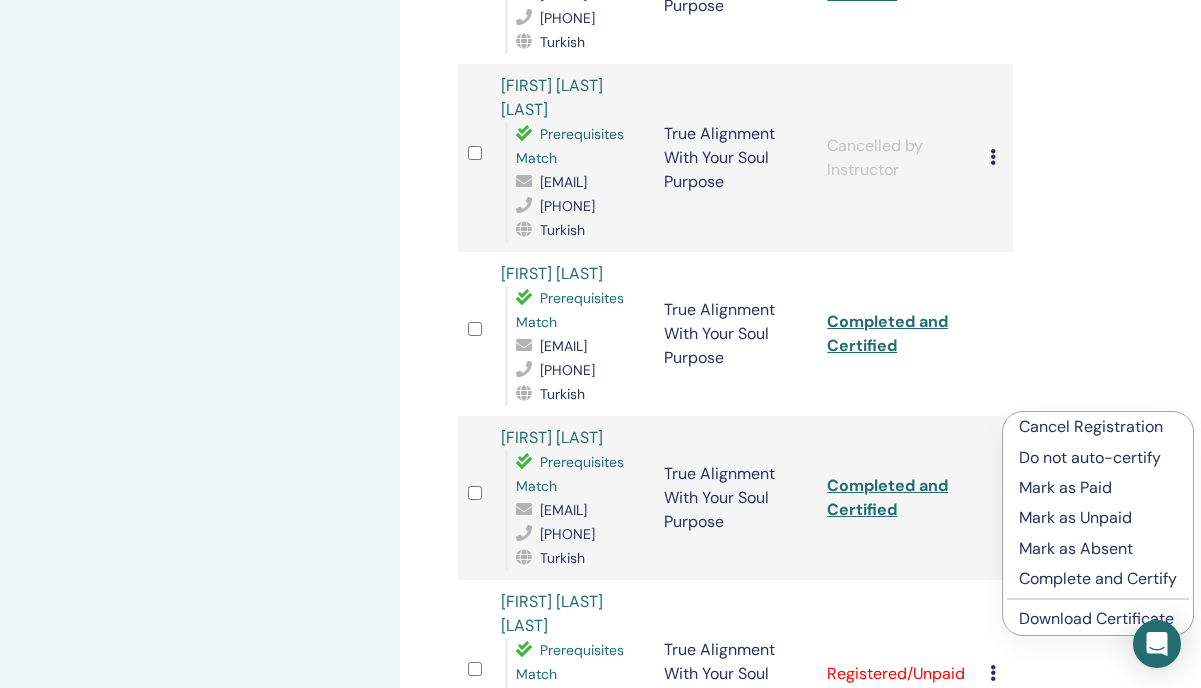 click on "Complete and Certify" at bounding box center [1098, 579] 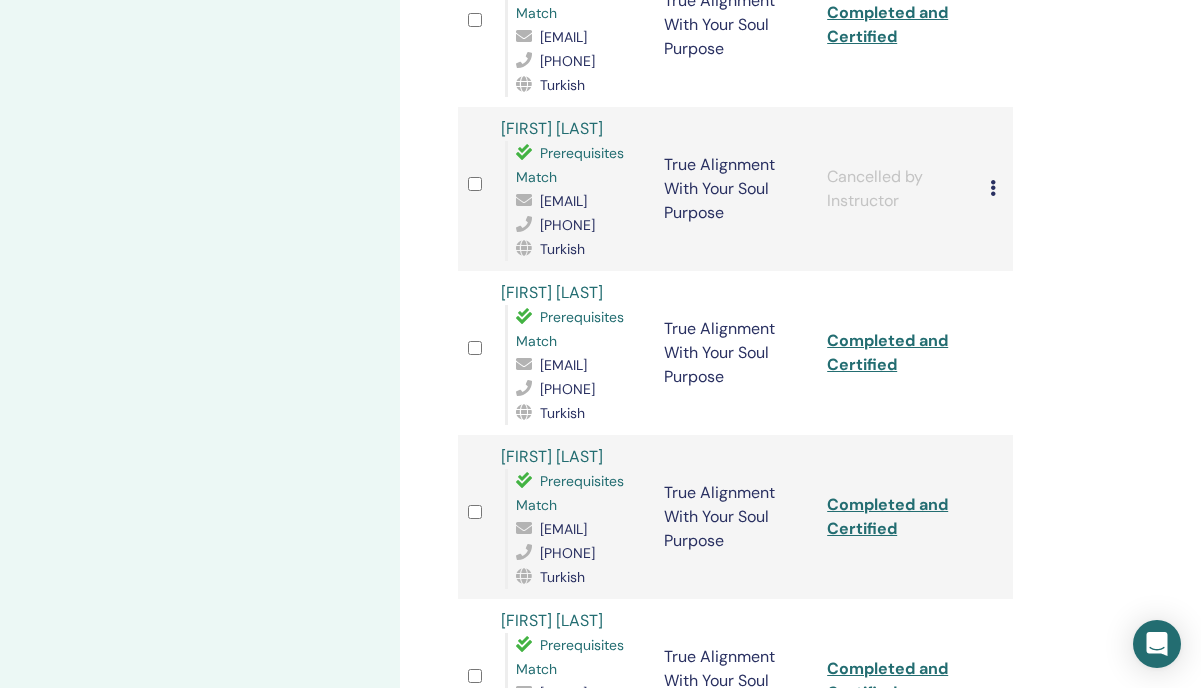 scroll, scrollTop: 1767, scrollLeft: 0, axis: vertical 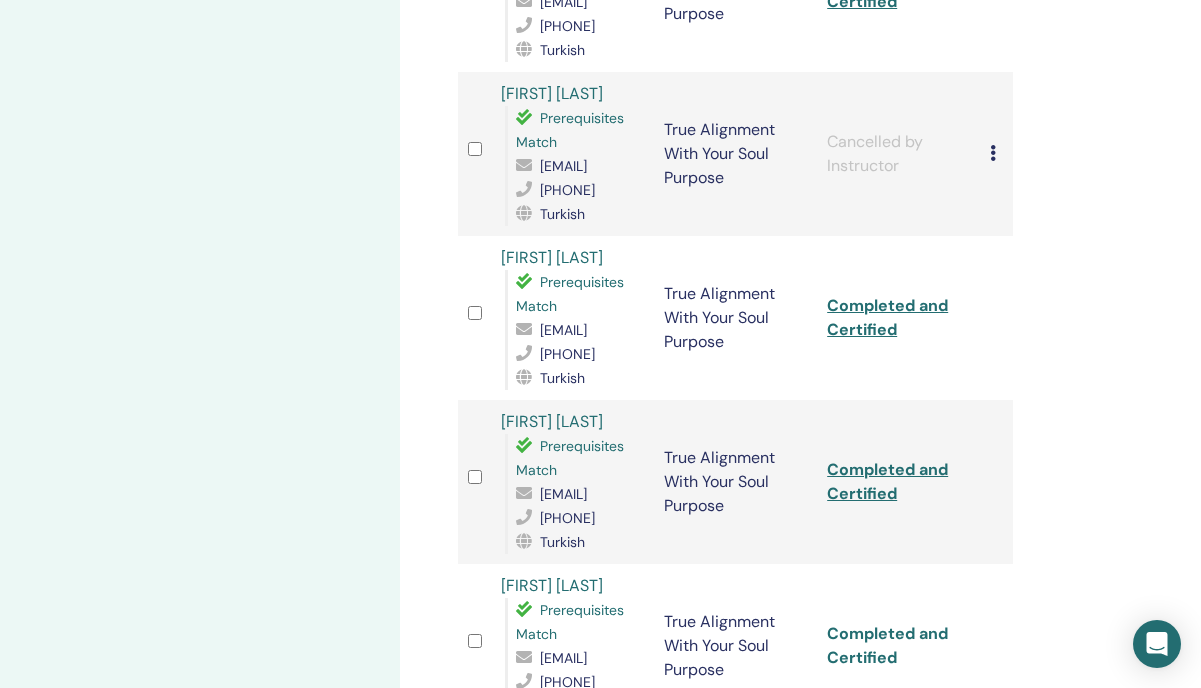 click on "Completed and Certified" at bounding box center [887, 645] 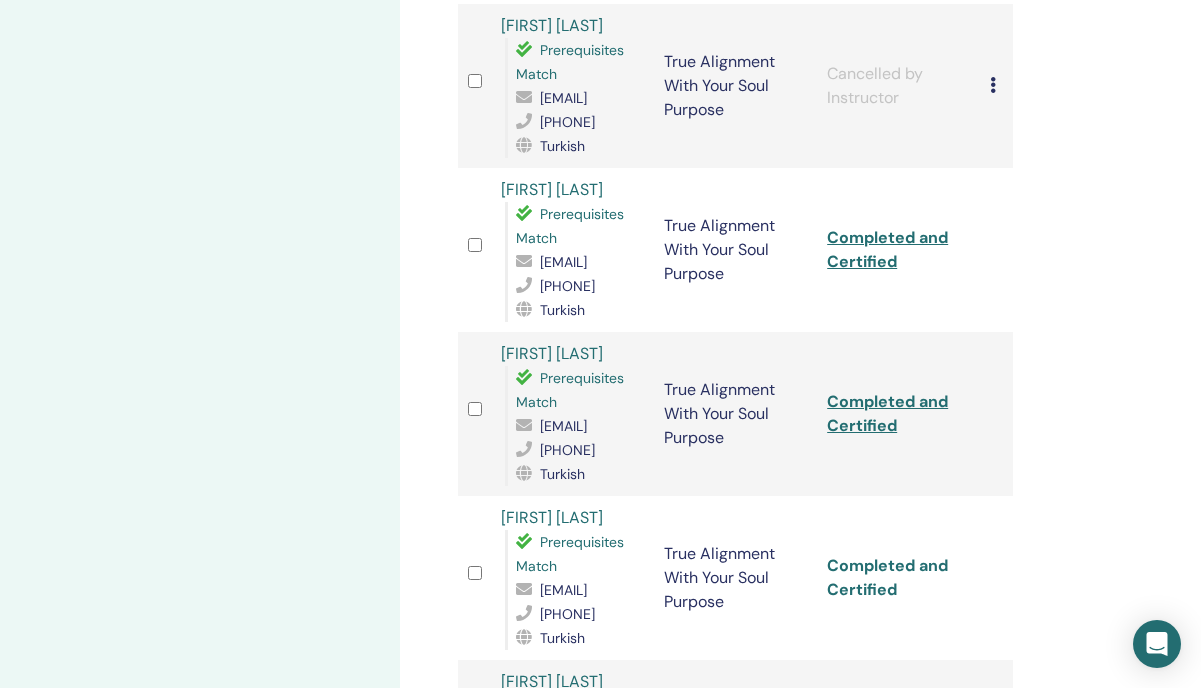 scroll, scrollTop: 1851, scrollLeft: 0, axis: vertical 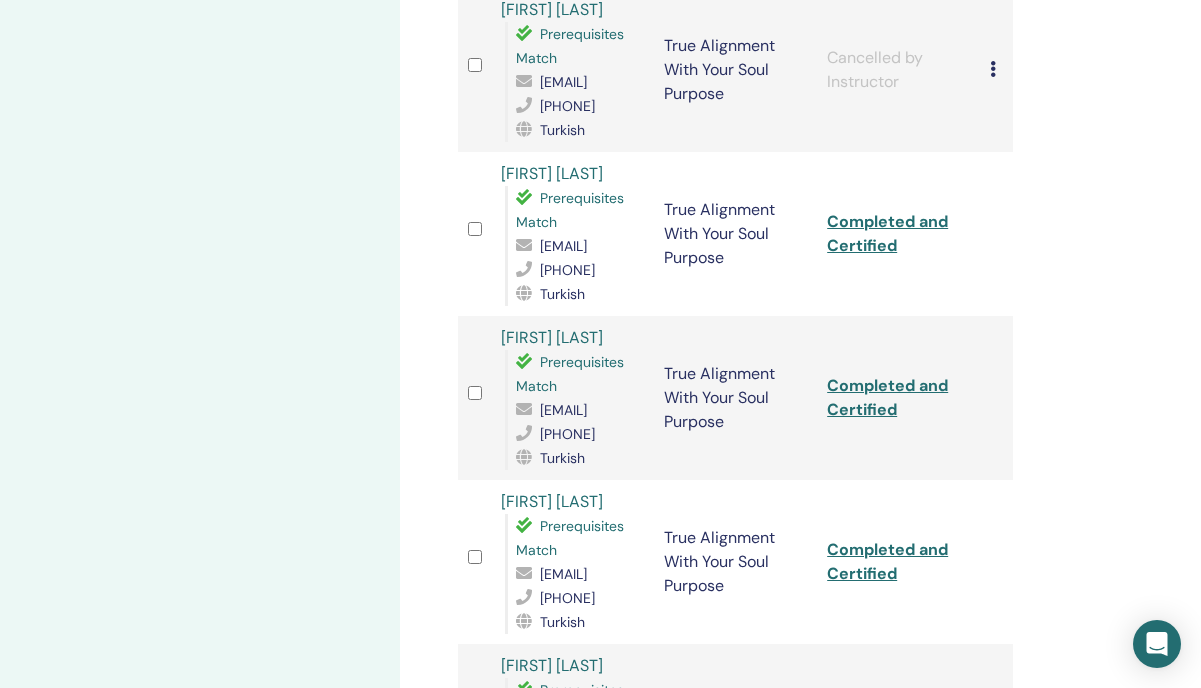 click on "Cancel Registration Do not auto-certify Mark as Paid Mark as Unpaid Mark as Absent Complete and Certify Download Certificate" at bounding box center [996, 726] 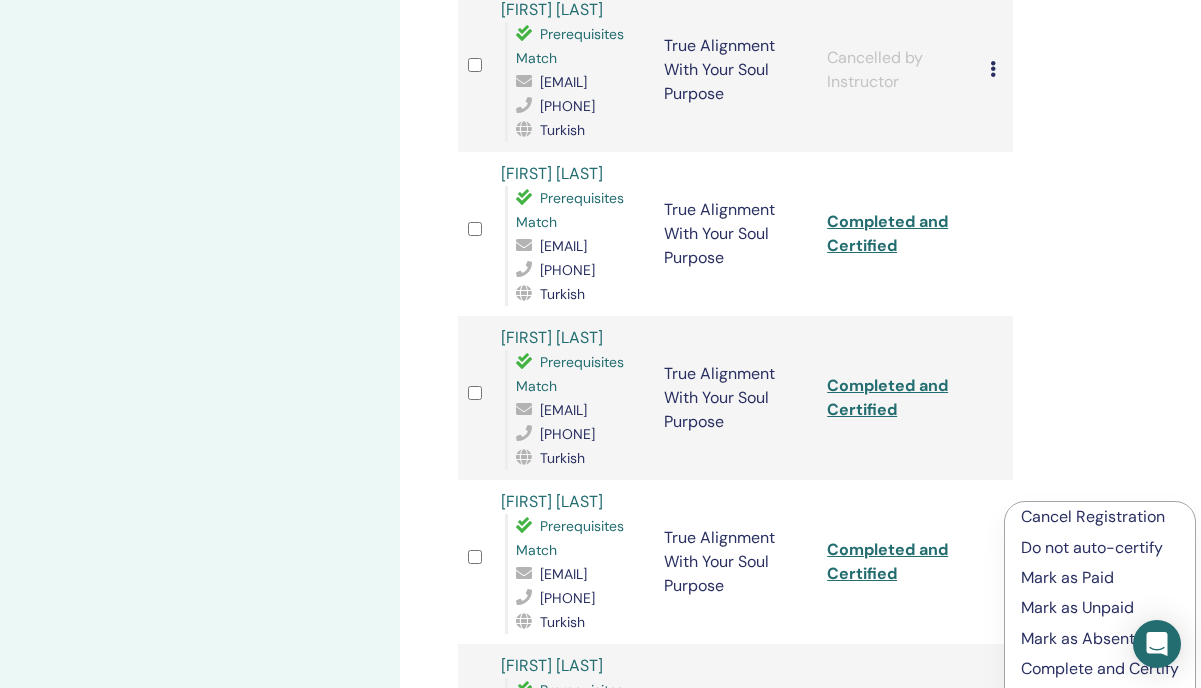 click on "Complete and Certify" at bounding box center (1100, 669) 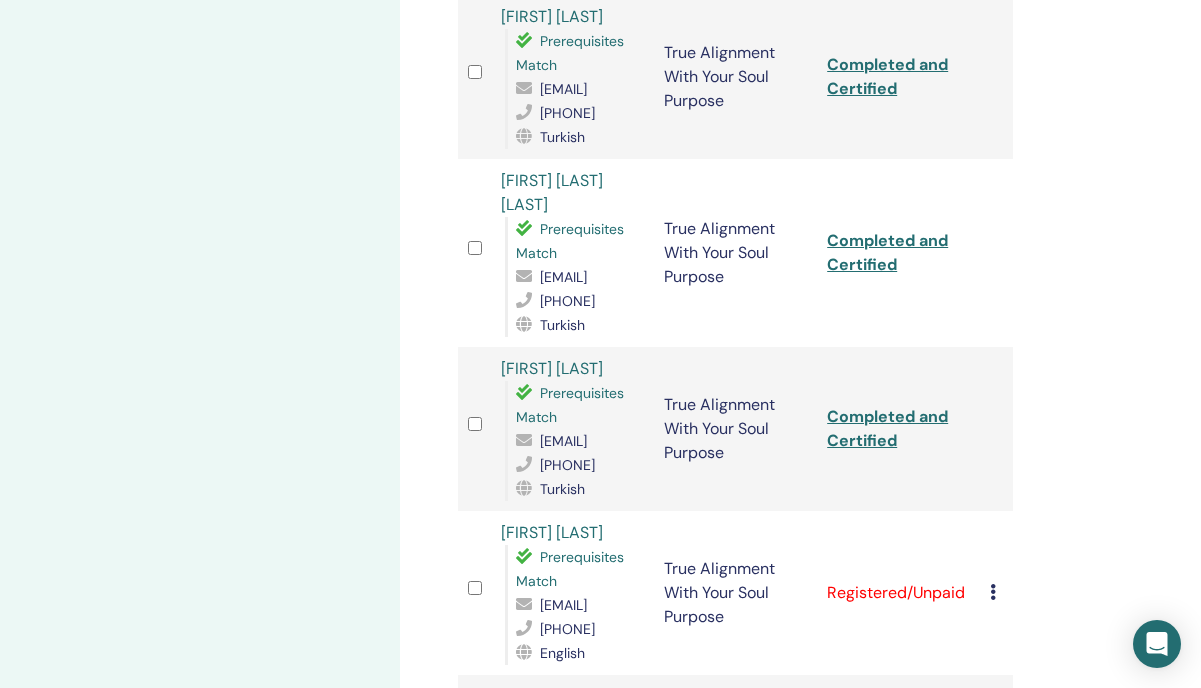scroll, scrollTop: 2175, scrollLeft: 0, axis: vertical 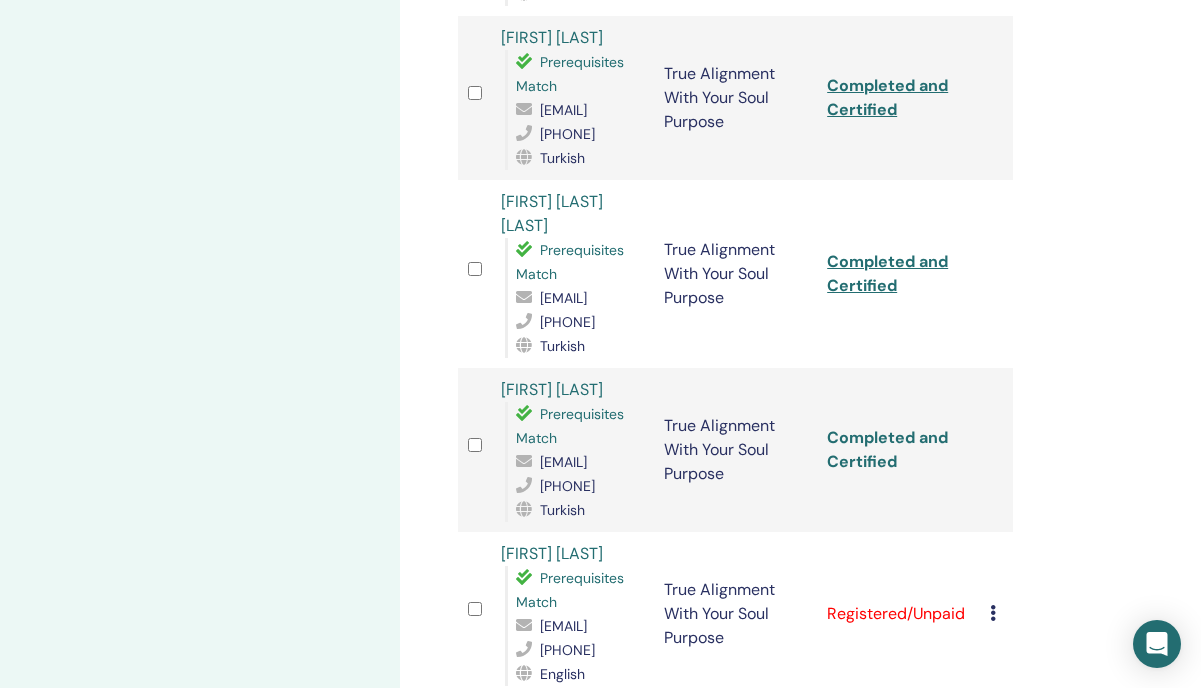 click on "Completed and Certified" at bounding box center [887, 449] 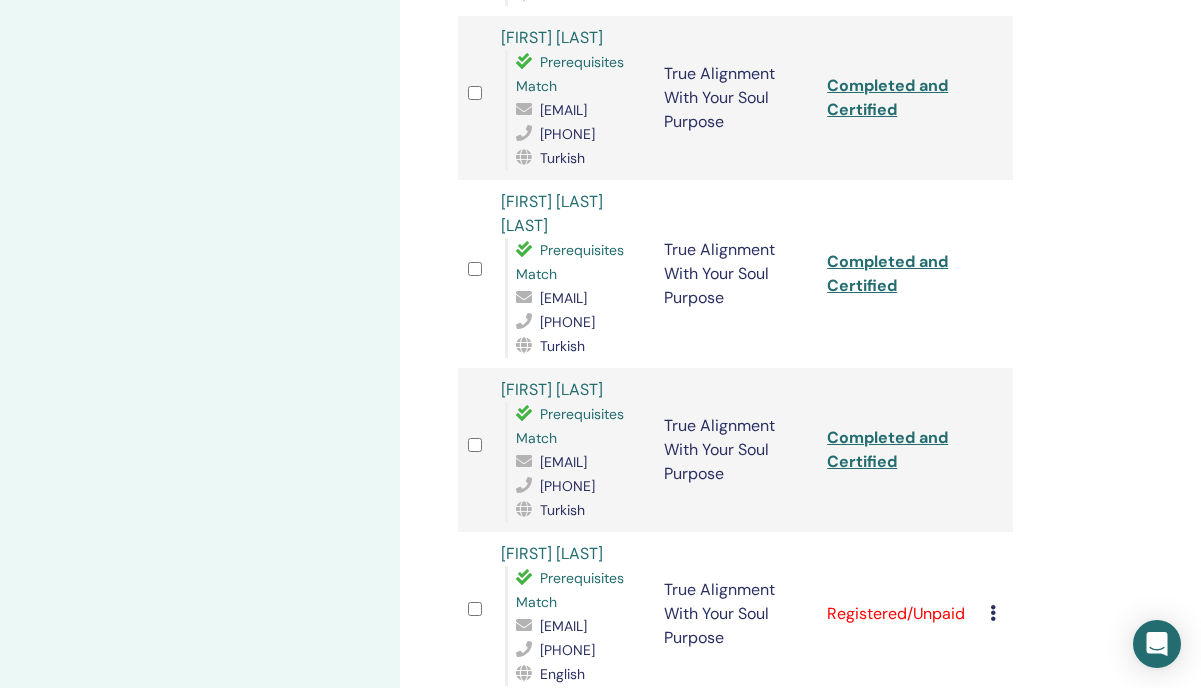 click on "Cancel Registration Do not auto-certify Mark as Paid Mark as Unpaid Mark as Absent Complete and Certify Download Certificate" at bounding box center (996, 614) 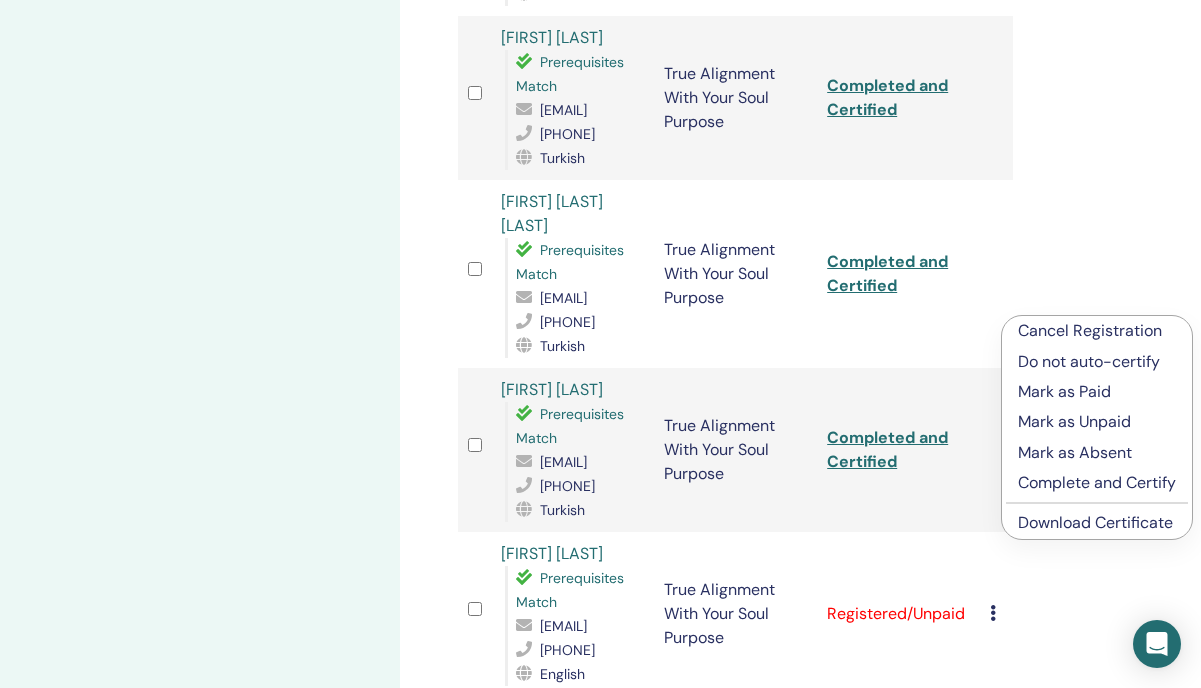 click on "Cancel Registration" at bounding box center (1097, 331) 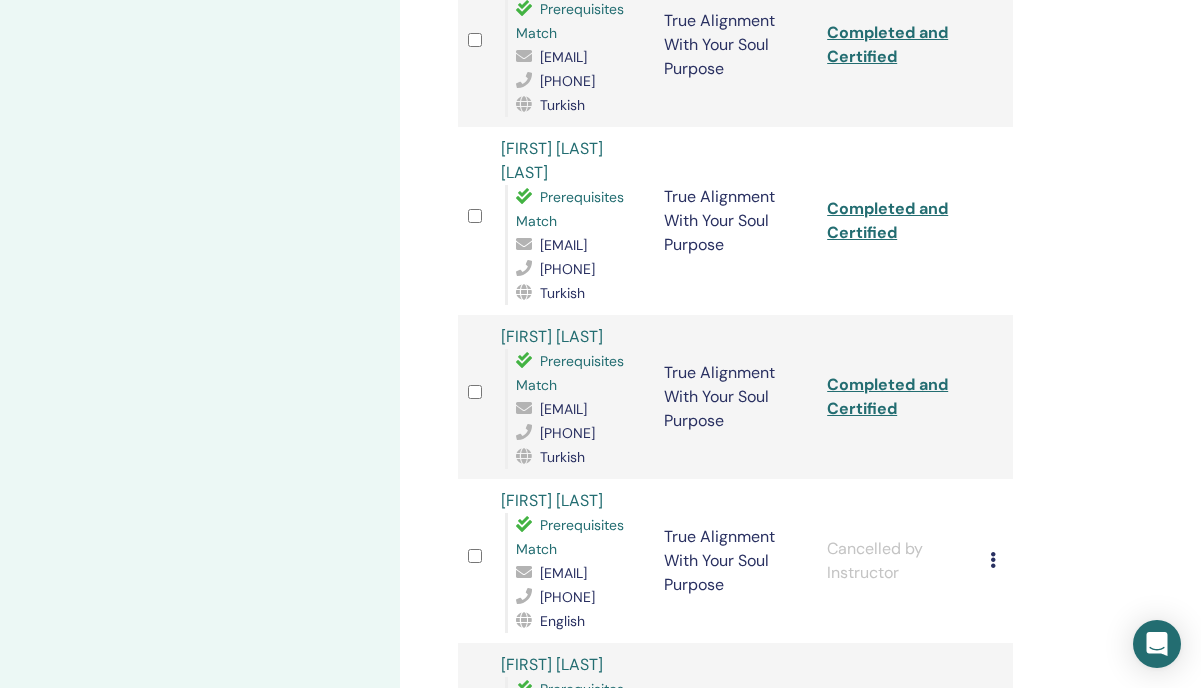 scroll, scrollTop: 2229, scrollLeft: 0, axis: vertical 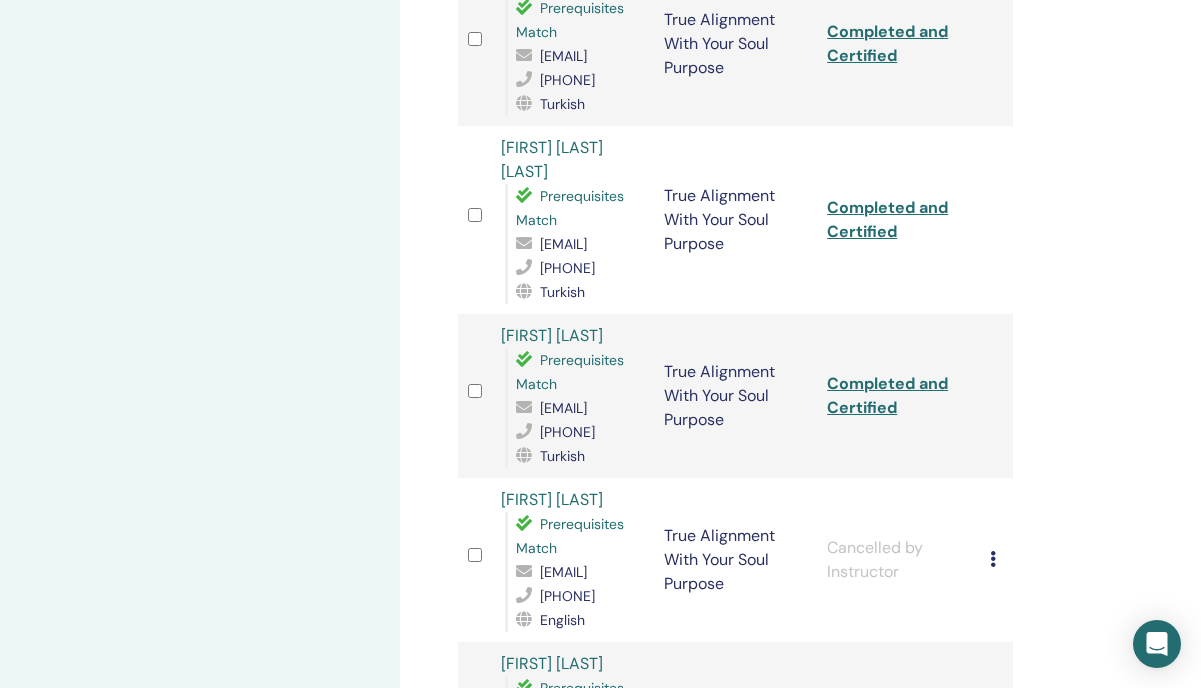 click at bounding box center (993, 723) 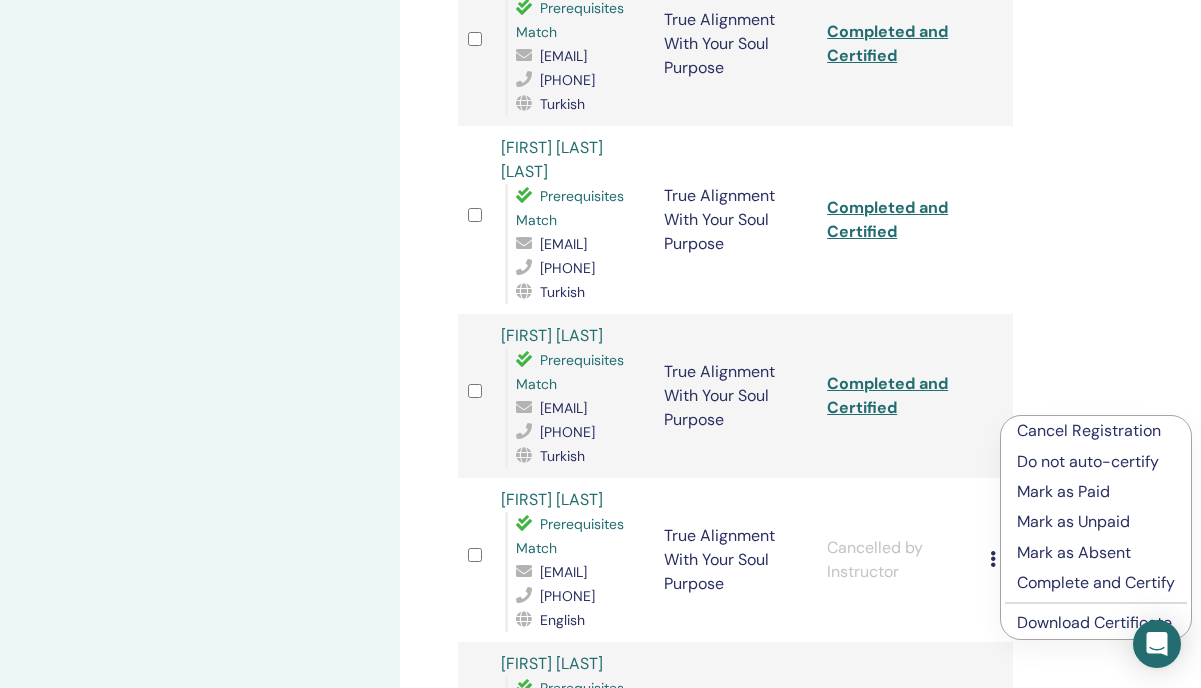 click on "Complete and Certify" at bounding box center [1096, 583] 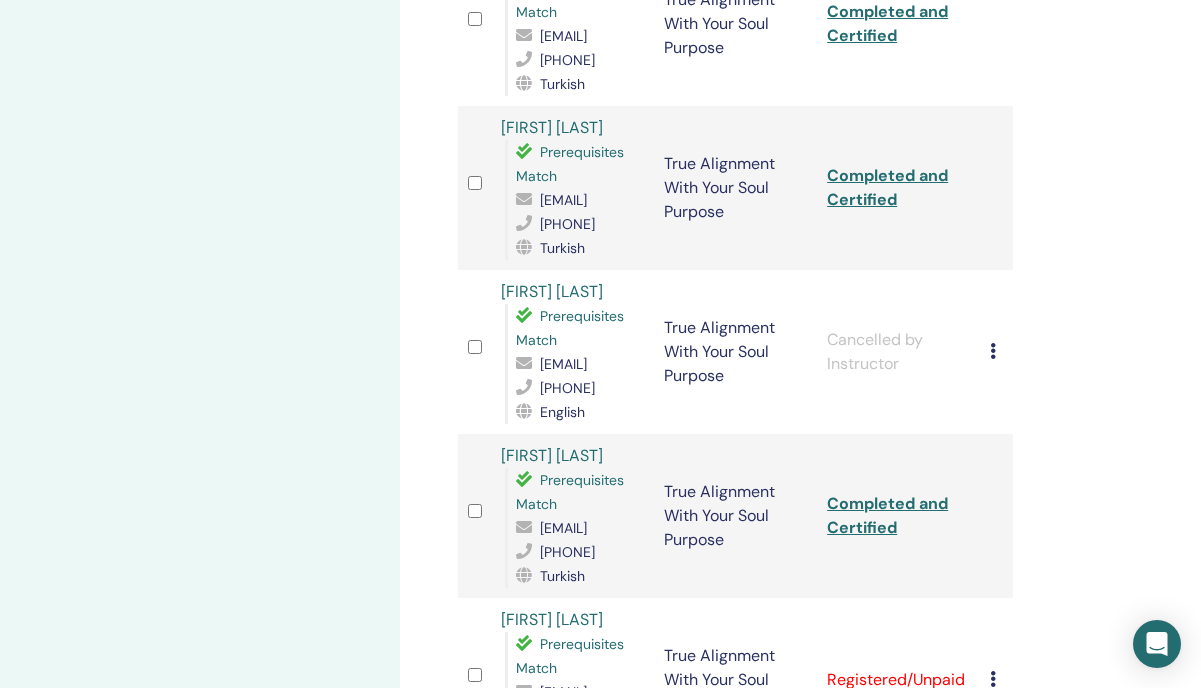 scroll, scrollTop: 2339, scrollLeft: 0, axis: vertical 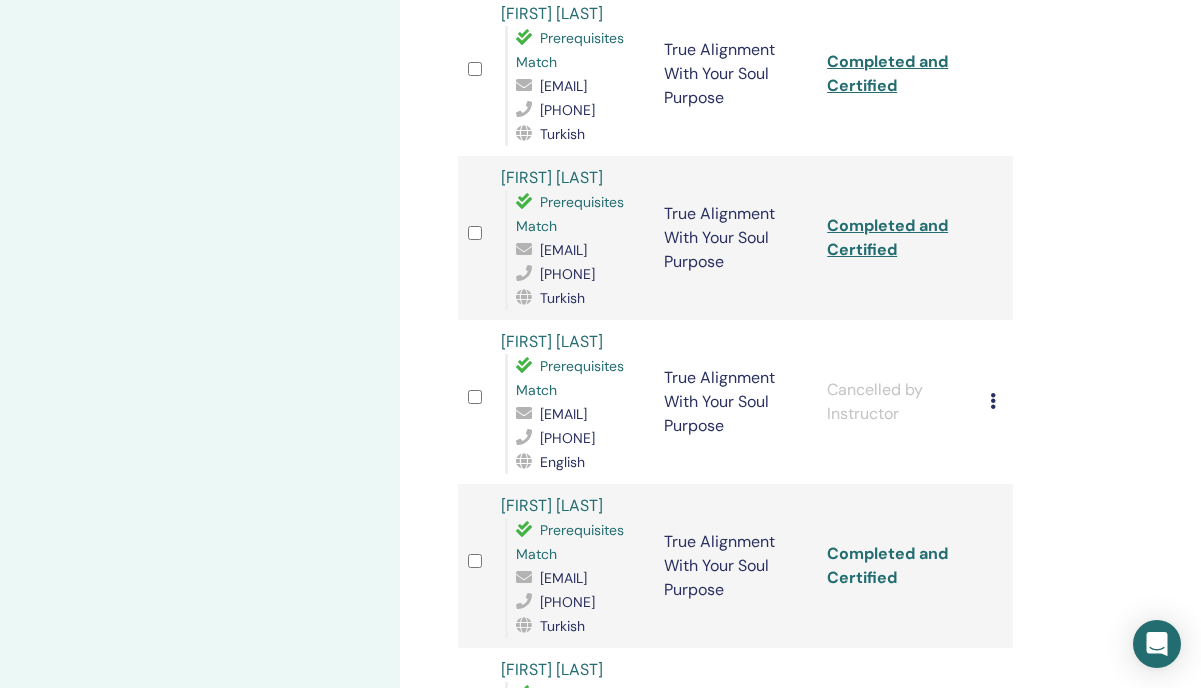 click on "Completed and Certified" at bounding box center [887, 565] 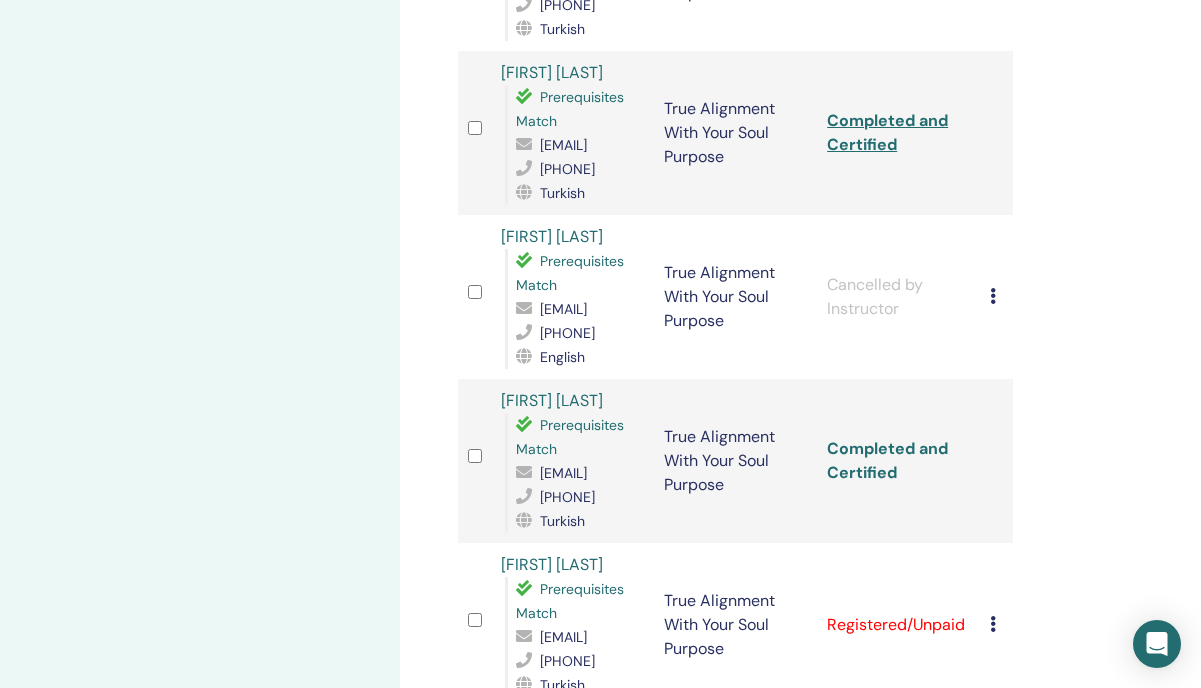 scroll, scrollTop: 2446, scrollLeft: 0, axis: vertical 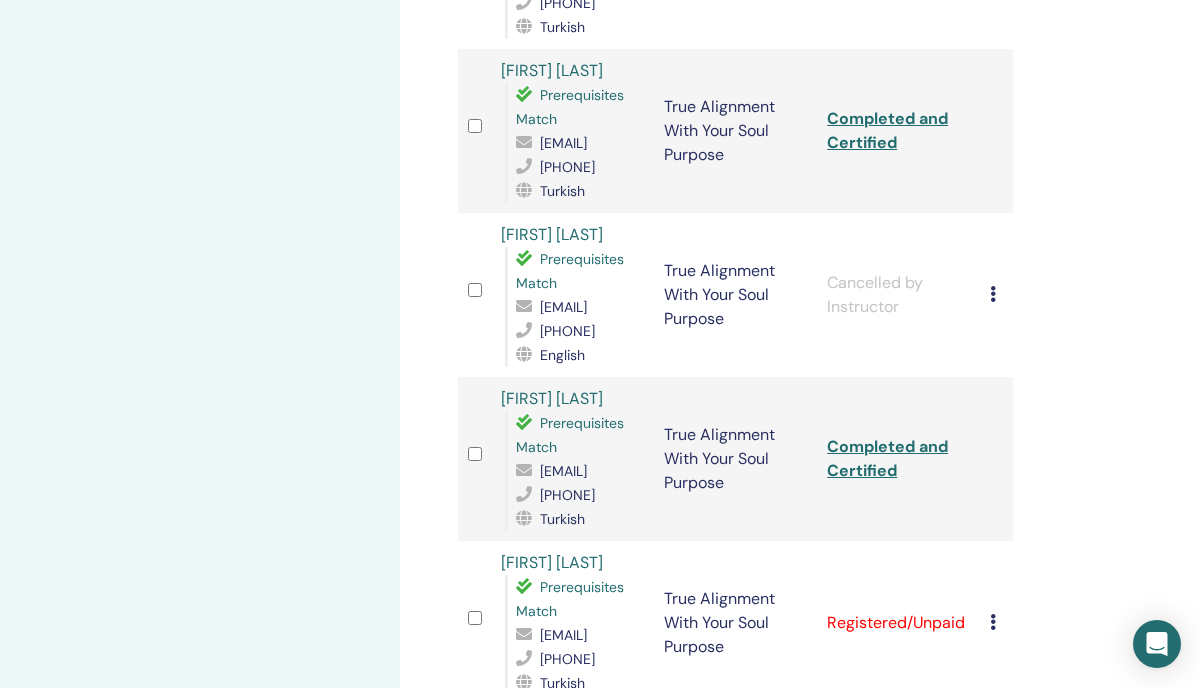 click at bounding box center [993, 622] 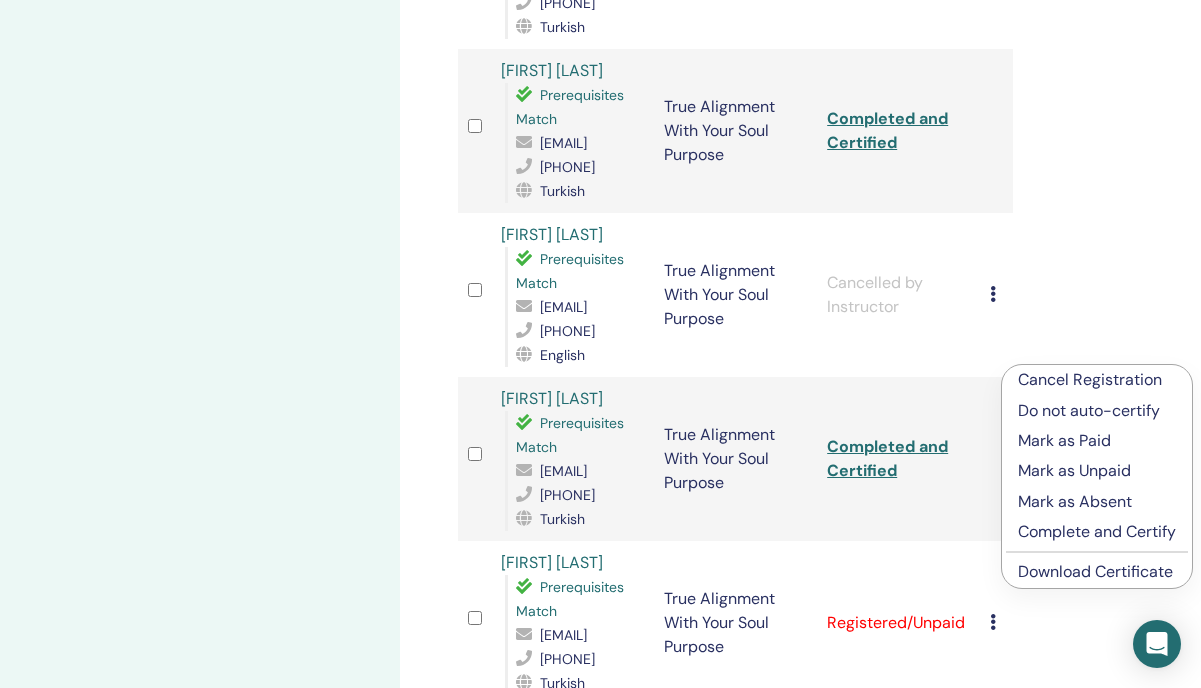 click on "Cancel Registration" at bounding box center [1097, 380] 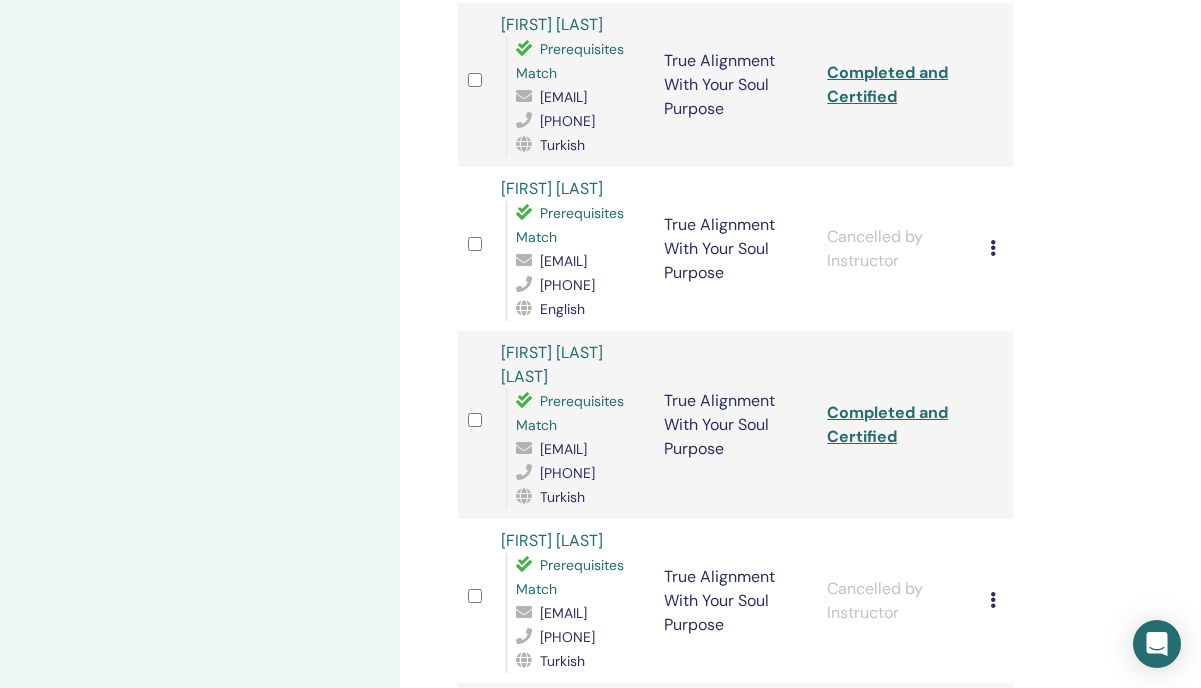 scroll, scrollTop: 2590, scrollLeft: 0, axis: vertical 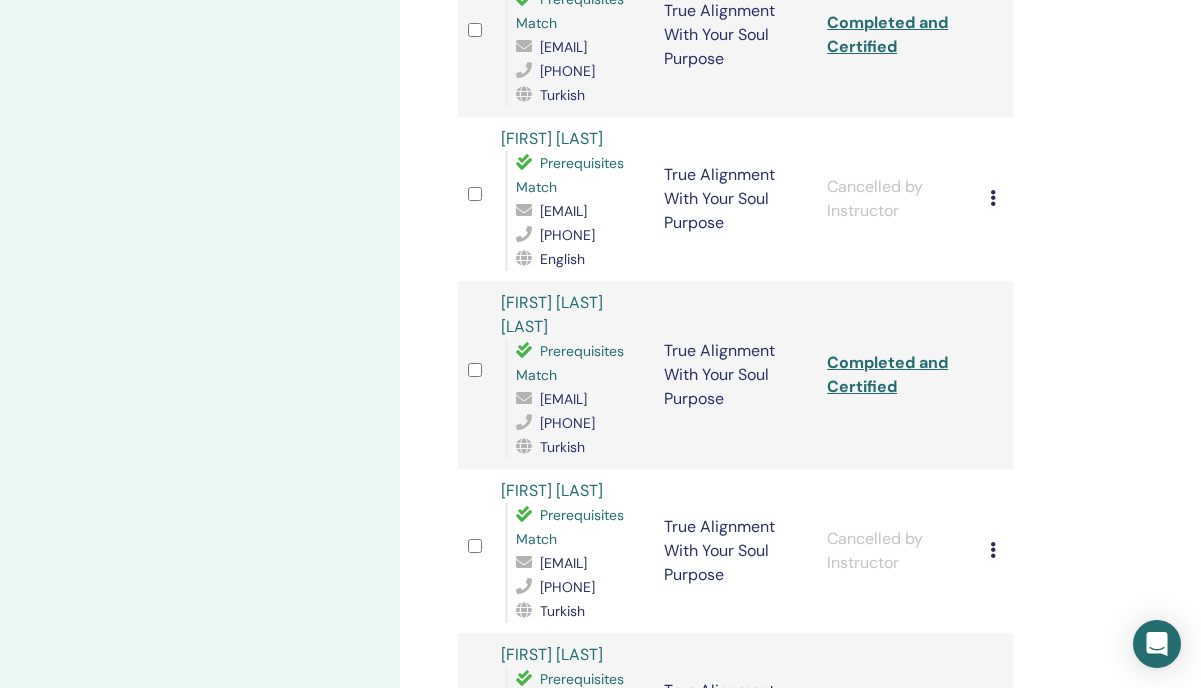 click at bounding box center [993, 714] 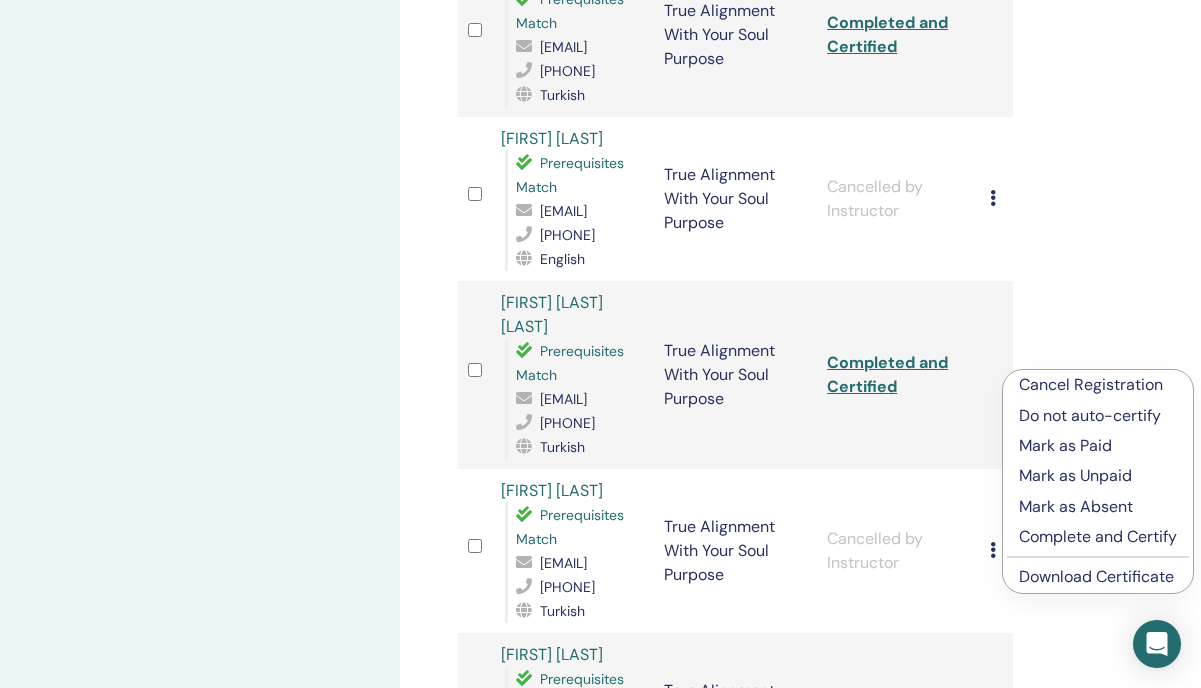 click on "Complete and Certify" at bounding box center (1098, 537) 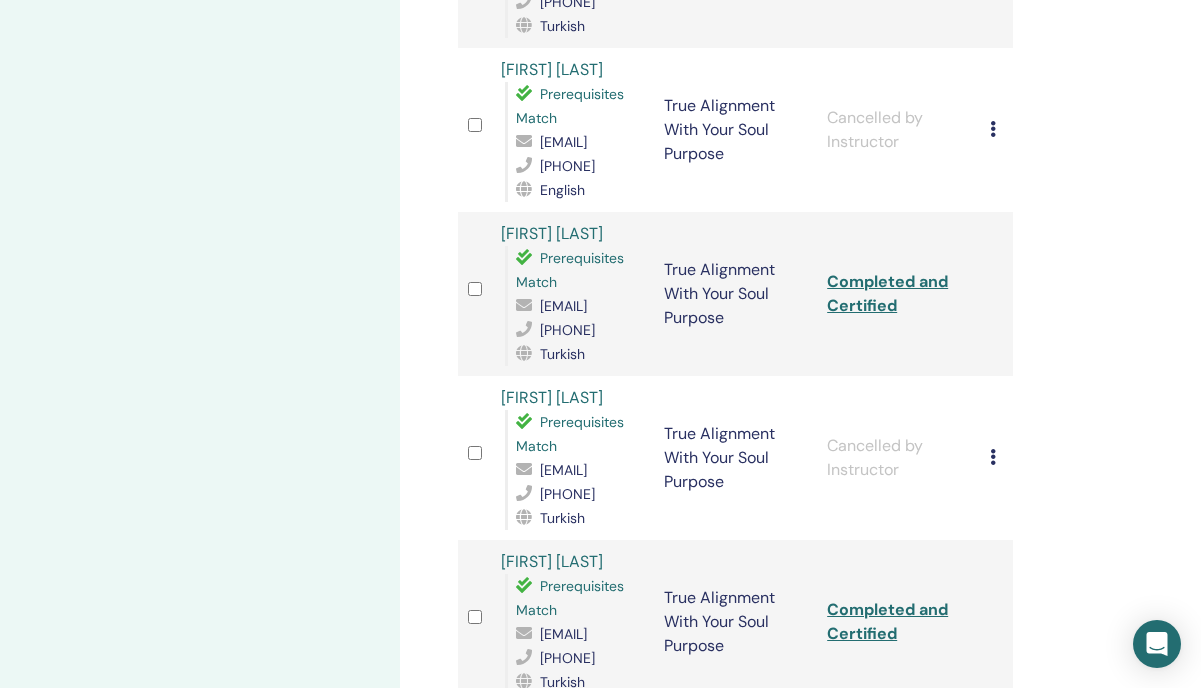 scroll, scrollTop: 2609, scrollLeft: 0, axis: vertical 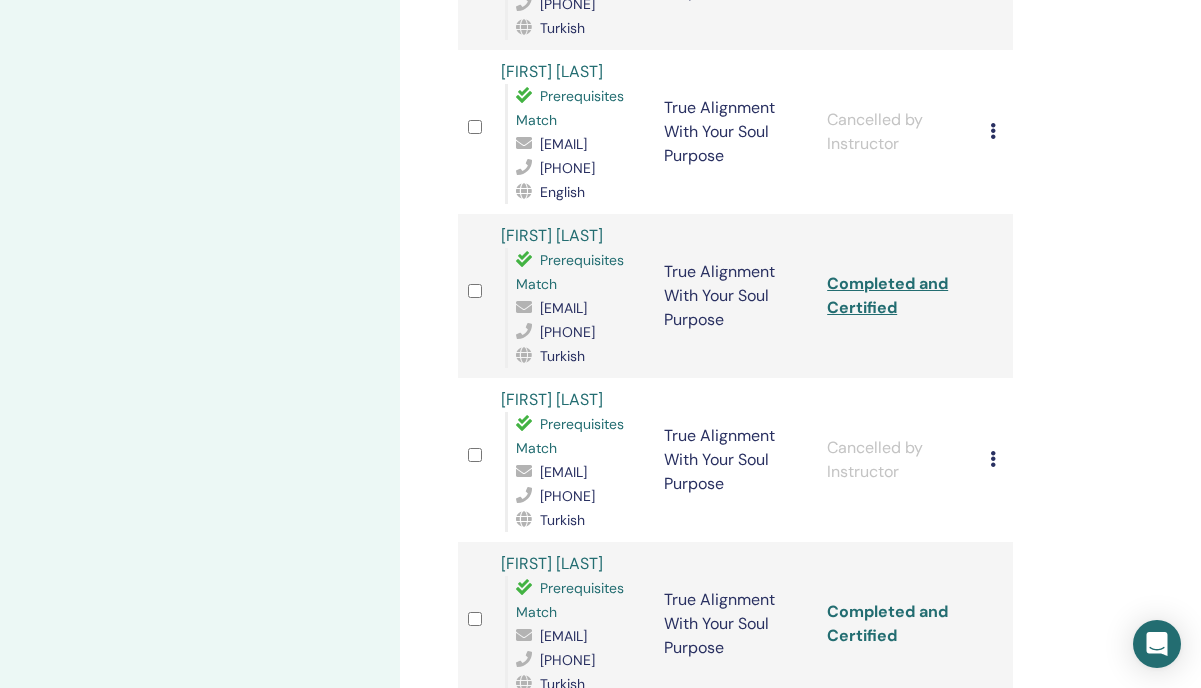 click on "Completed and Certified" at bounding box center (887, 623) 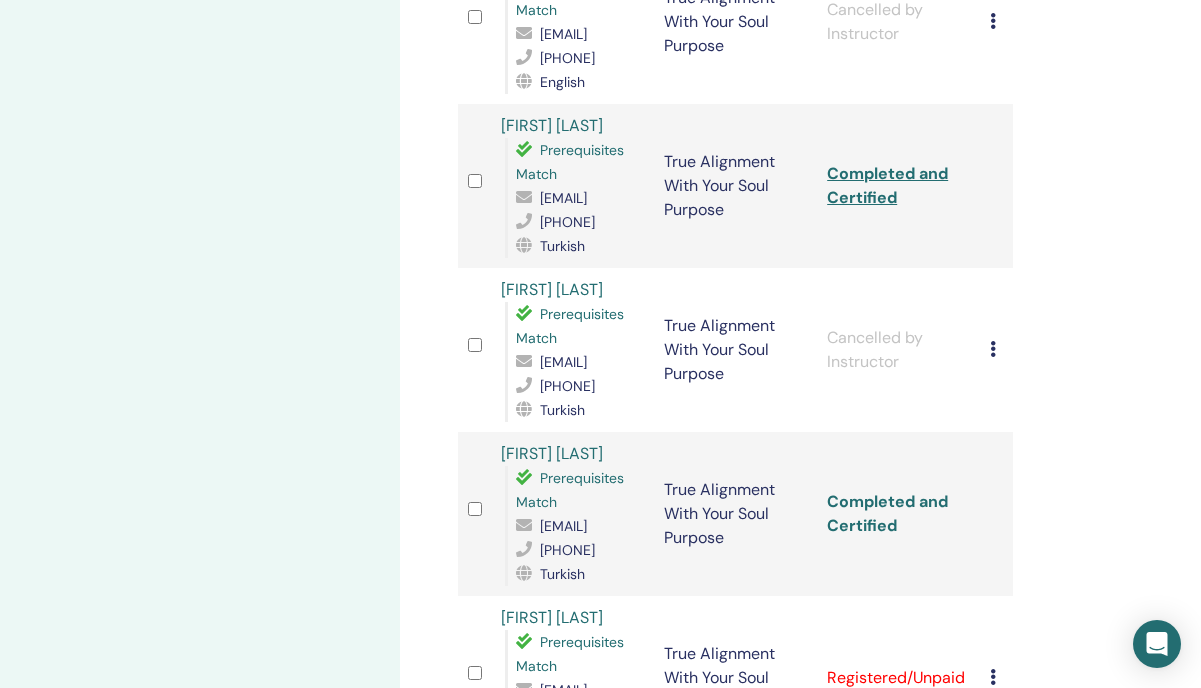 scroll, scrollTop: 2720, scrollLeft: 0, axis: vertical 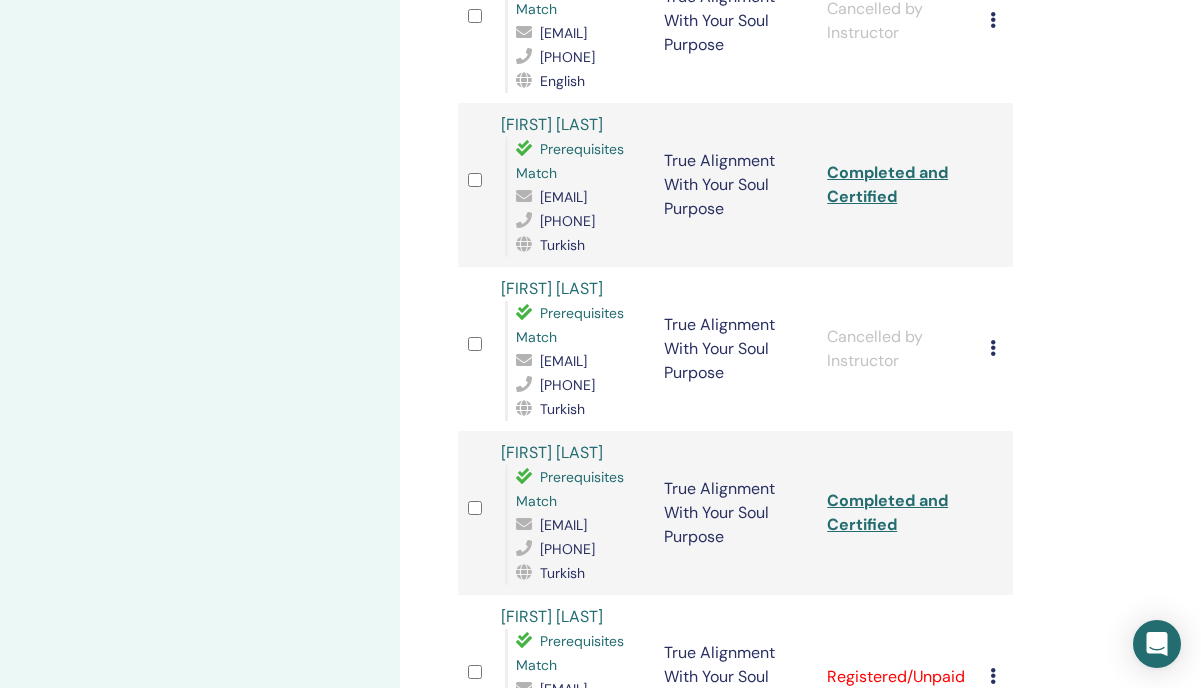 click at bounding box center (993, 676) 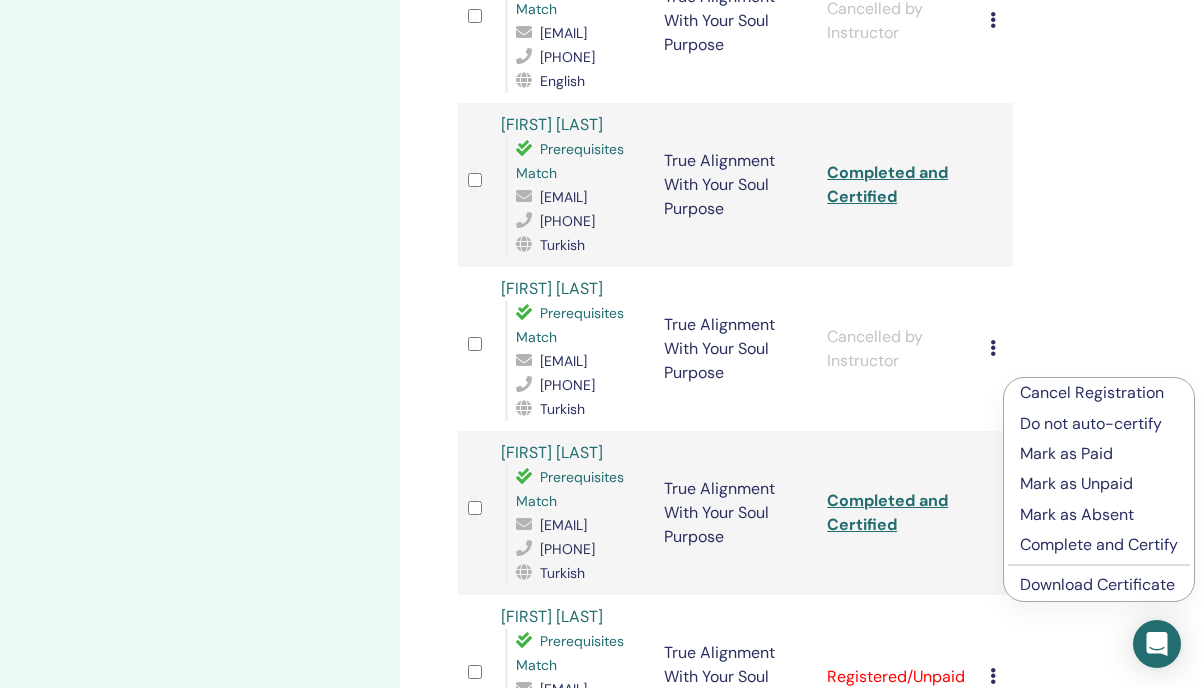 click on "Complete and Certify" at bounding box center (1099, 545) 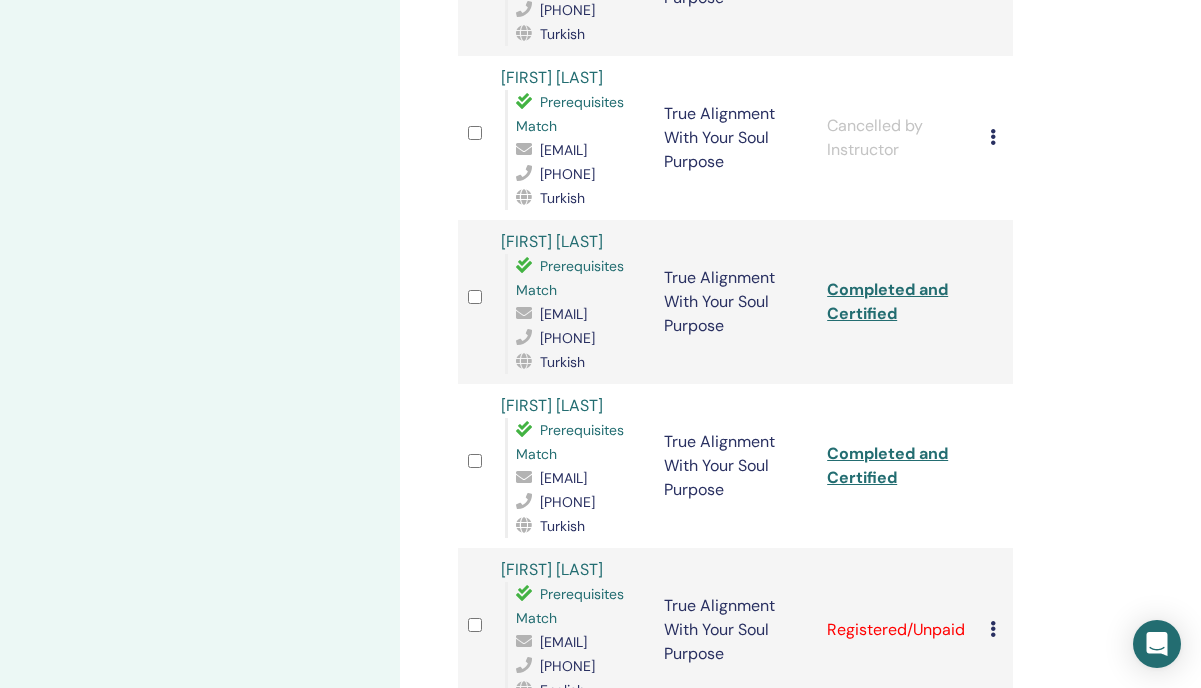 scroll, scrollTop: 2948, scrollLeft: 0, axis: vertical 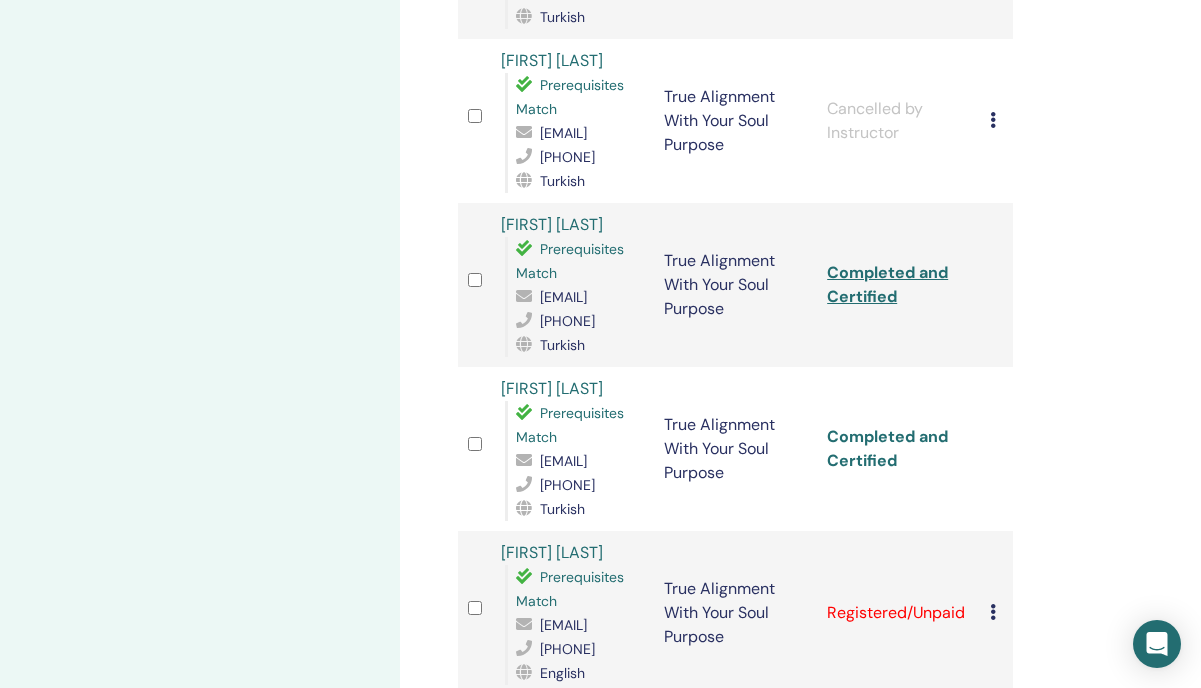 click on "Completed and Certified" at bounding box center (887, 448) 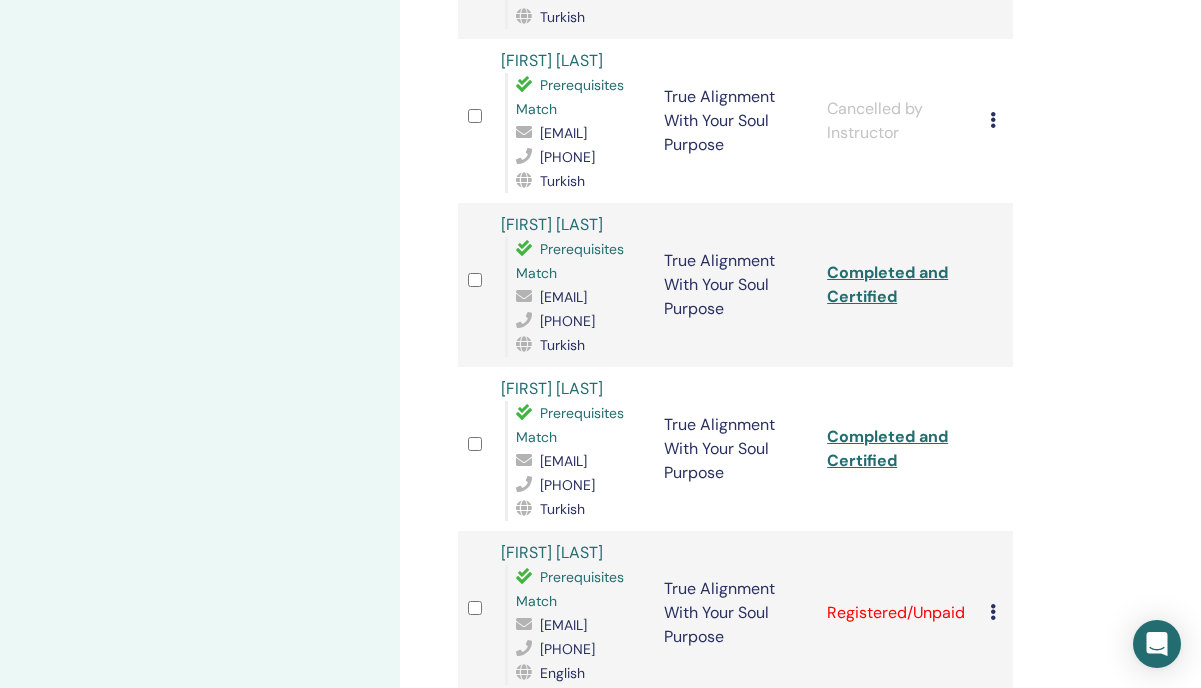 click at bounding box center (993, 612) 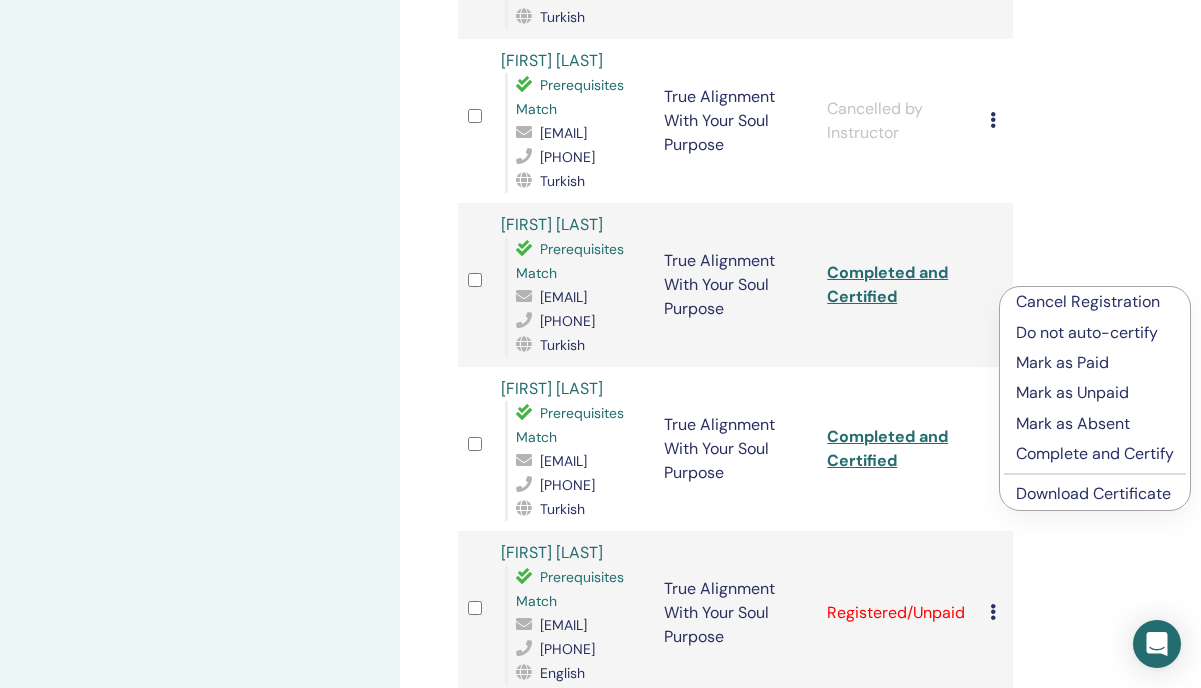 click on "Complete and Certify" at bounding box center (1095, 454) 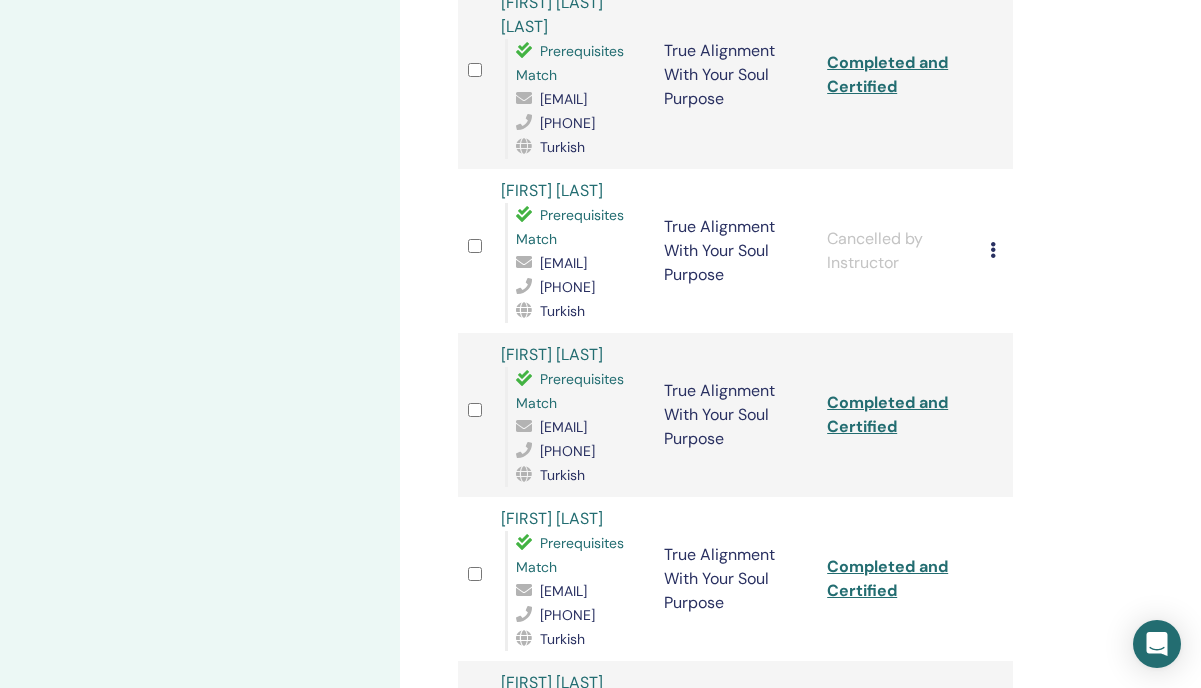 scroll, scrollTop: 2884, scrollLeft: 0, axis: vertical 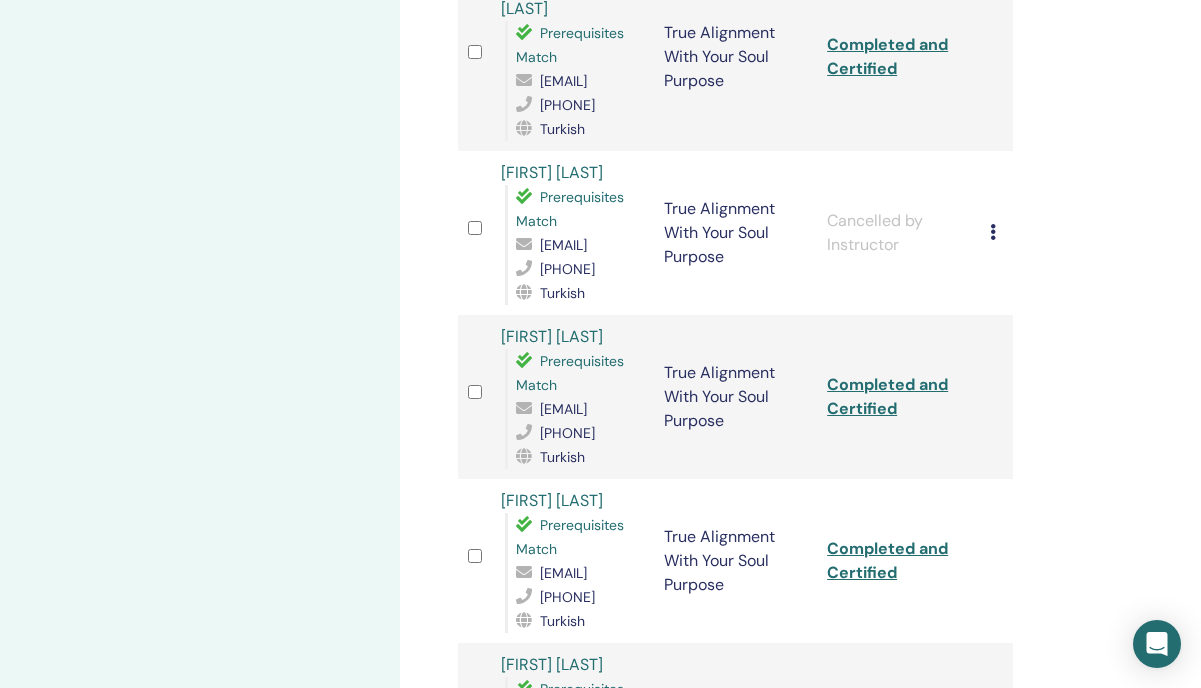 click on "Completed and Certified" at bounding box center (887, 724) 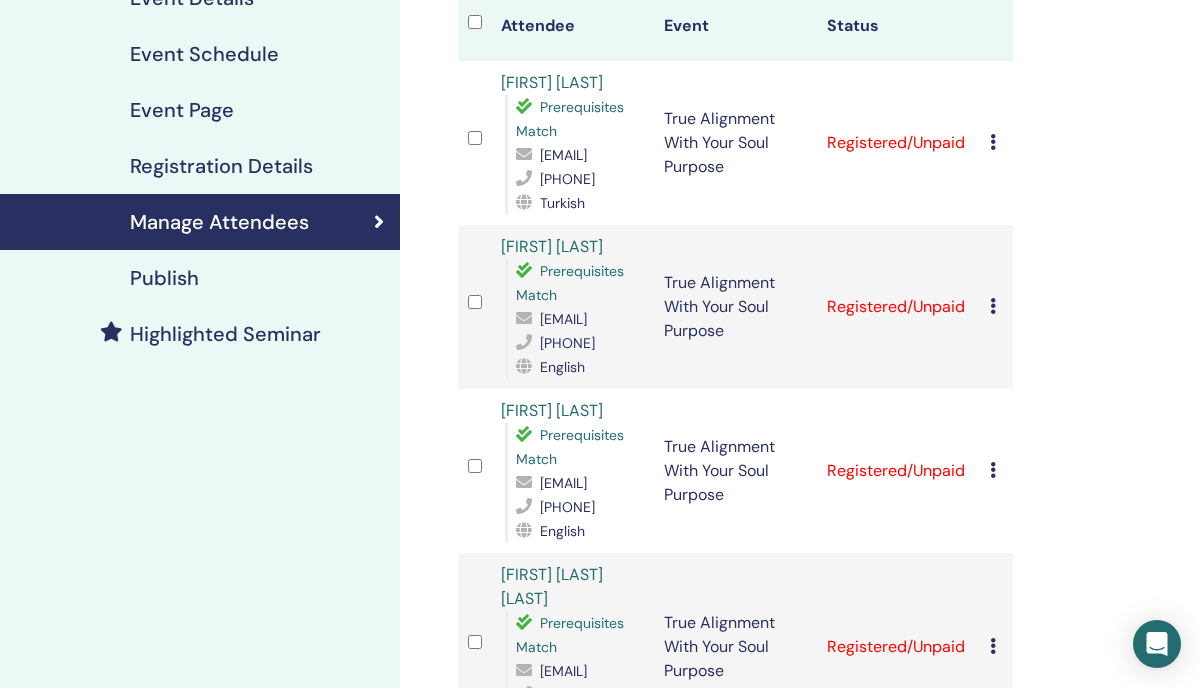 scroll, scrollTop: 307, scrollLeft: 0, axis: vertical 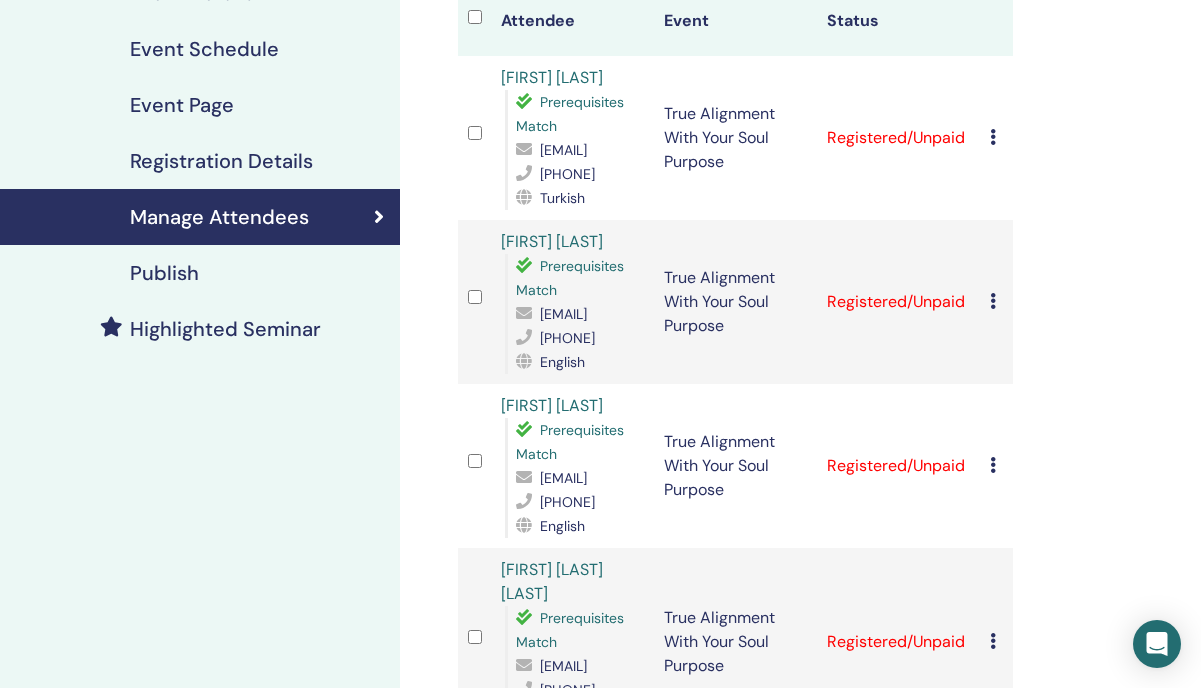 click at bounding box center (993, 301) 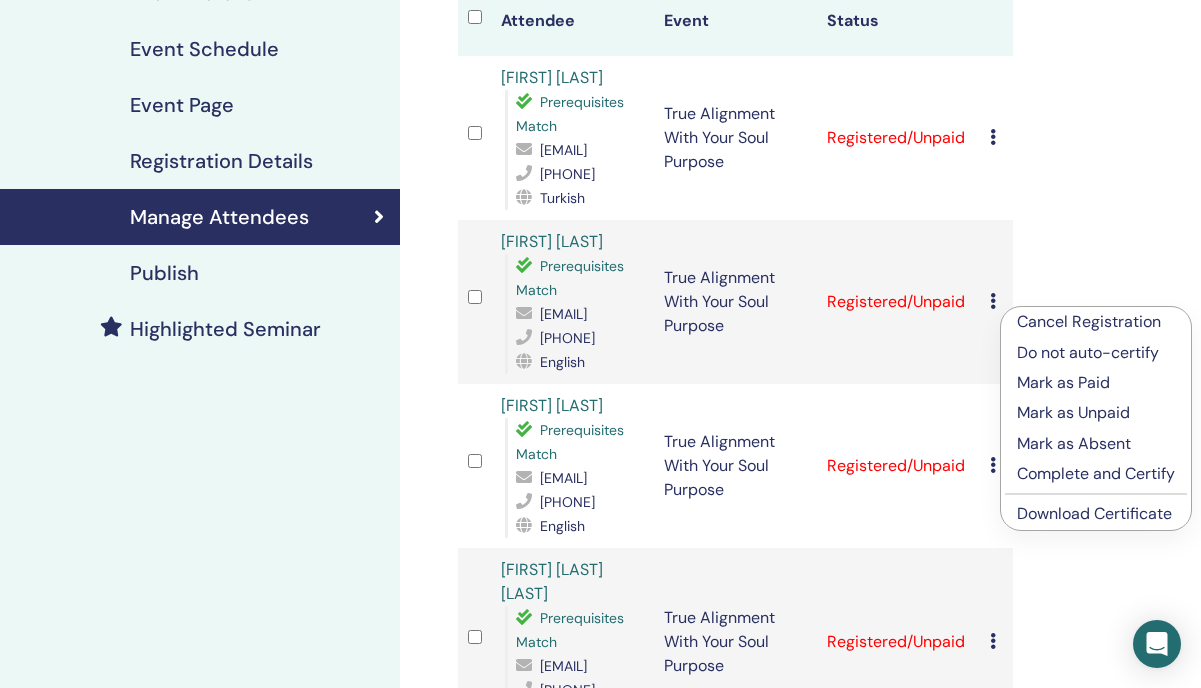 click on "Complete and Certify" at bounding box center [1096, 474] 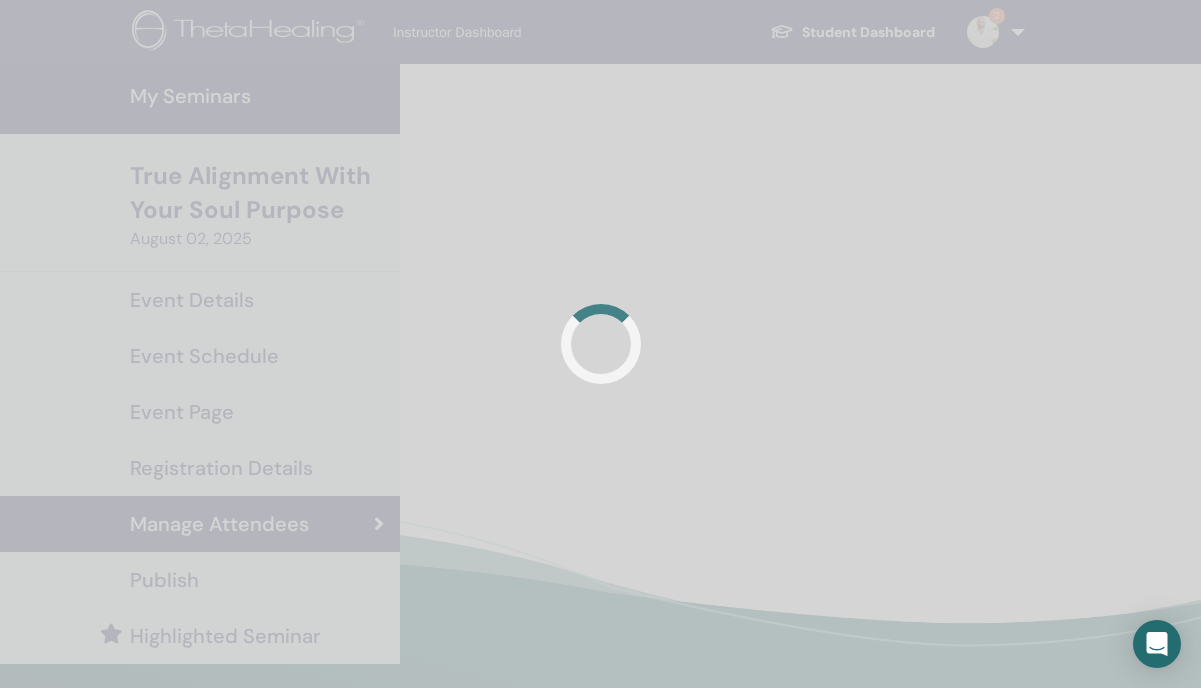 scroll, scrollTop: 307, scrollLeft: 0, axis: vertical 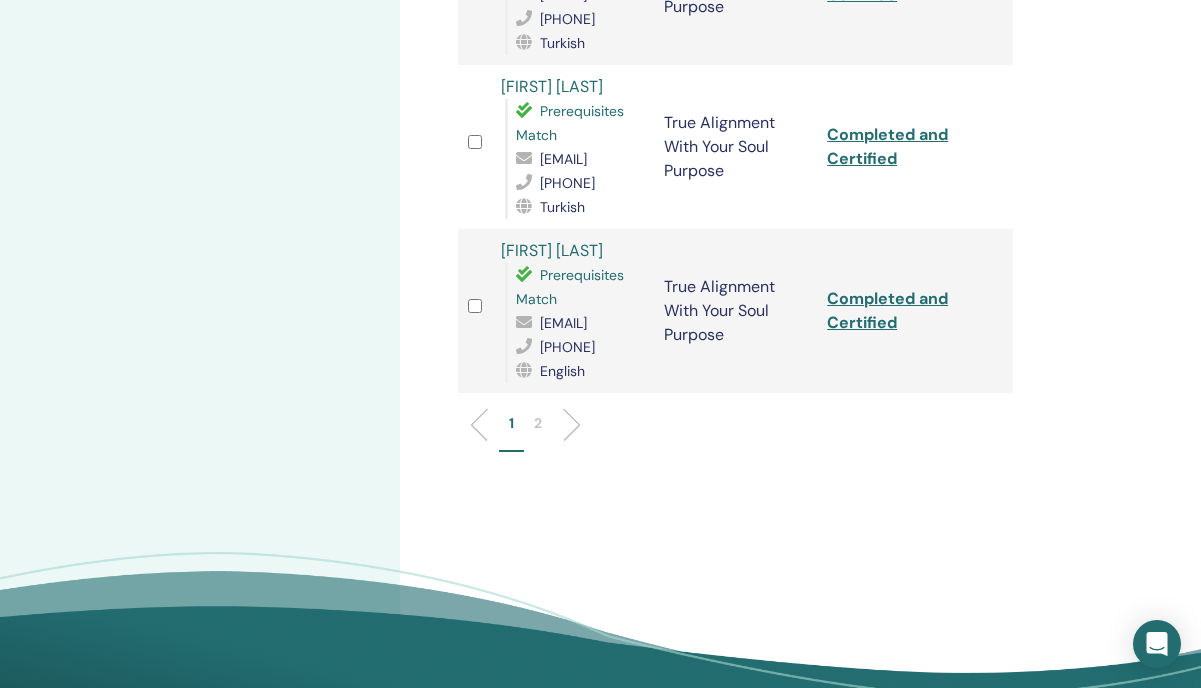click on "2" at bounding box center [538, 432] 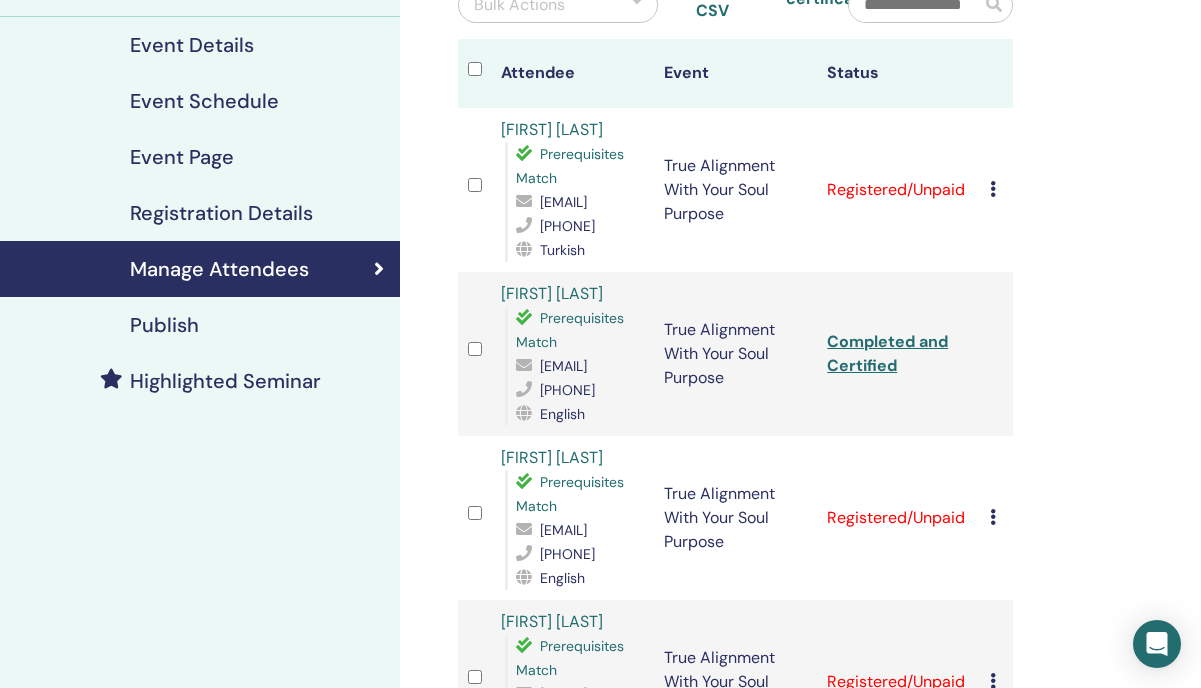 scroll, scrollTop: 270, scrollLeft: 0, axis: vertical 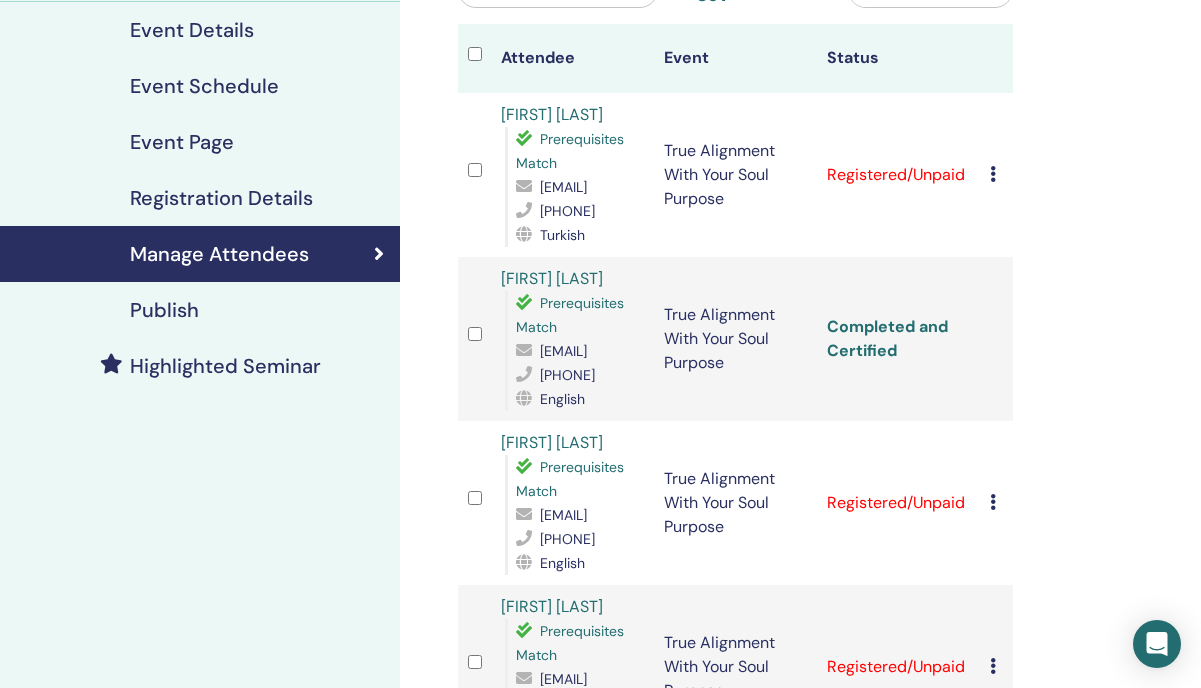 click on "Completed and Certified" at bounding box center (887, 338) 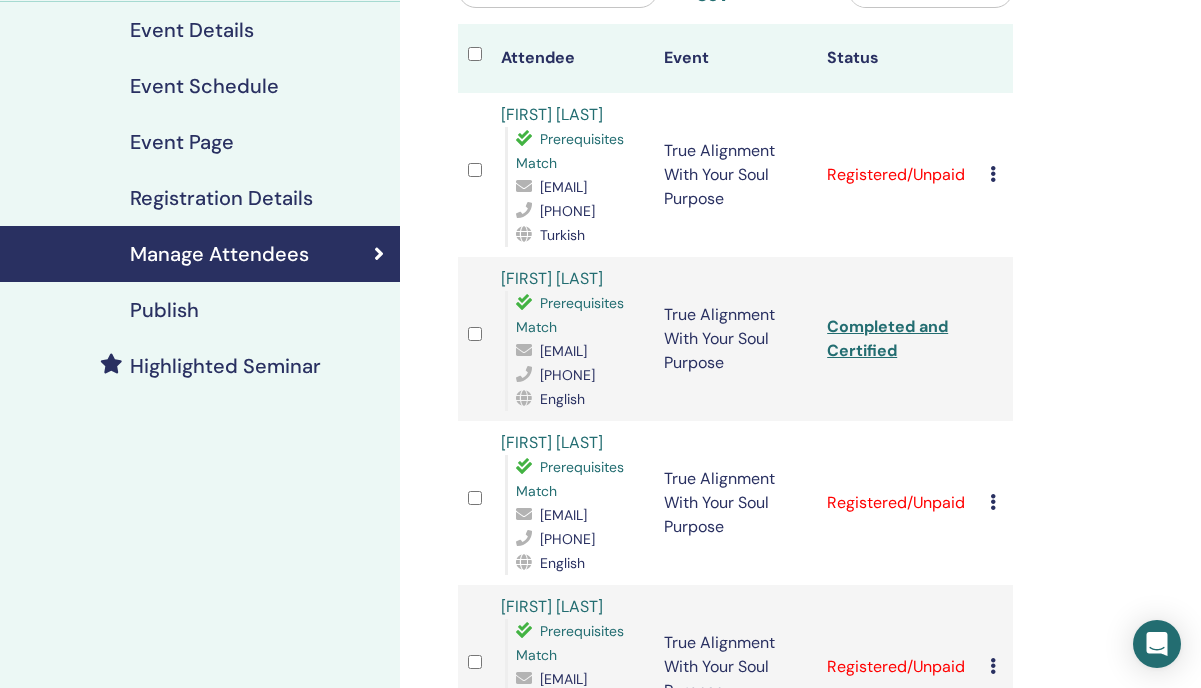 click at bounding box center (993, 174) 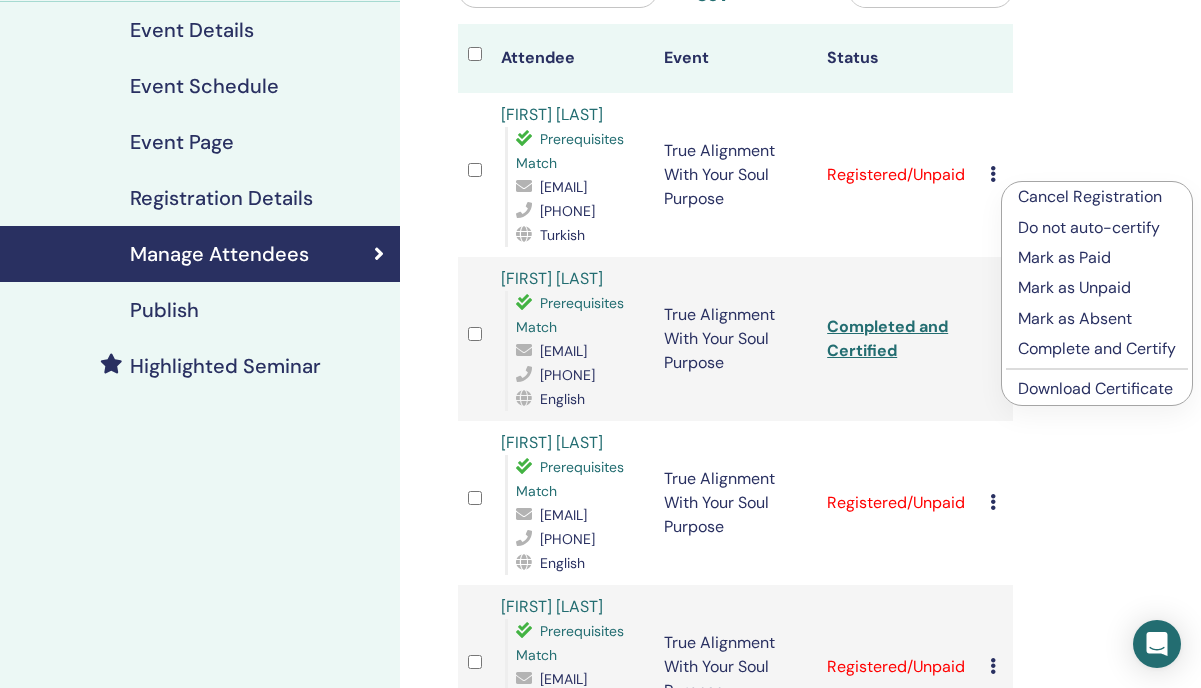 click on "Manage Attendees Bulk Actions Export to CSV All certificates Attendee Event Status Merve Yılmaz Prerequisites Match merve__yilmaz_@hotmail.com 05356958888 Turkish True Alignment With Your Soul Purpose Registered/Unpaid Cancel Registration Do not auto-certify Mark as Paid Mark as Unpaid Mark as Absent Complete and Certify Download Certificate Zeynep Aksoy Prerequisites Match zeynepaksoy82@hotmail.com 00905322484254 English True Alignment With Your Soul Purpose Completed and Certified Asuman ÖZKUL Prerequisites Match asumanozkul@gmail.com +905333363426 English True Alignment With Your Soul Purpose Registered/Unpaid Cancel Registration Do not auto-certify Mark as Paid Mark as Unpaid Mark as Absent Complete and Certify Download Certificate GÜLBİN EGE TANYELİ Prerequisites Match gulbinege@gmail.com 05323684770 Turkish True Alignment With Your Soul Purpose Registered/Unpaid Cancel Registration Do not auto-certify Mark as Paid Mark as Unpaid Mark as Absent Complete and Certify Download Certificate 1 2" at bounding box center [800, 451] 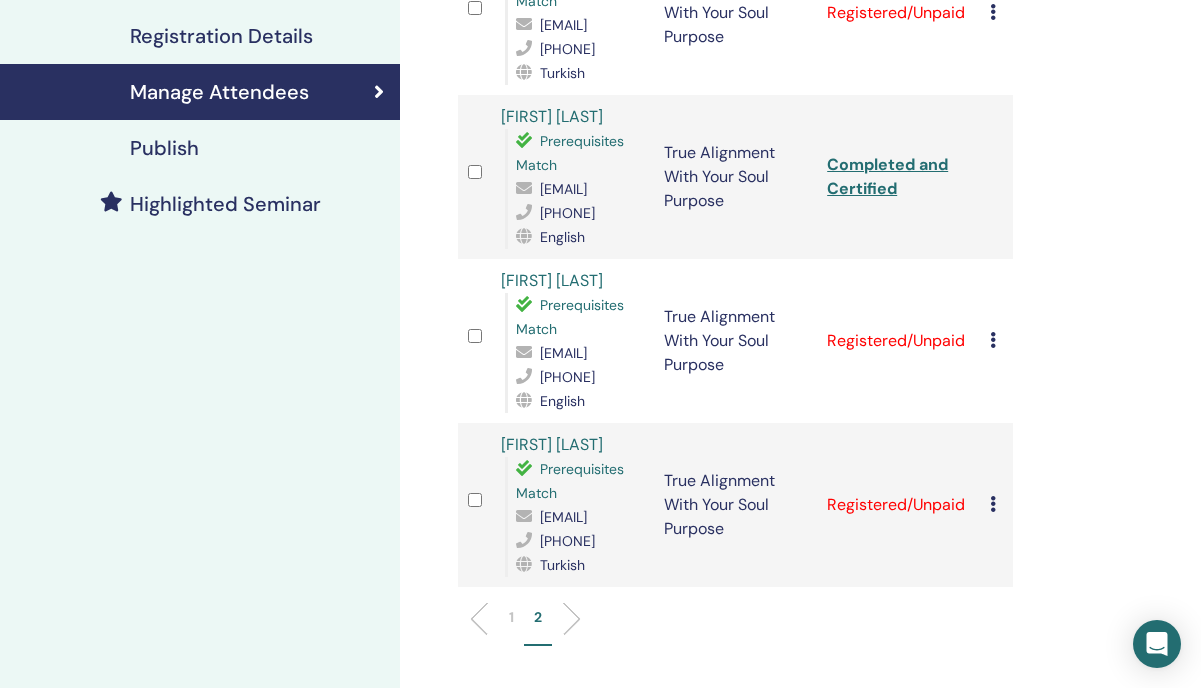 scroll, scrollTop: 435, scrollLeft: 0, axis: vertical 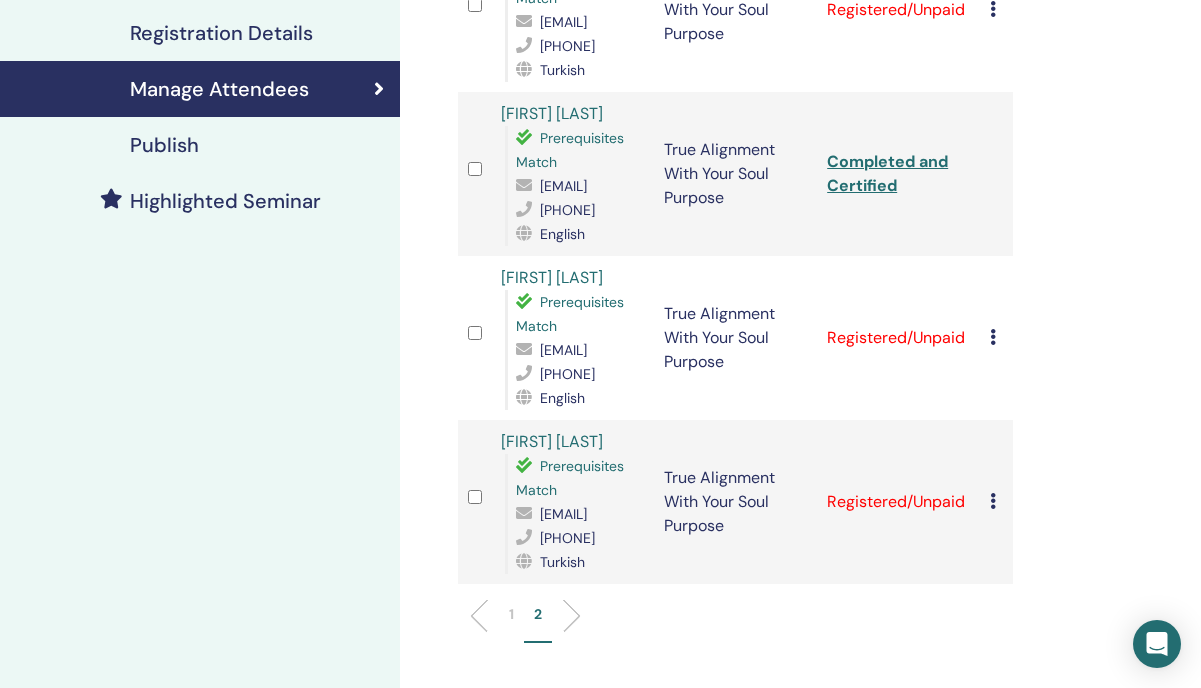click at bounding box center (993, 337) 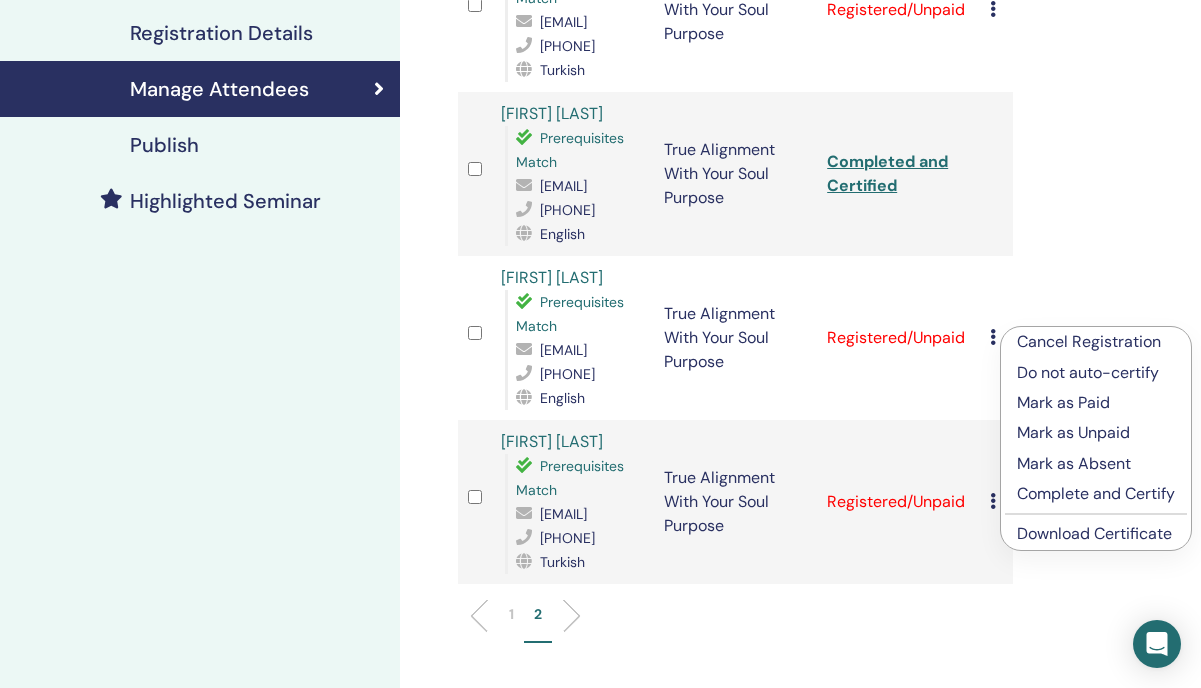 click on "Complete and Certify" at bounding box center [1096, 494] 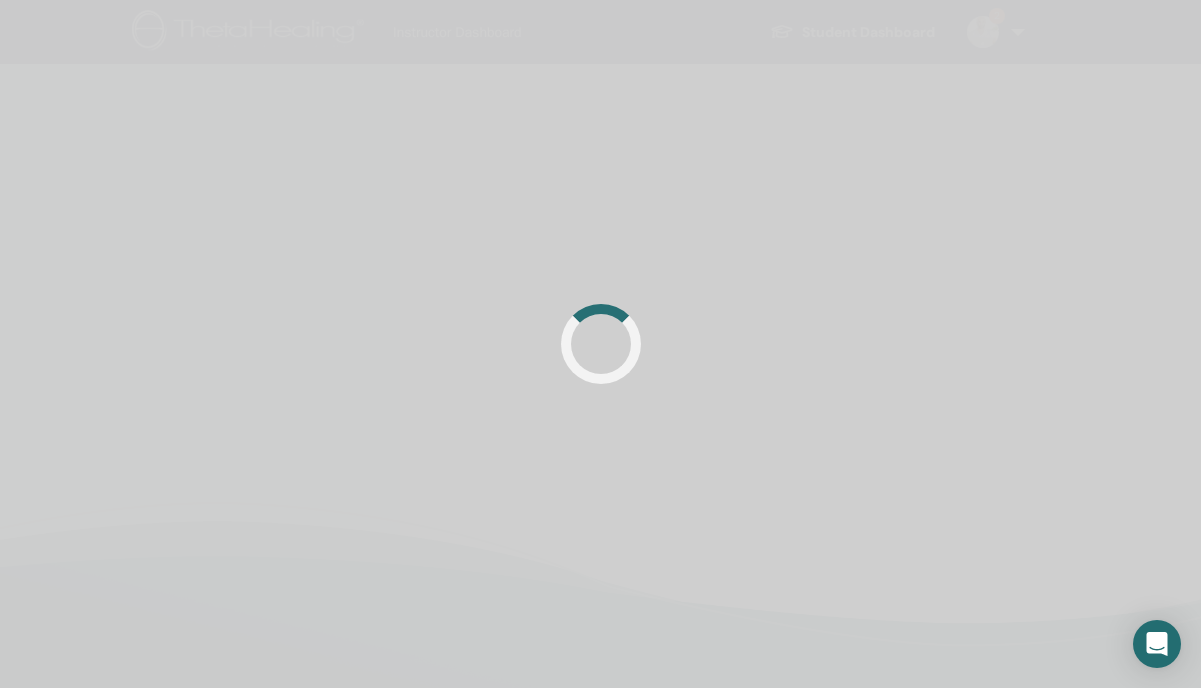 scroll, scrollTop: 435, scrollLeft: 0, axis: vertical 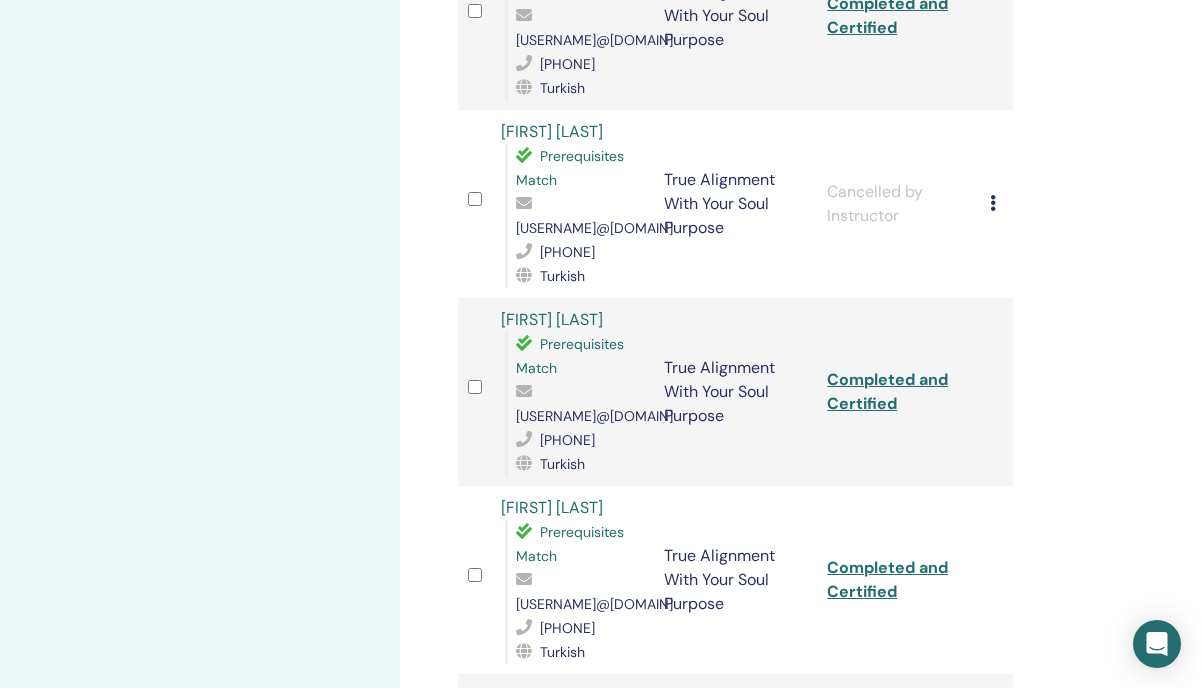 click on "2" at bounding box center [538, 901] 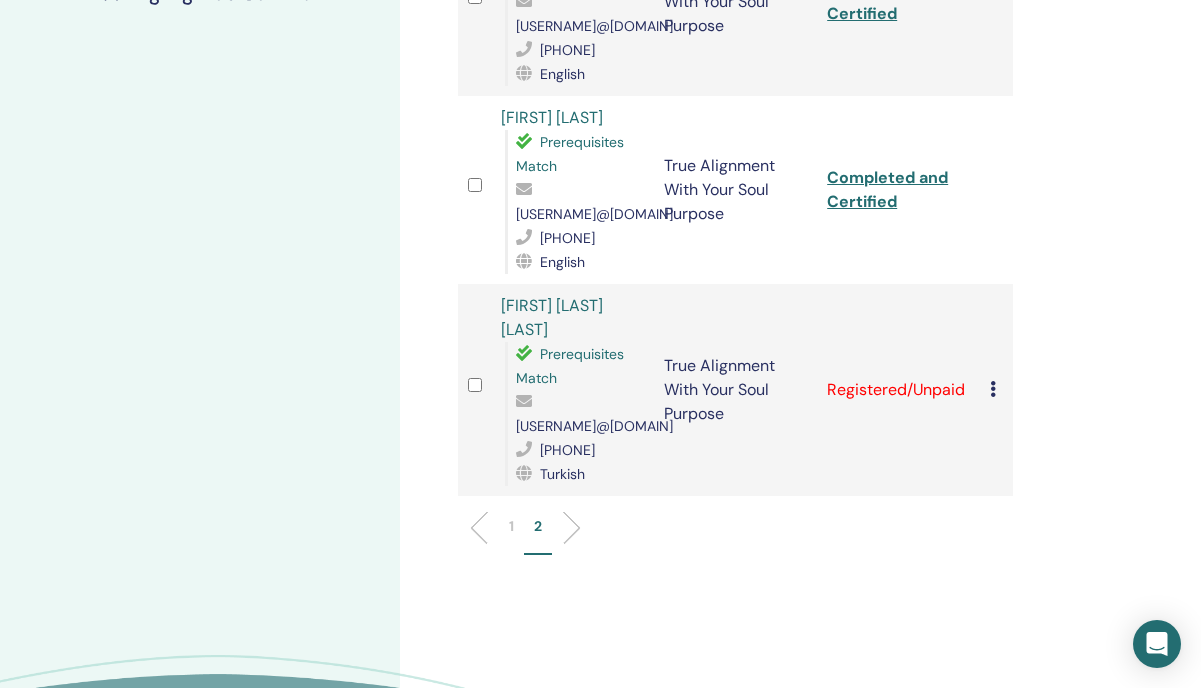scroll, scrollTop: 614, scrollLeft: 0, axis: vertical 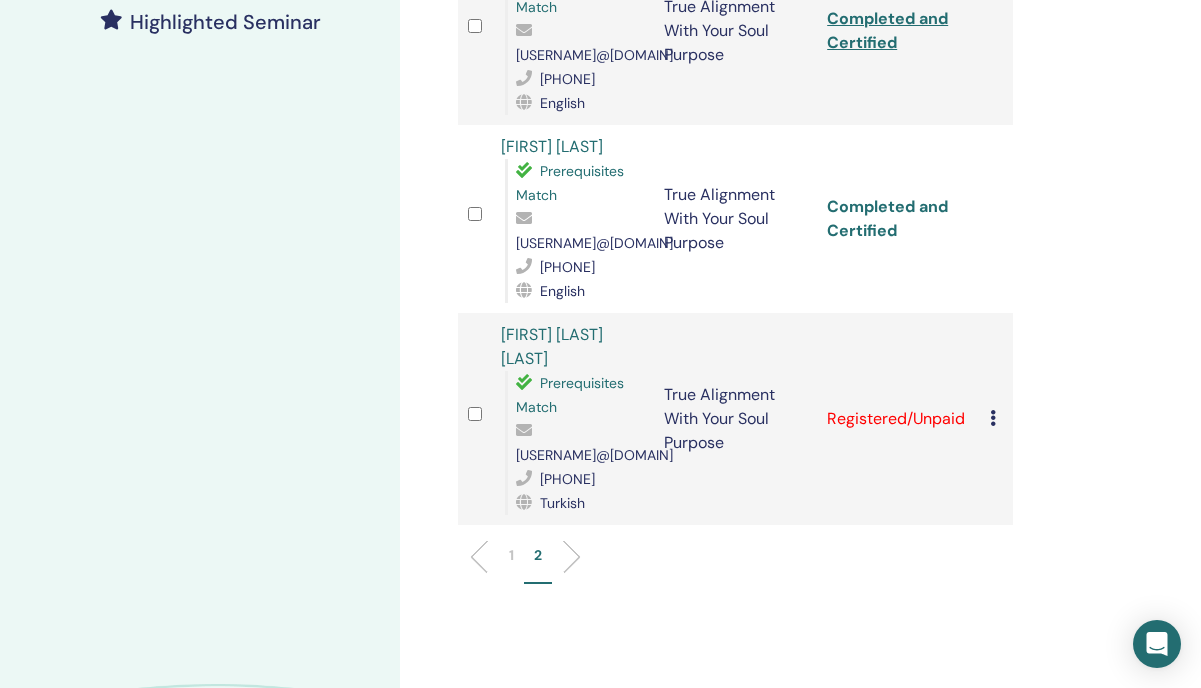 click on "Completed and Certified" at bounding box center [887, 218] 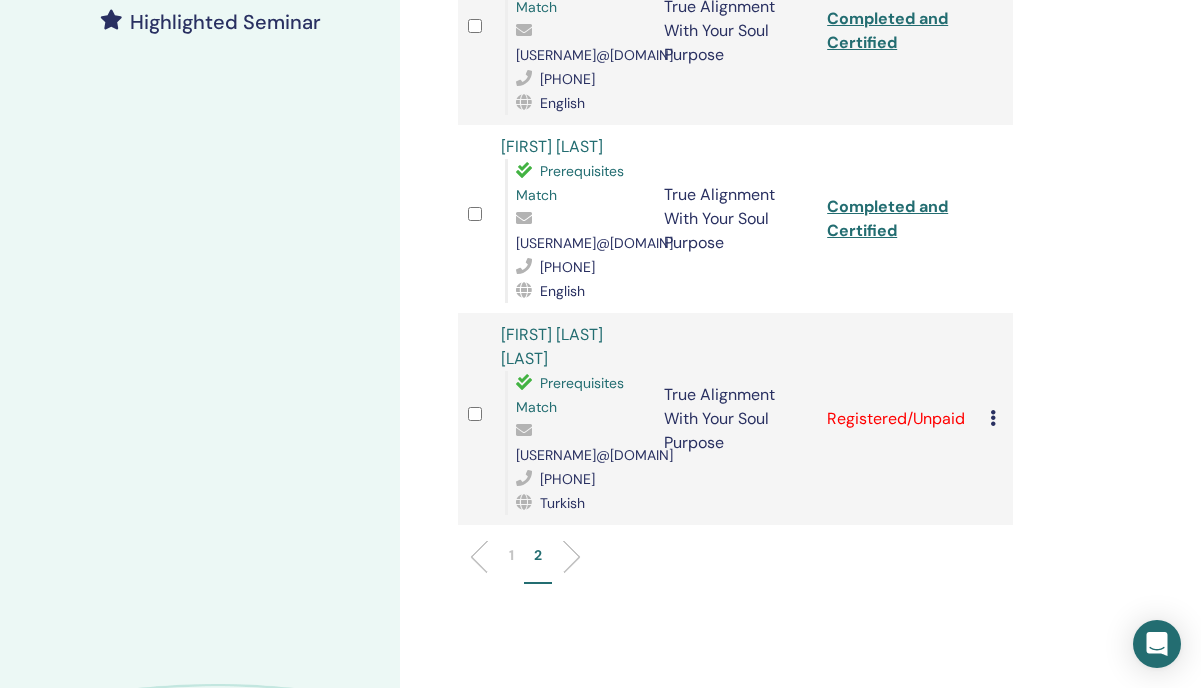 click at bounding box center (993, 418) 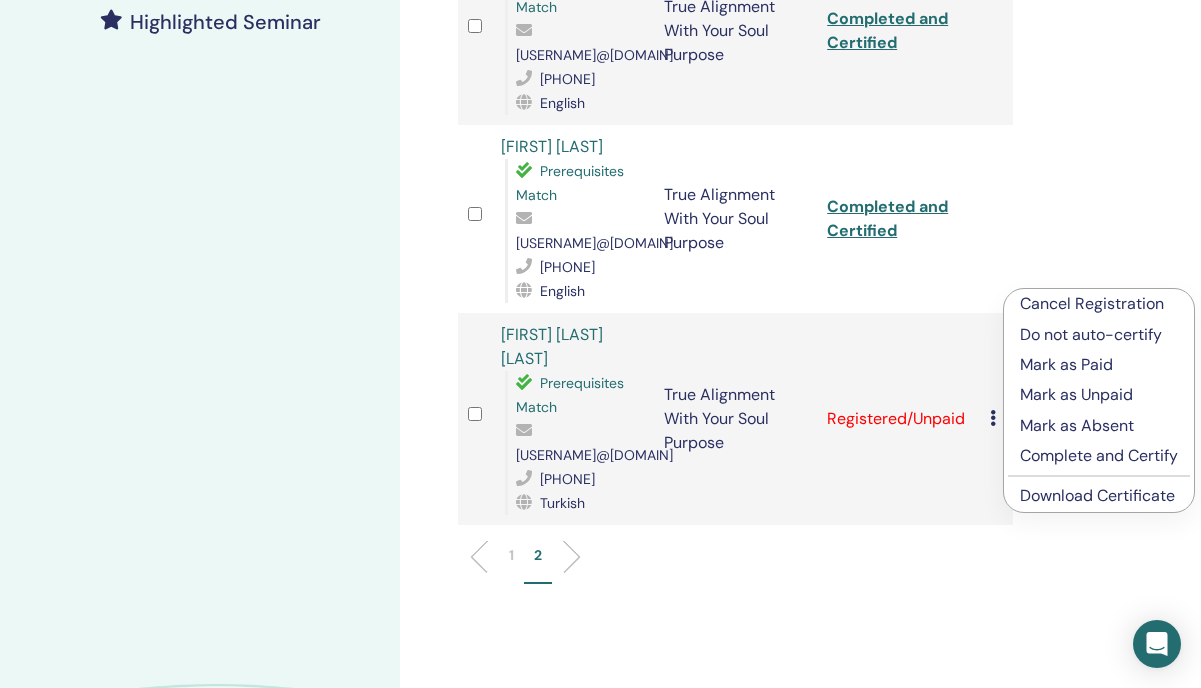 click on "Cancel Registration" at bounding box center (1099, 304) 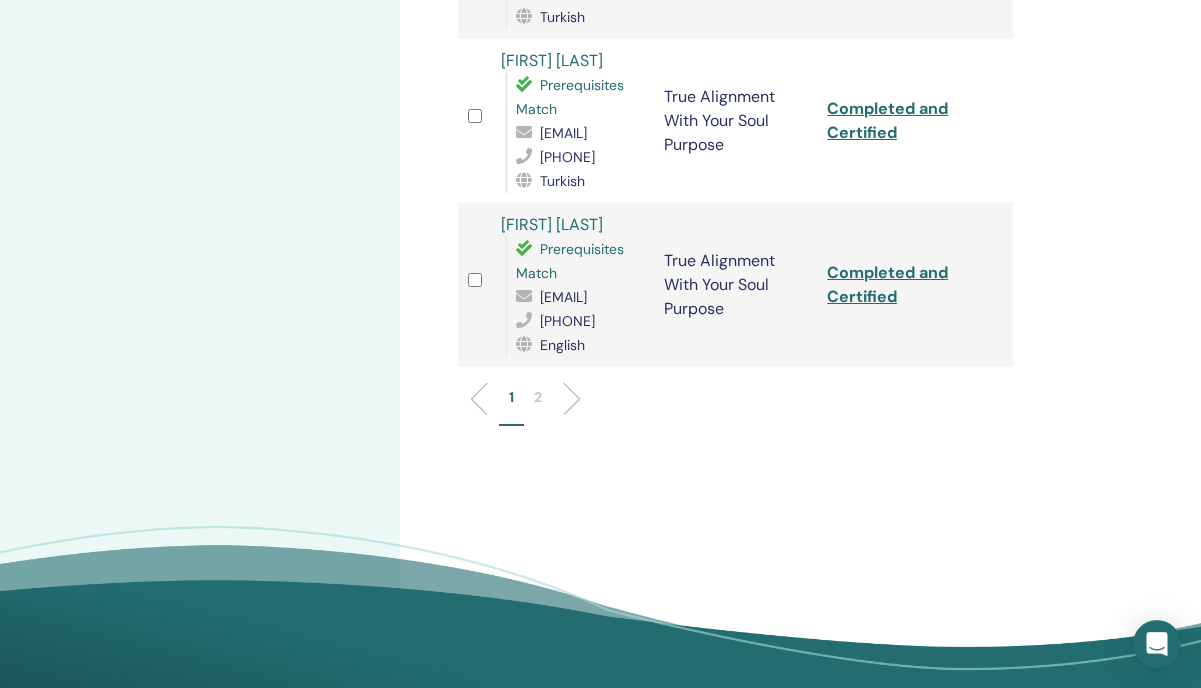 scroll, scrollTop: 3153, scrollLeft: 0, axis: vertical 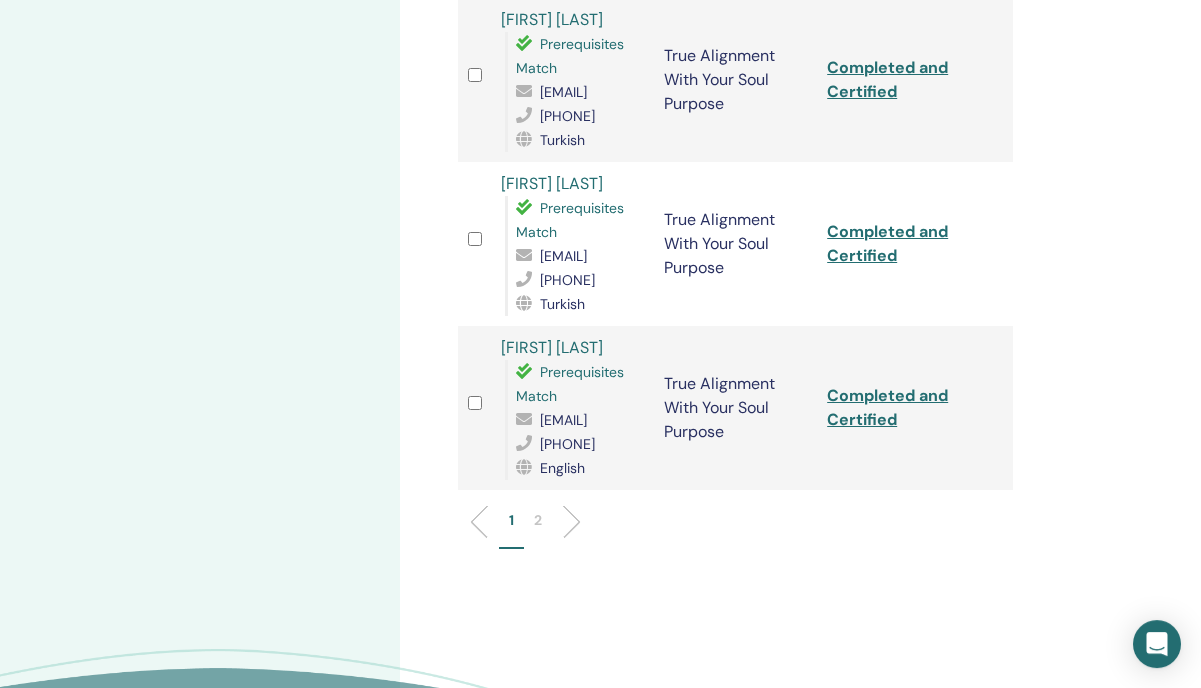 click on "2" at bounding box center (538, 529) 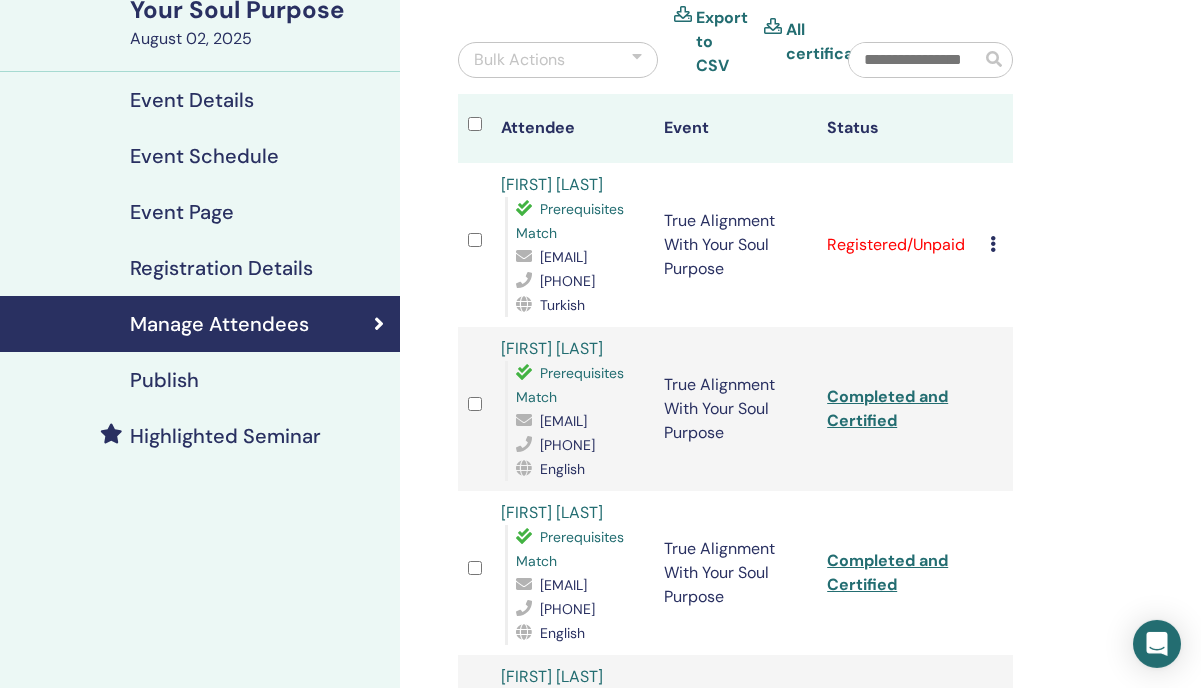scroll, scrollTop: 181, scrollLeft: 0, axis: vertical 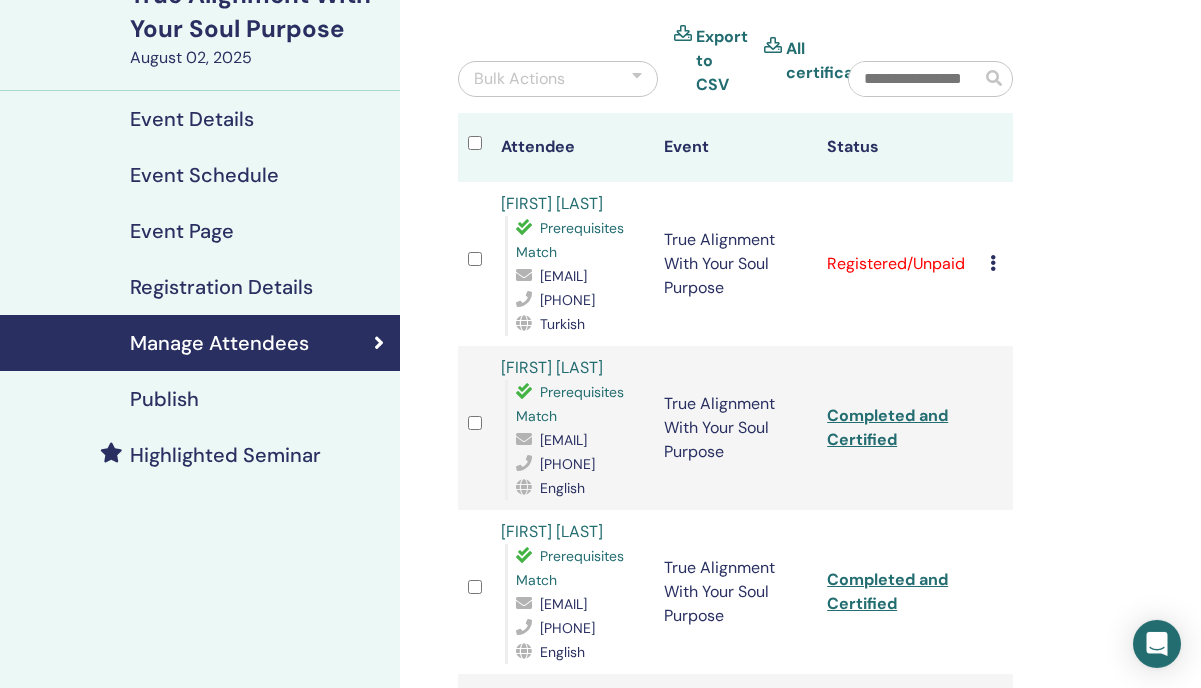 click at bounding box center [993, 263] 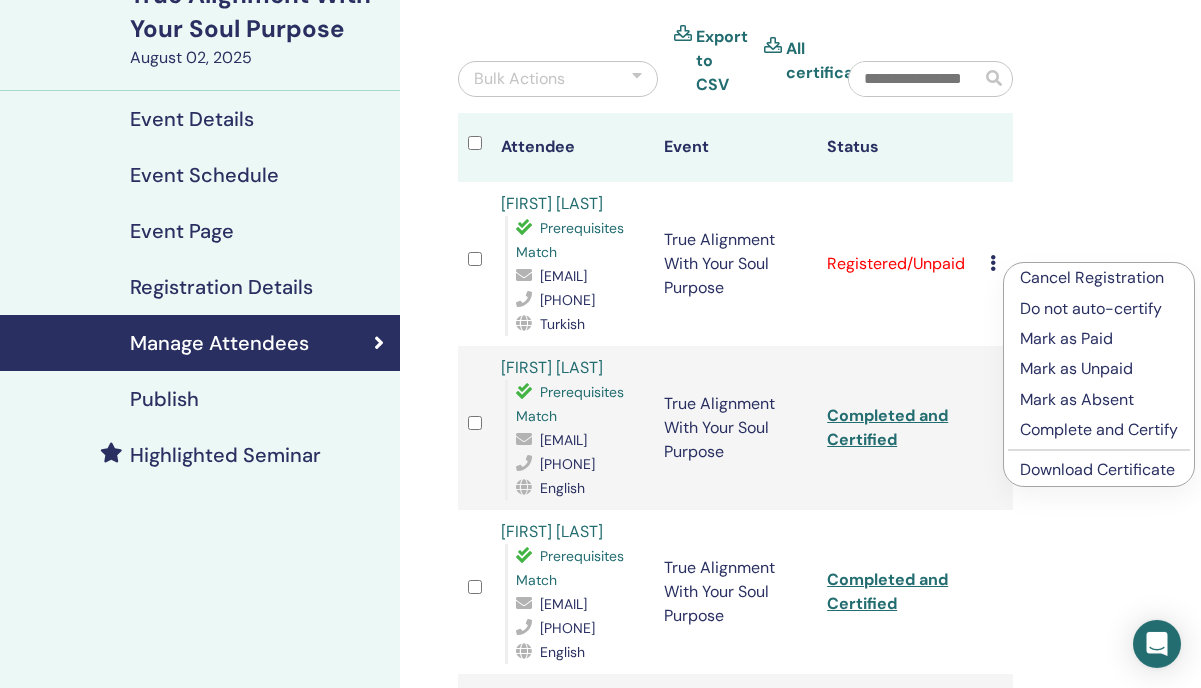 click on "Complete and Certify" at bounding box center [1099, 430] 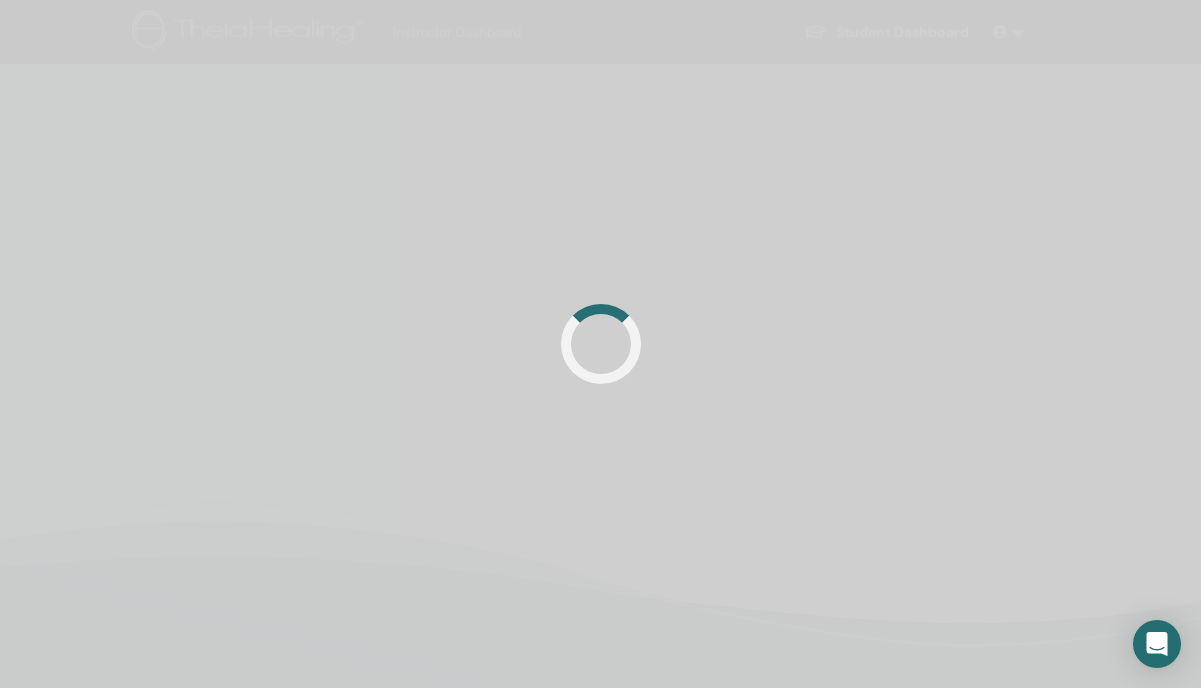 scroll, scrollTop: 181, scrollLeft: 0, axis: vertical 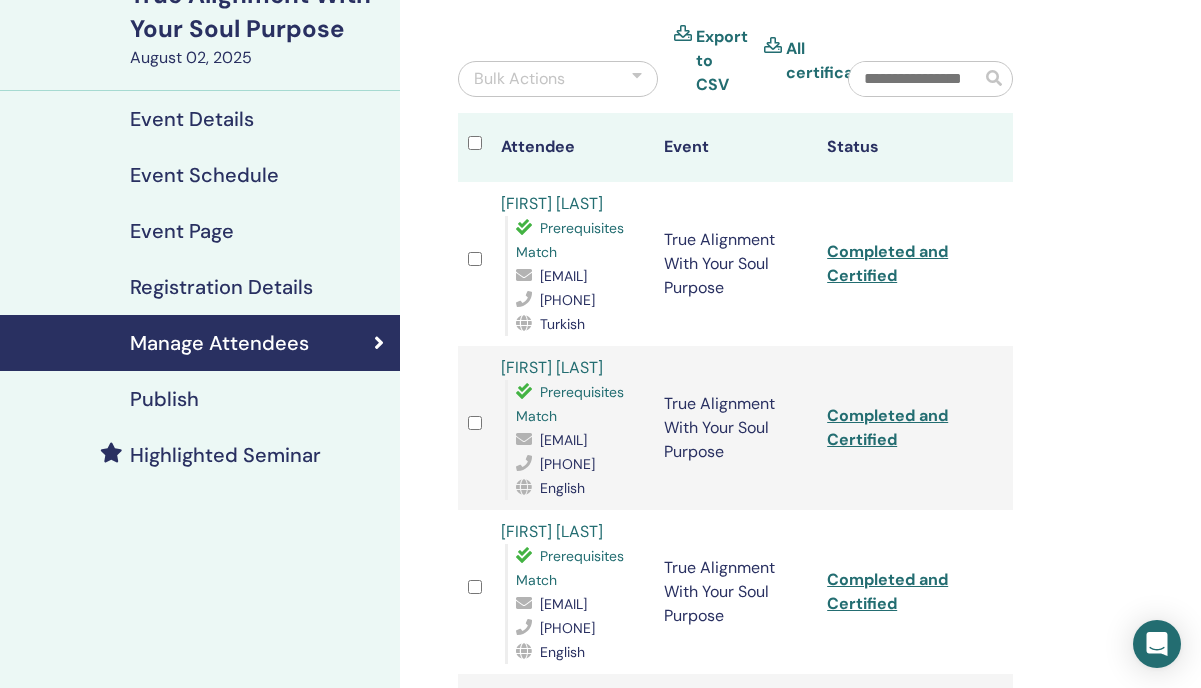 click on "Manage Attendees Bulk Actions Export to CSV All certificates Attendee Event Status Ebru AKPAK Prerequisites Match [EMAIL] [PHONE] Turkish True Alignment With Your Soul Purpose Completed and Certified Ayyüce Kaytazci Prerequisites Match [EMAIL] [PHONE] English True Alignment With Your Soul Purpose Completed and Certified Rana Gurari Prerequisites Match [EMAIL] [PHONE] English True Alignment With Your Soul Purpose Completed and Certified Eylem Alas Prerequisites Match [EMAIL] [PHONE] English True Alignment With Your Soul Purpose Completed and Certified AYSEL ÜNGÖRDÜ Prerequisites Match [EMAIL] [PHONE] Turkish True Alignment With Your Soul Purpose Completed and Certified Fulya Gönen Prerequisites Match [EMAIL] [PHONE] Turkish Completed and Certified 1 2" at bounding box center (800, 1876) 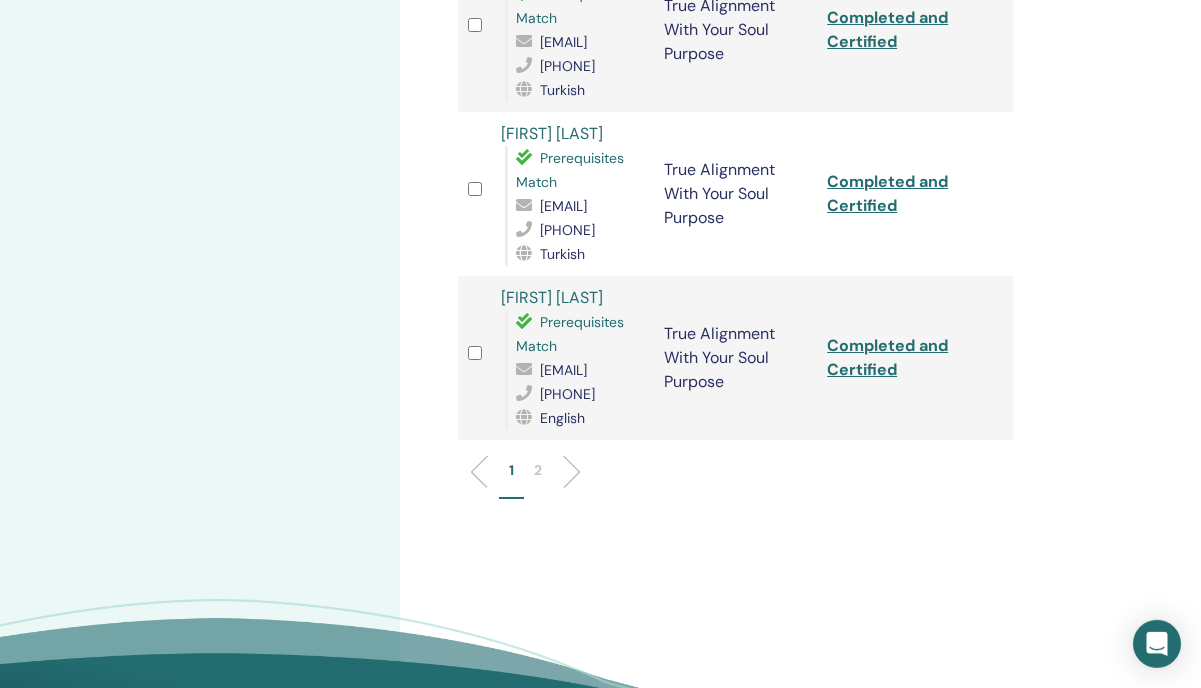 scroll, scrollTop: 3232, scrollLeft: 0, axis: vertical 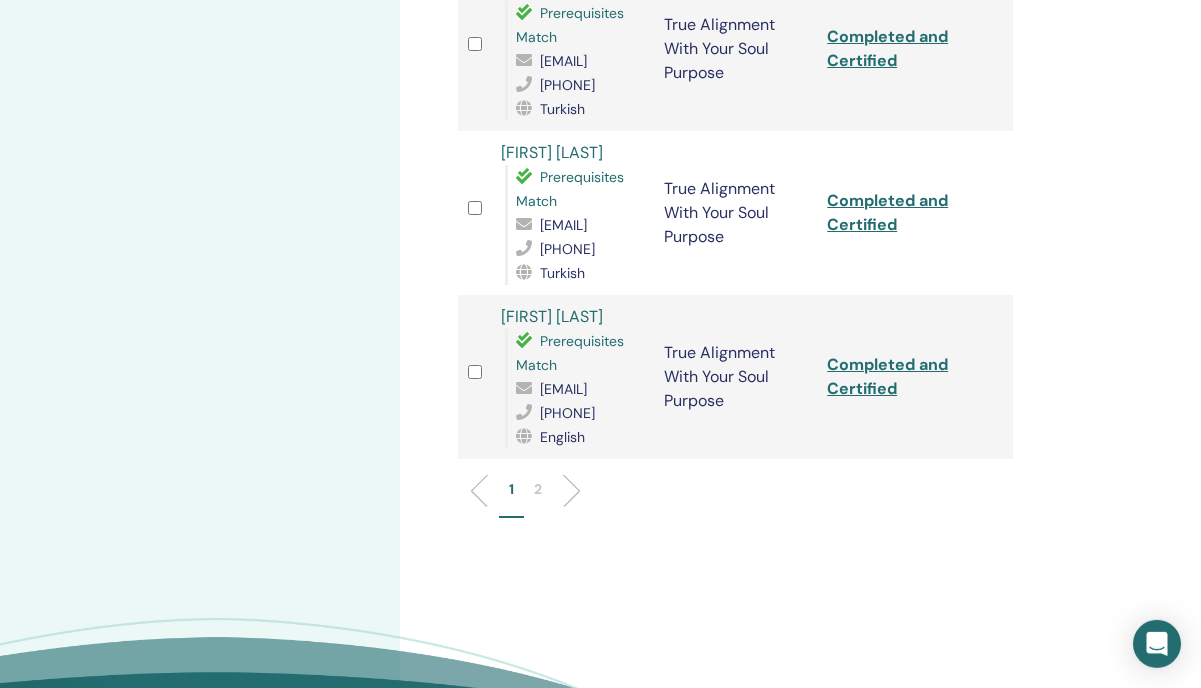 click on "2" at bounding box center [538, 489] 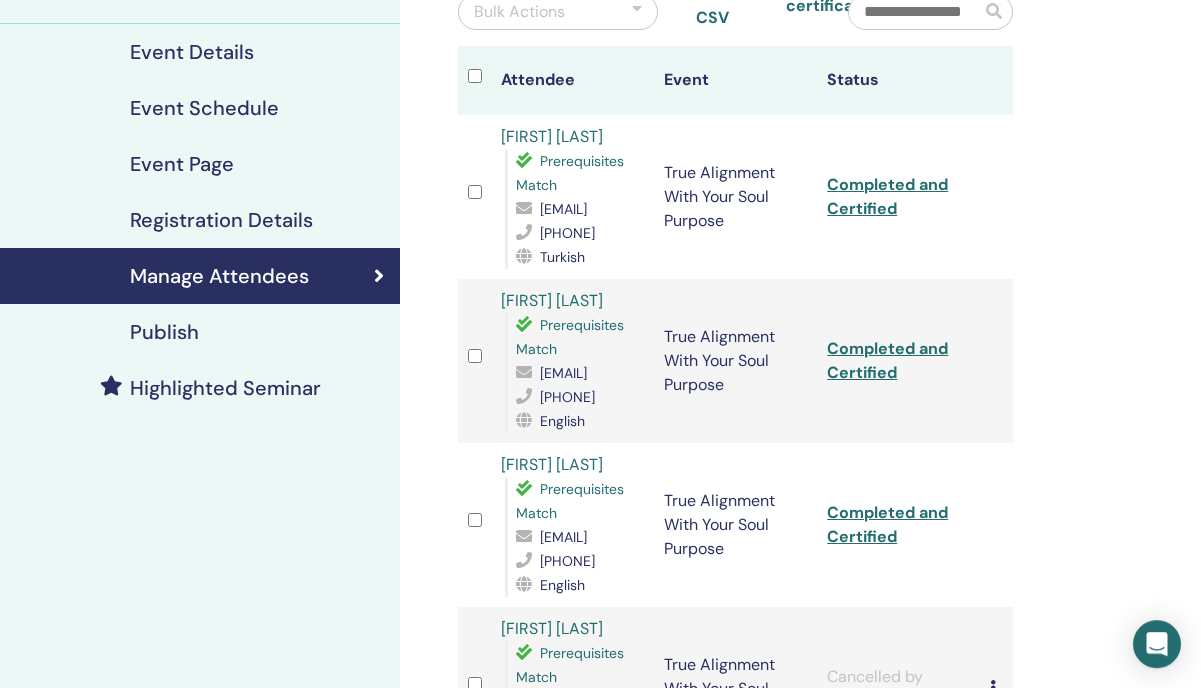 scroll, scrollTop: 215, scrollLeft: 0, axis: vertical 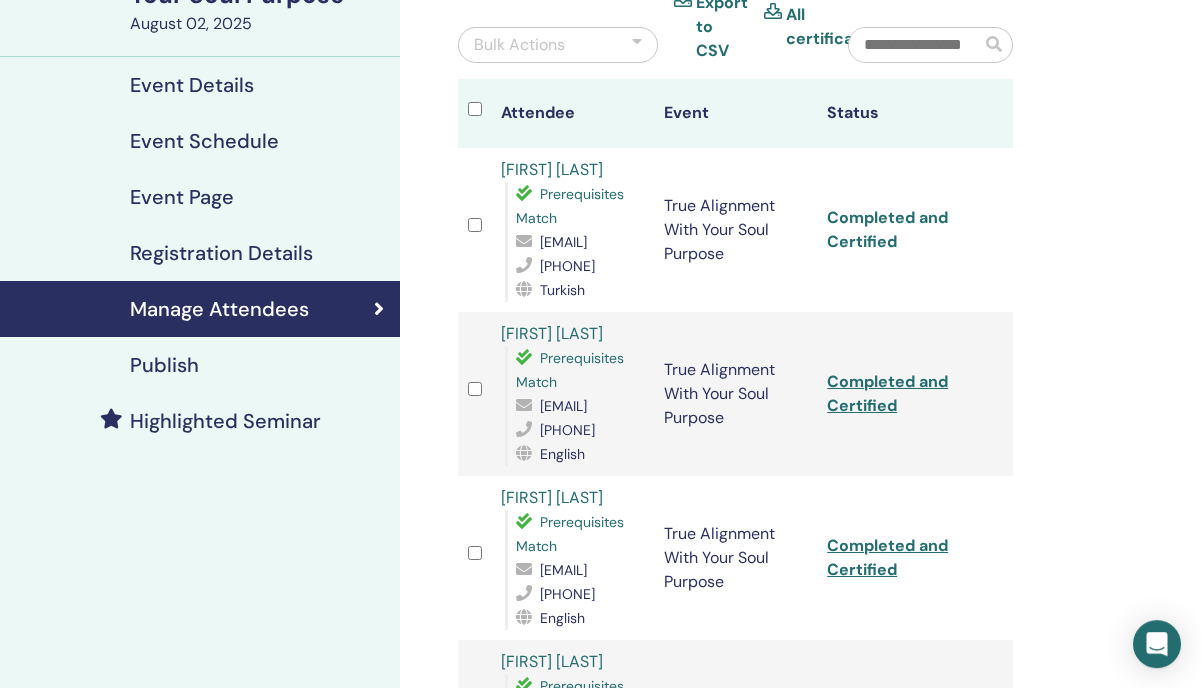 click on "Completed and Certified" at bounding box center (887, 229) 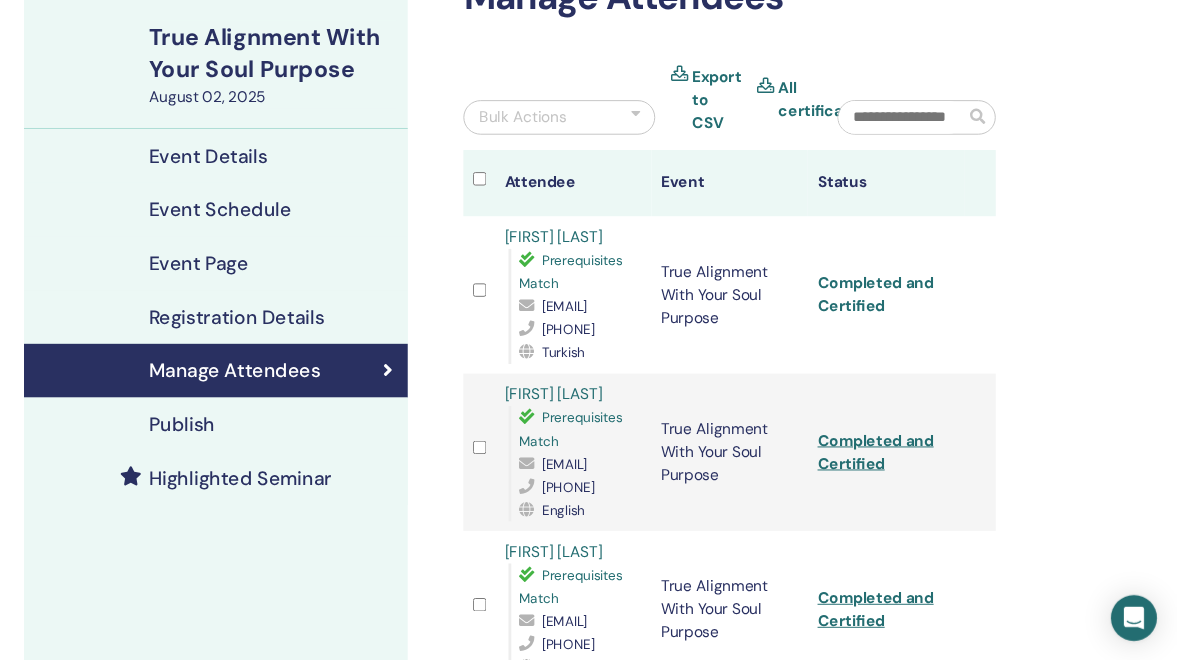 scroll, scrollTop: 139, scrollLeft: 0, axis: vertical 